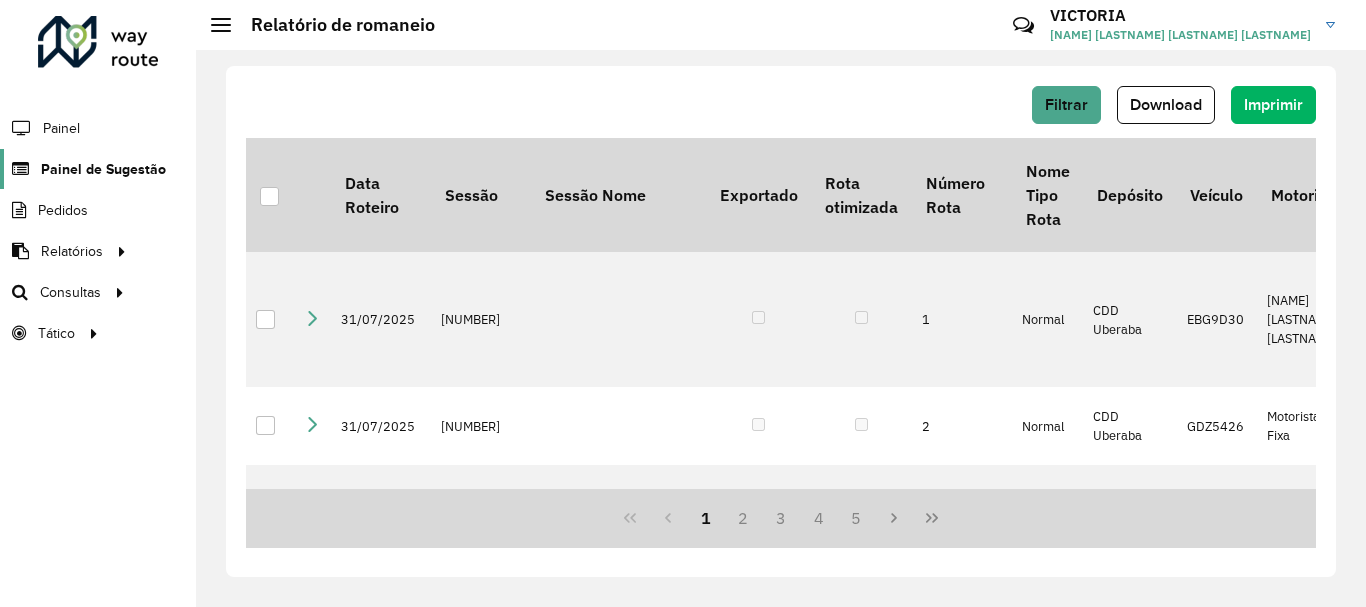 scroll, scrollTop: 0, scrollLeft: 0, axis: both 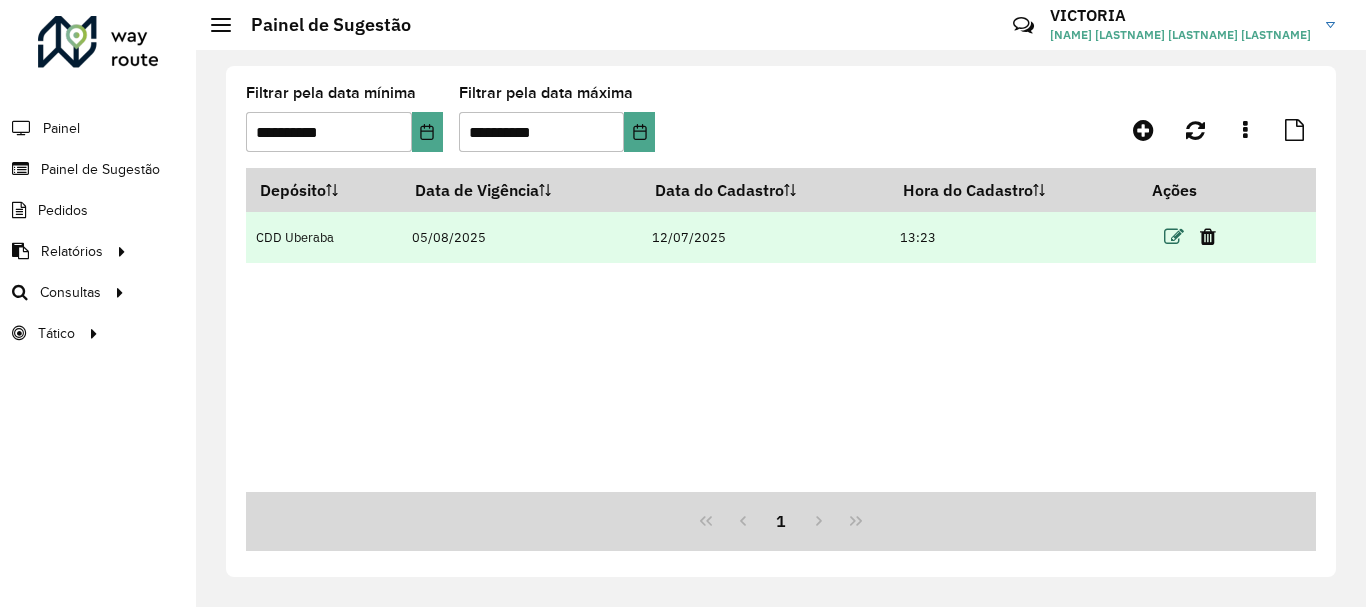 click at bounding box center [1174, 237] 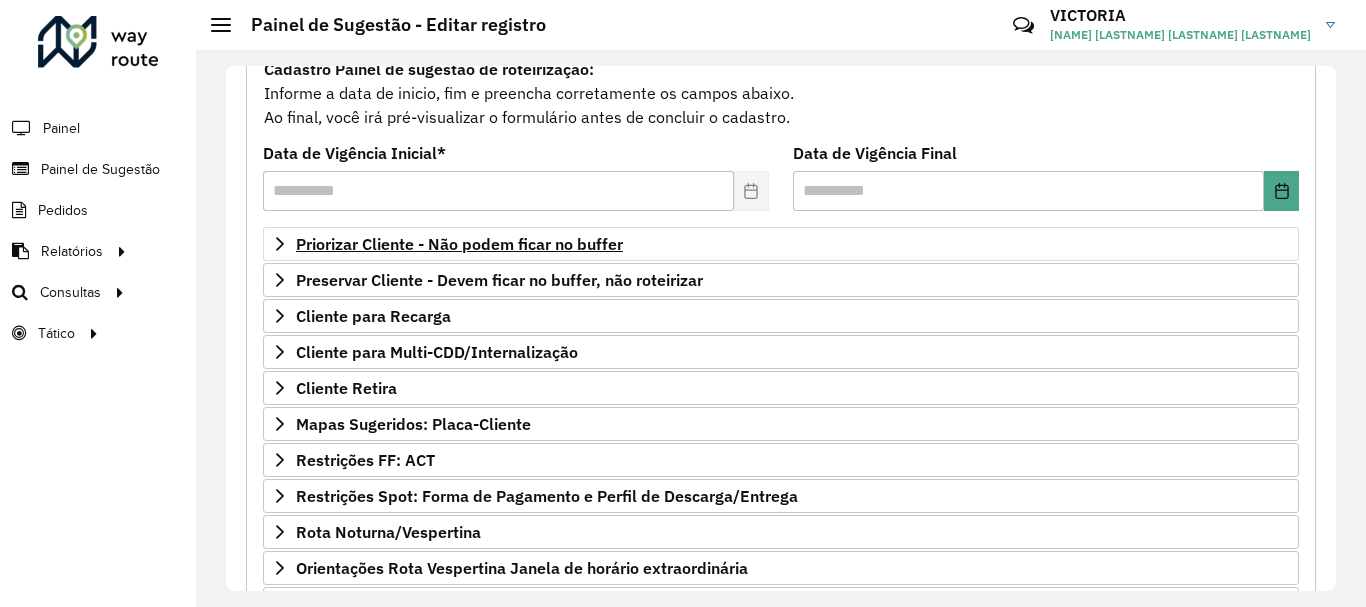 scroll, scrollTop: 390, scrollLeft: 0, axis: vertical 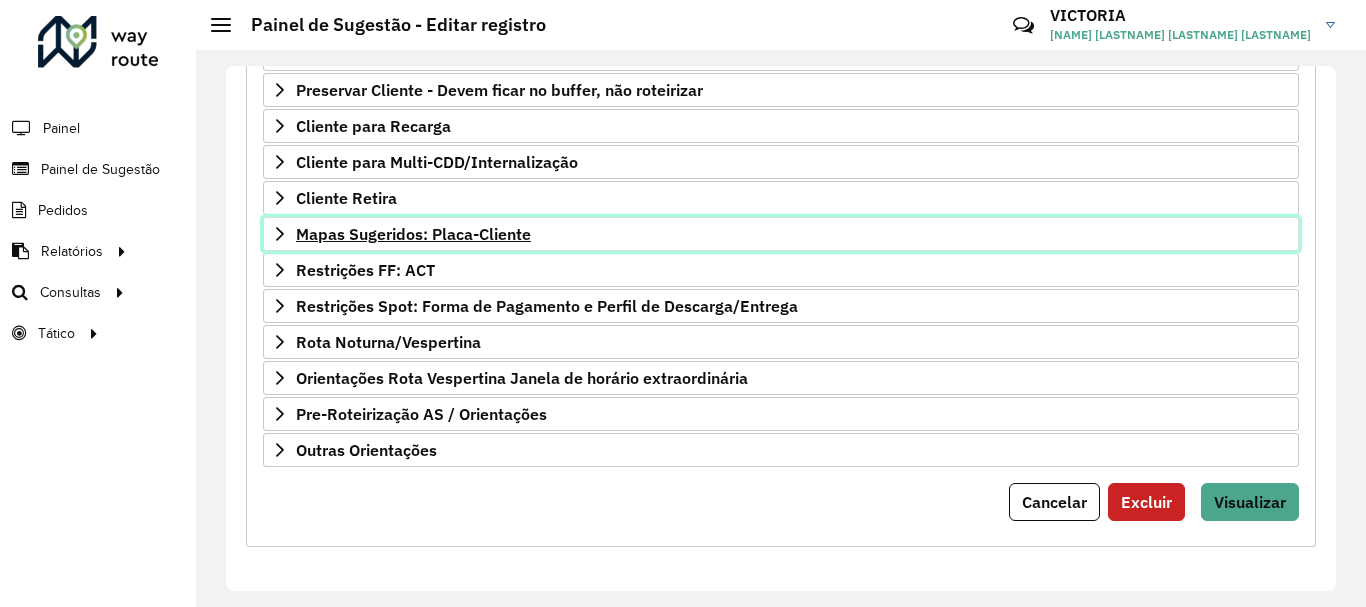 click on "Mapas Sugeridos: Placa-Cliente" at bounding box center (413, 234) 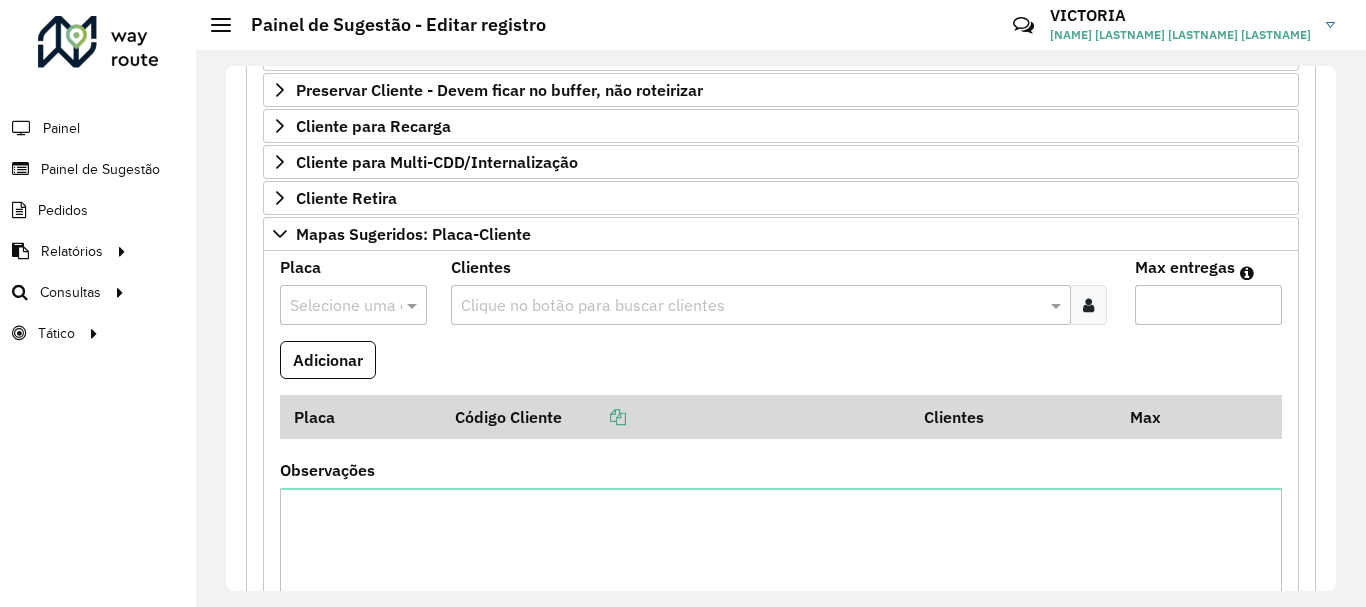 click at bounding box center (333, 306) 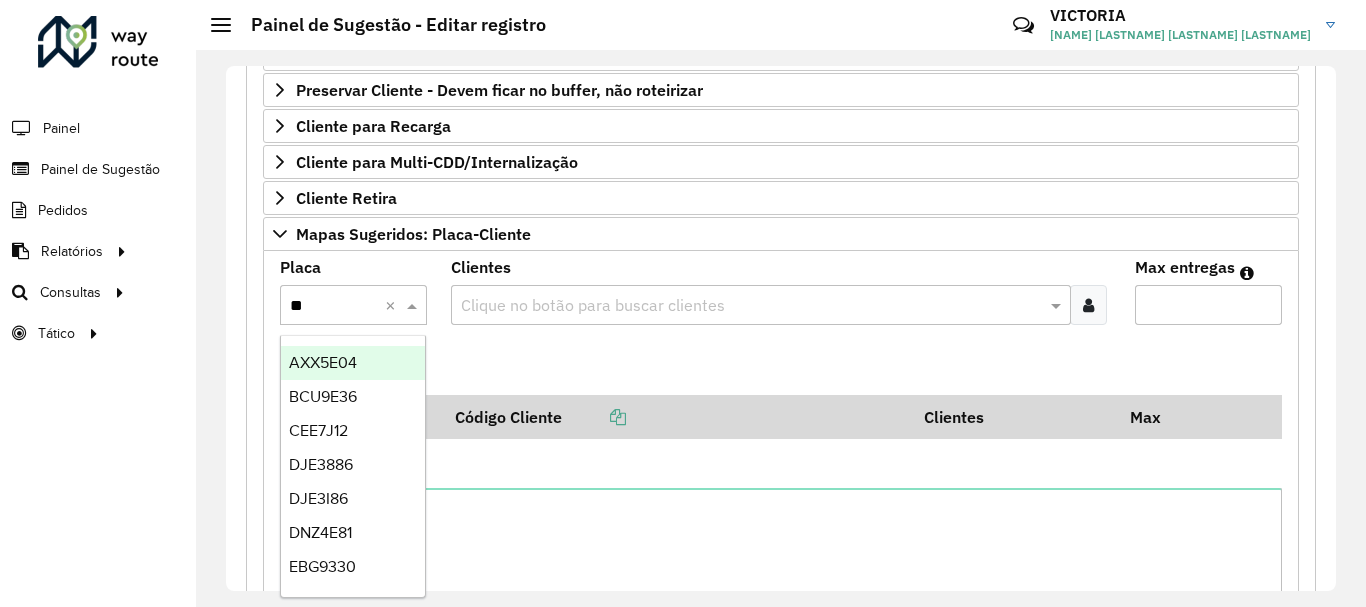 type on "***" 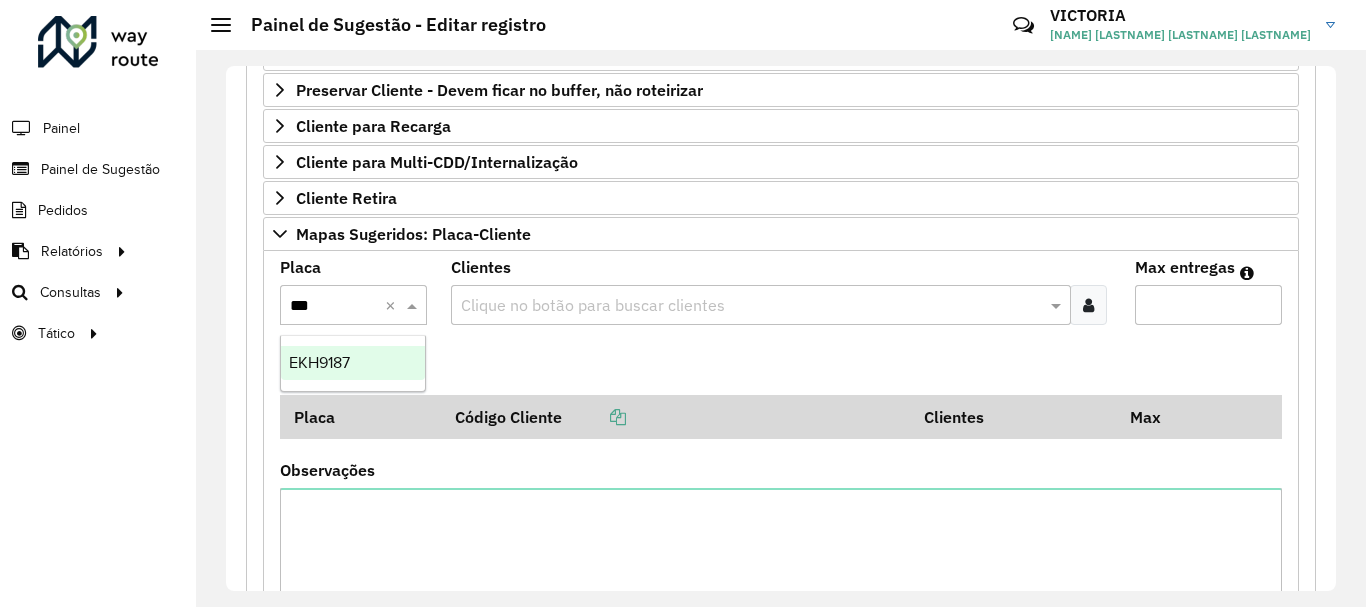 click on "EKH9187" at bounding box center (353, 363) 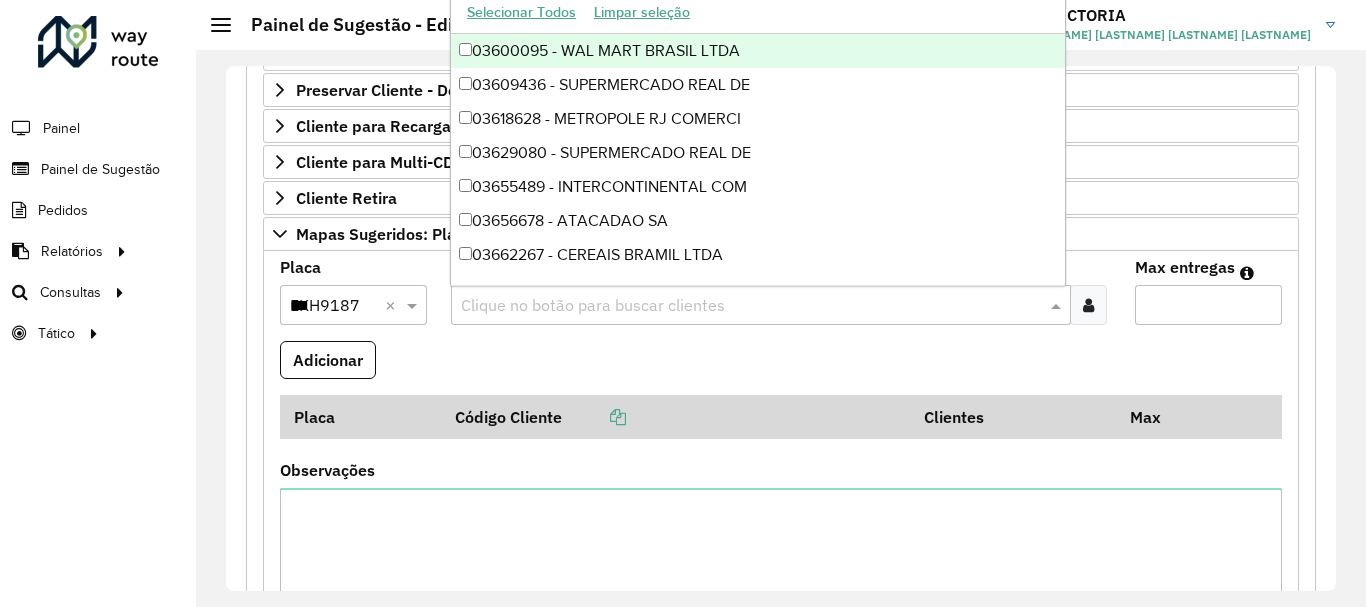 click at bounding box center [751, 306] 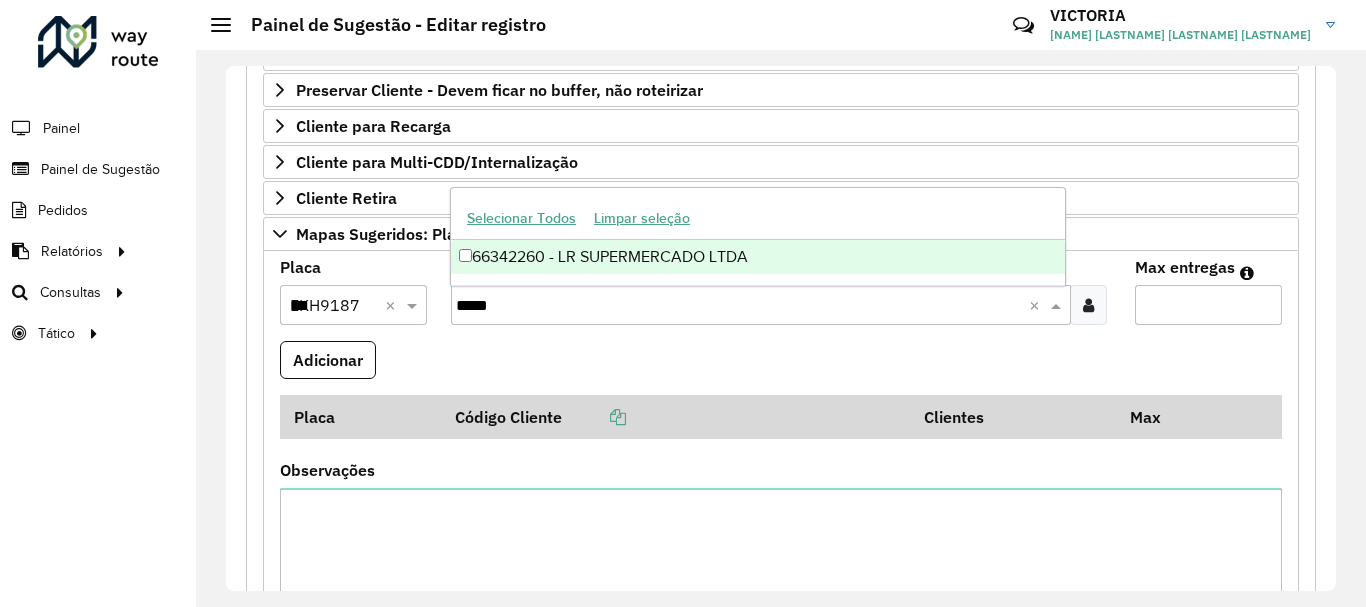 click on "66342260 - LR SUPERMERCADO LTDA" at bounding box center [758, 257] 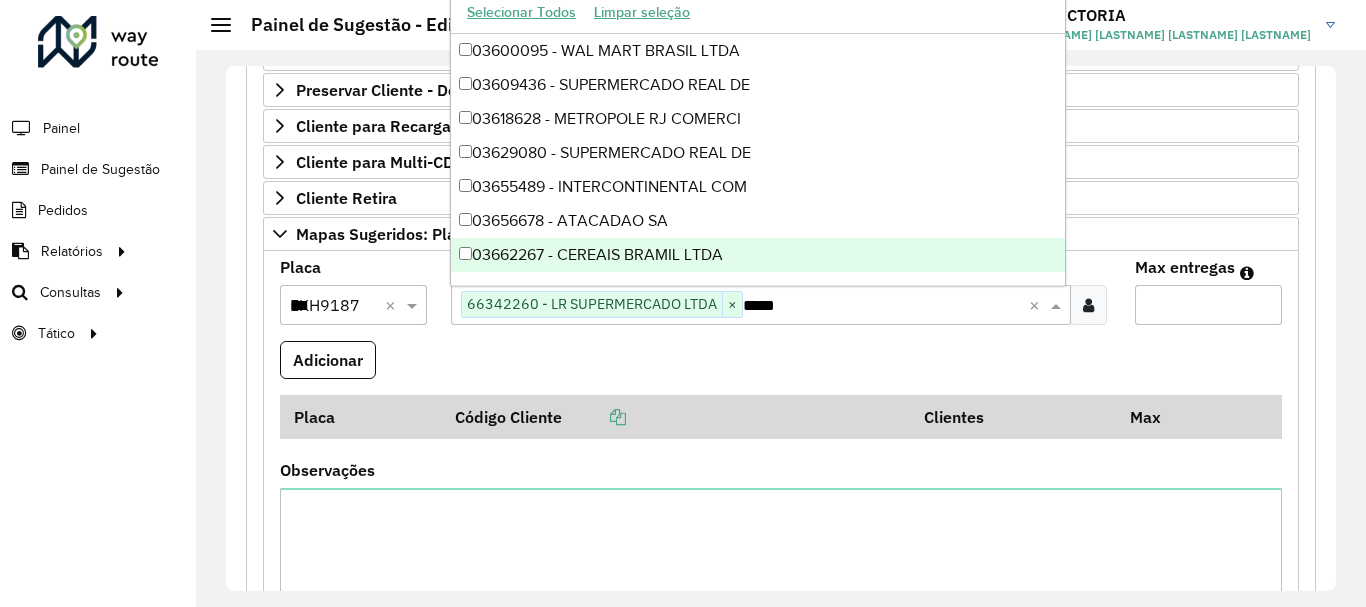 click on "Max entregas" at bounding box center [1208, 305] 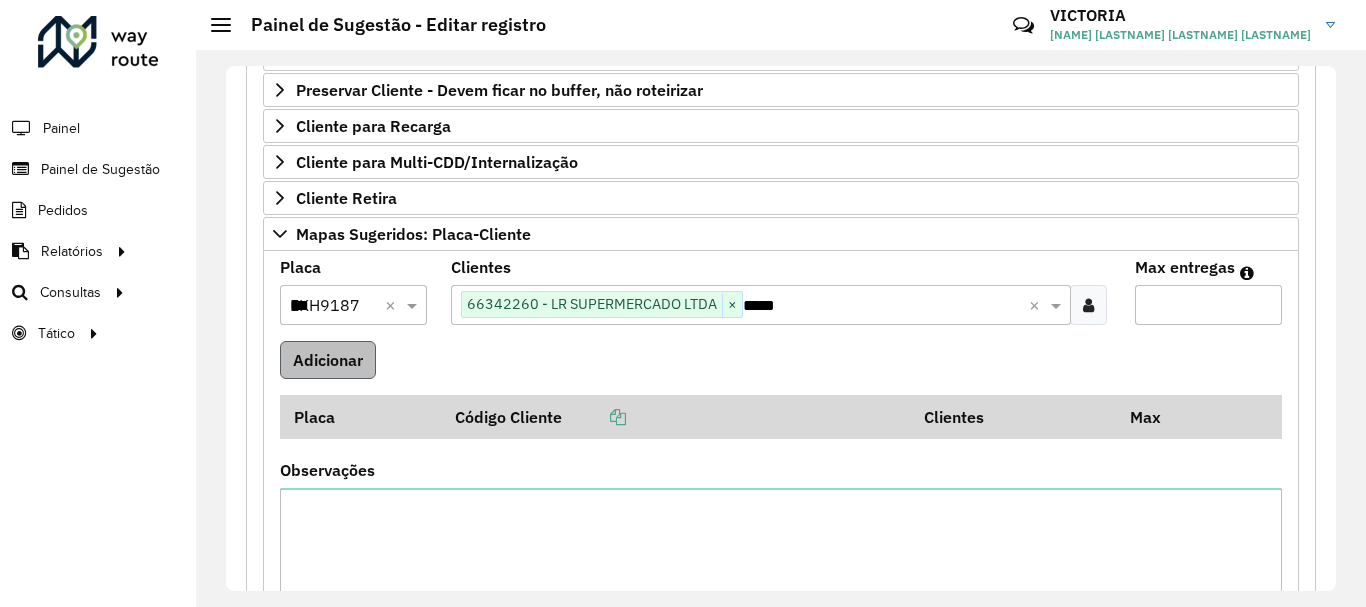 type on "*" 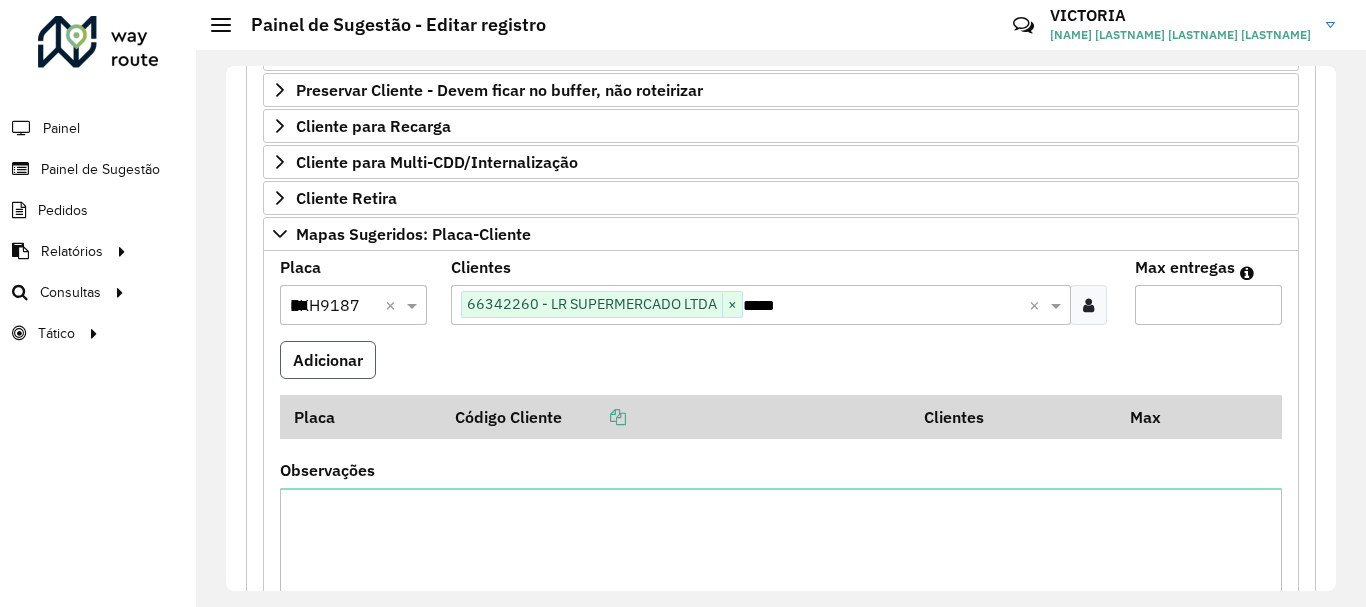 click on "Adicionar" at bounding box center [328, 360] 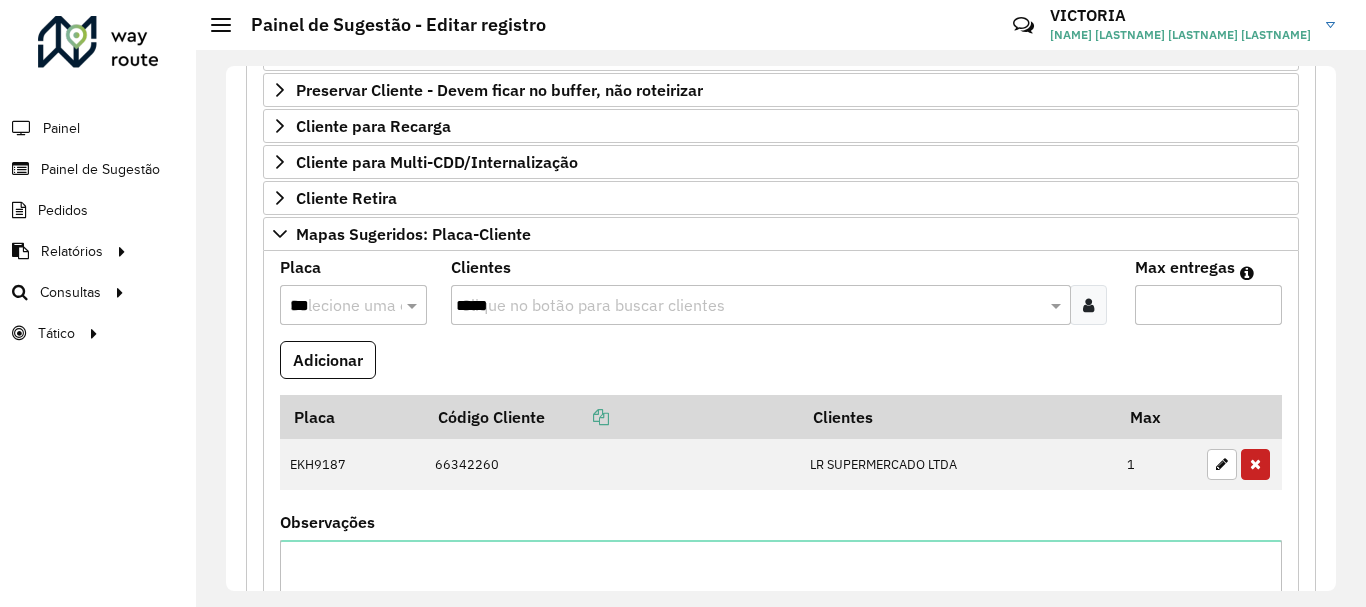 click on "***" at bounding box center (333, 306) 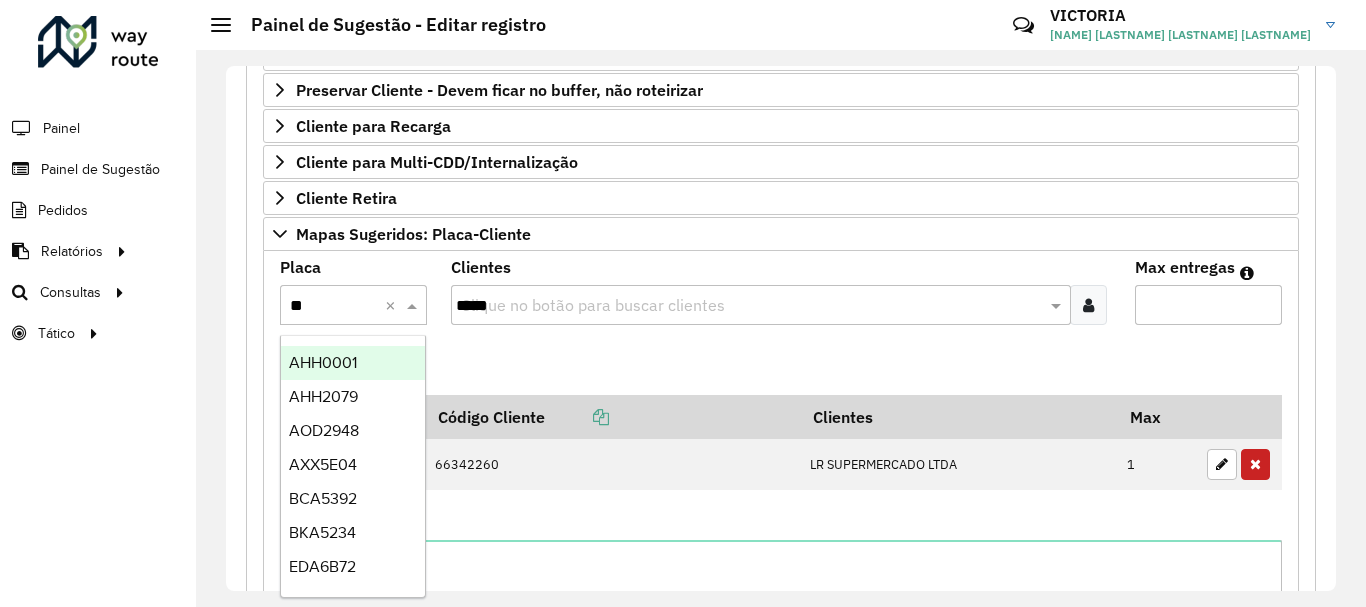 type on "***" 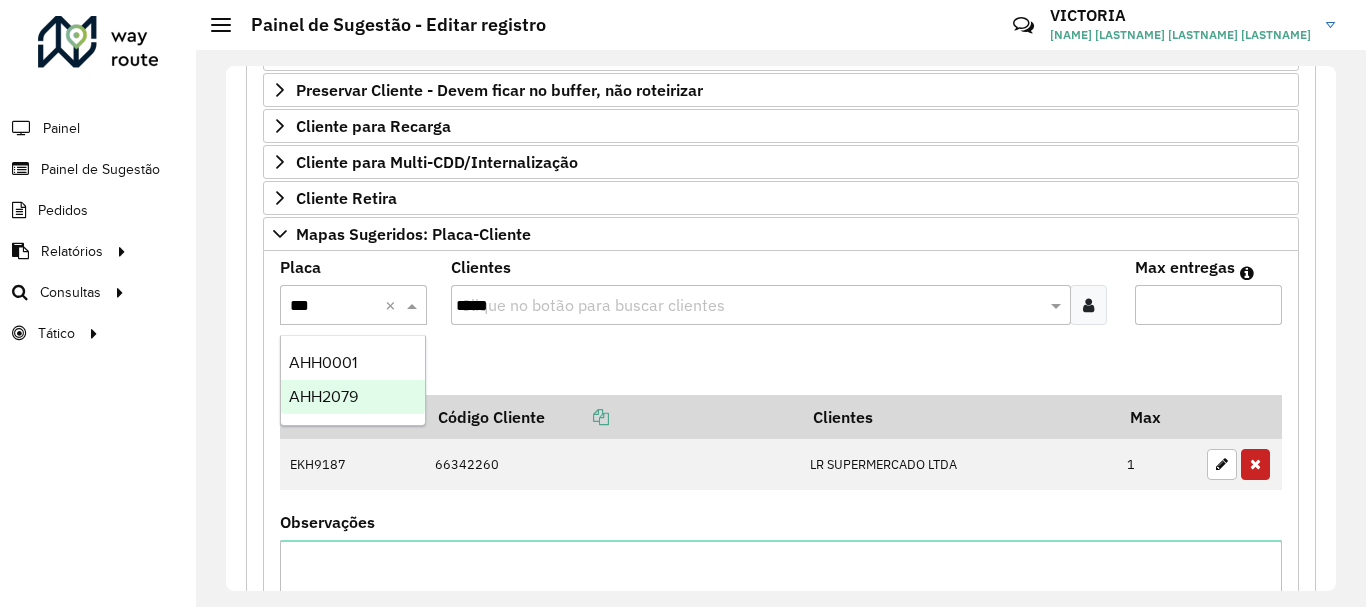click on "AHH2079" at bounding box center (323, 396) 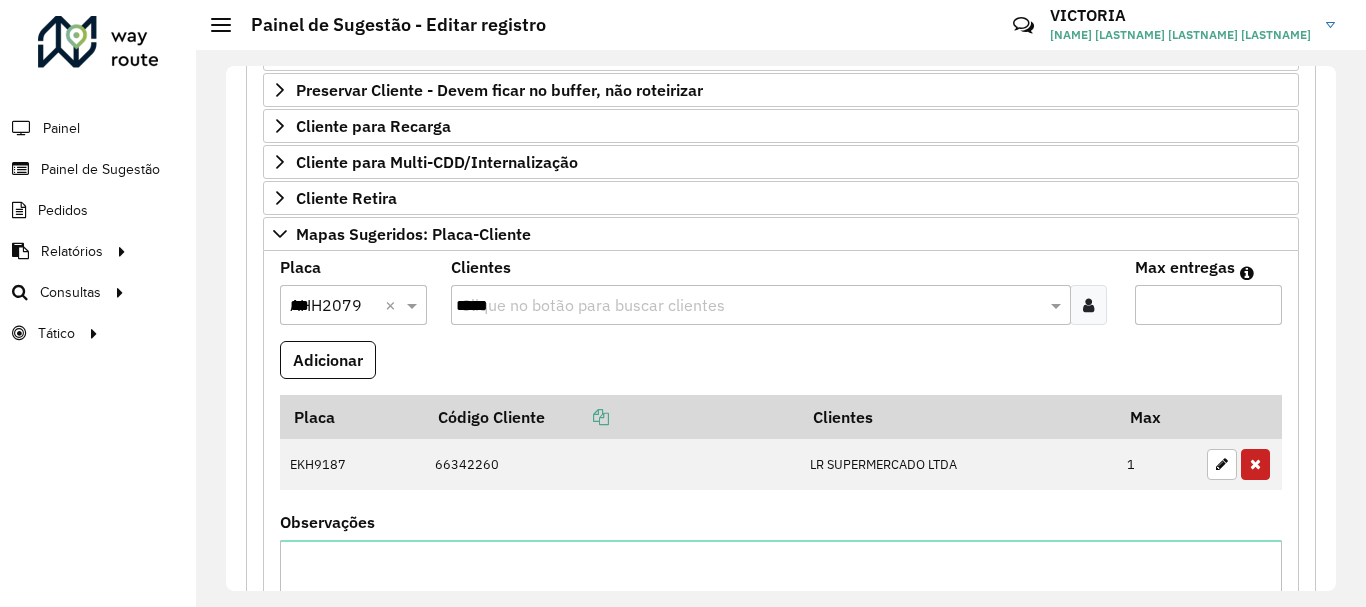 click on "*****" at bounding box center [751, 306] 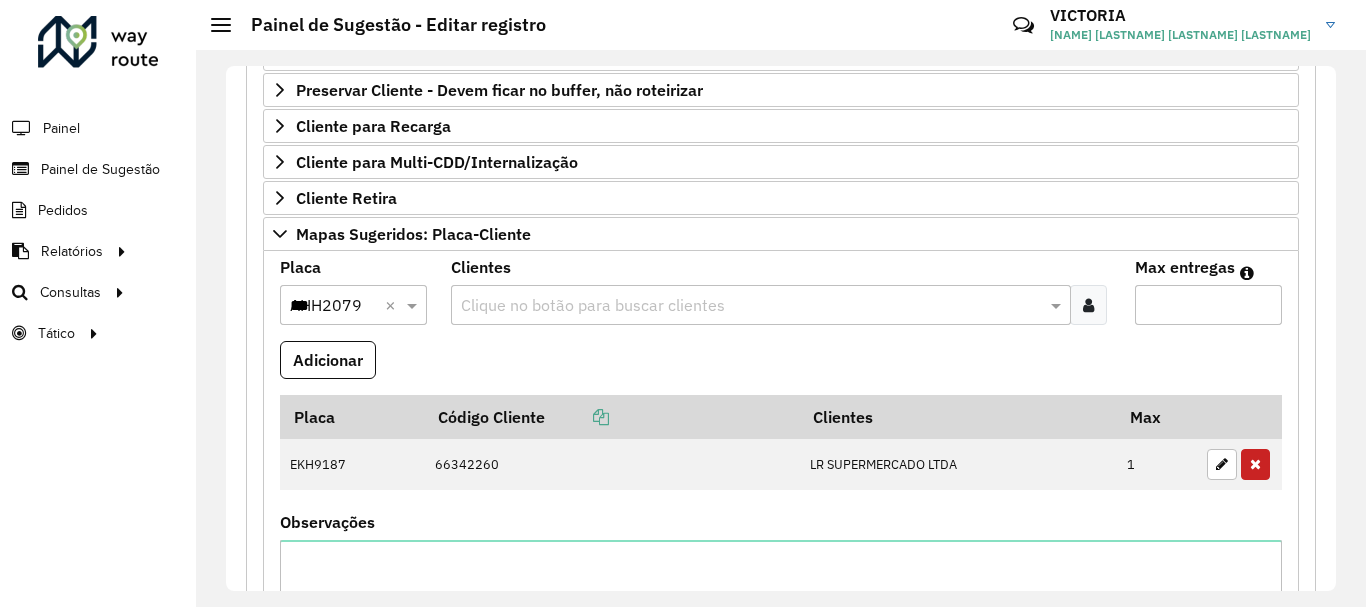paste on "*****" 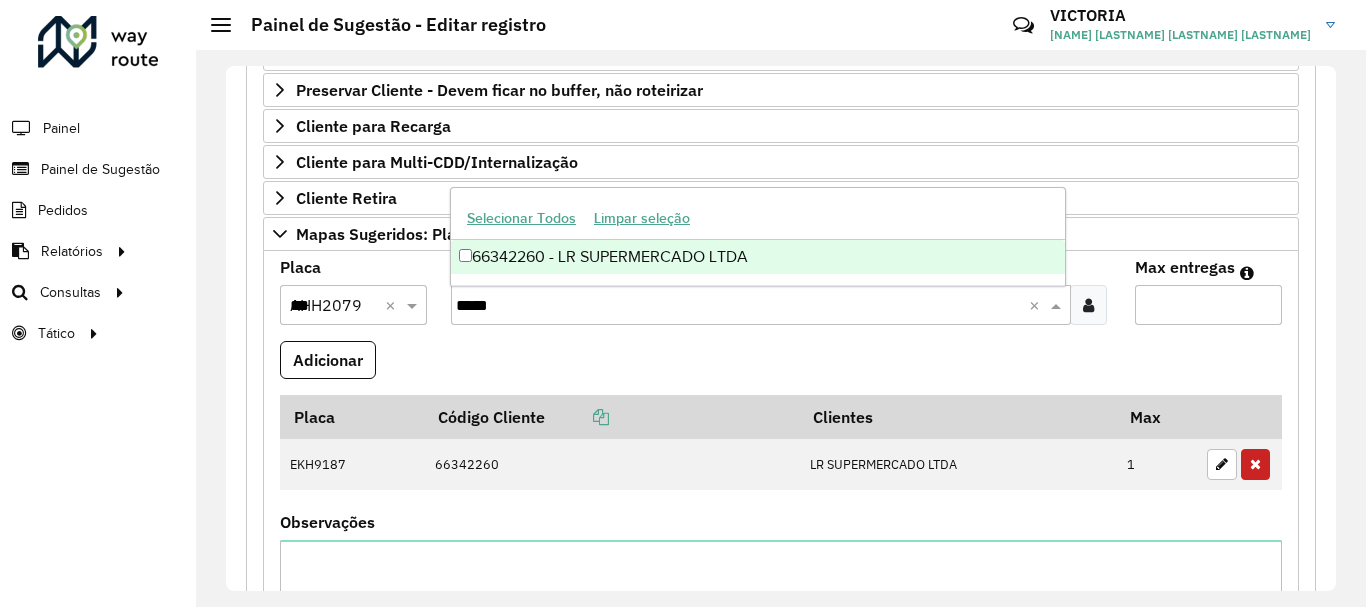 click on "66342260 - LR SUPERMERCADO LTDA" at bounding box center [758, 257] 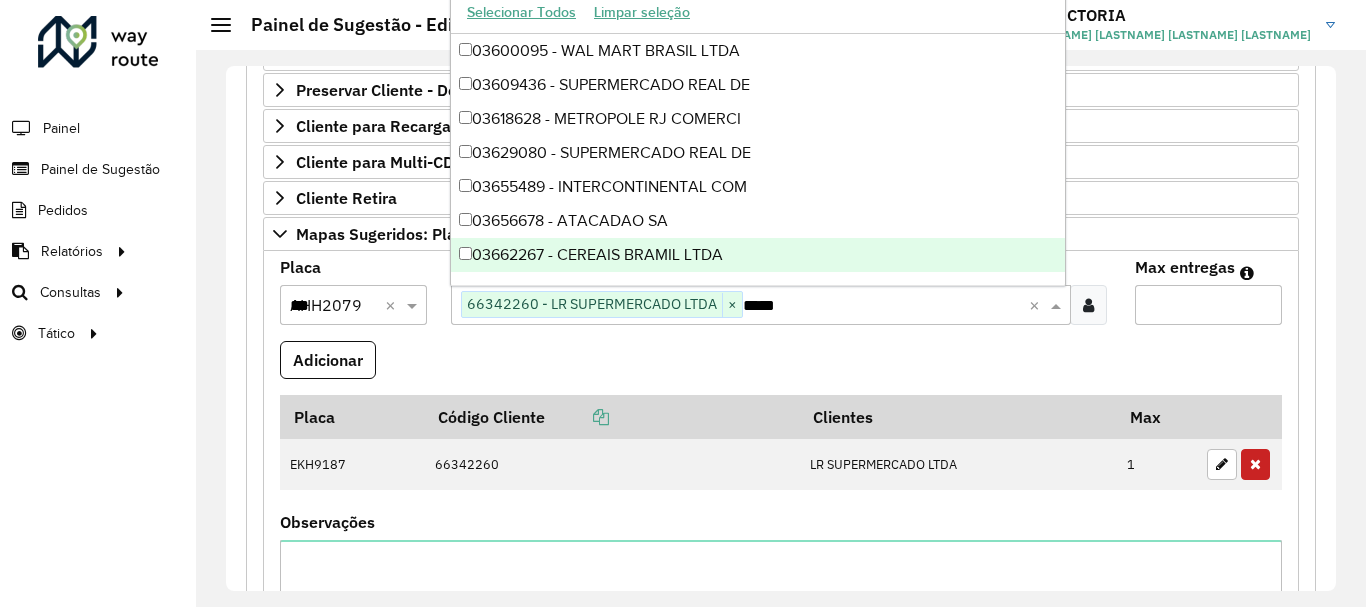 click on "*" at bounding box center (1208, 305) 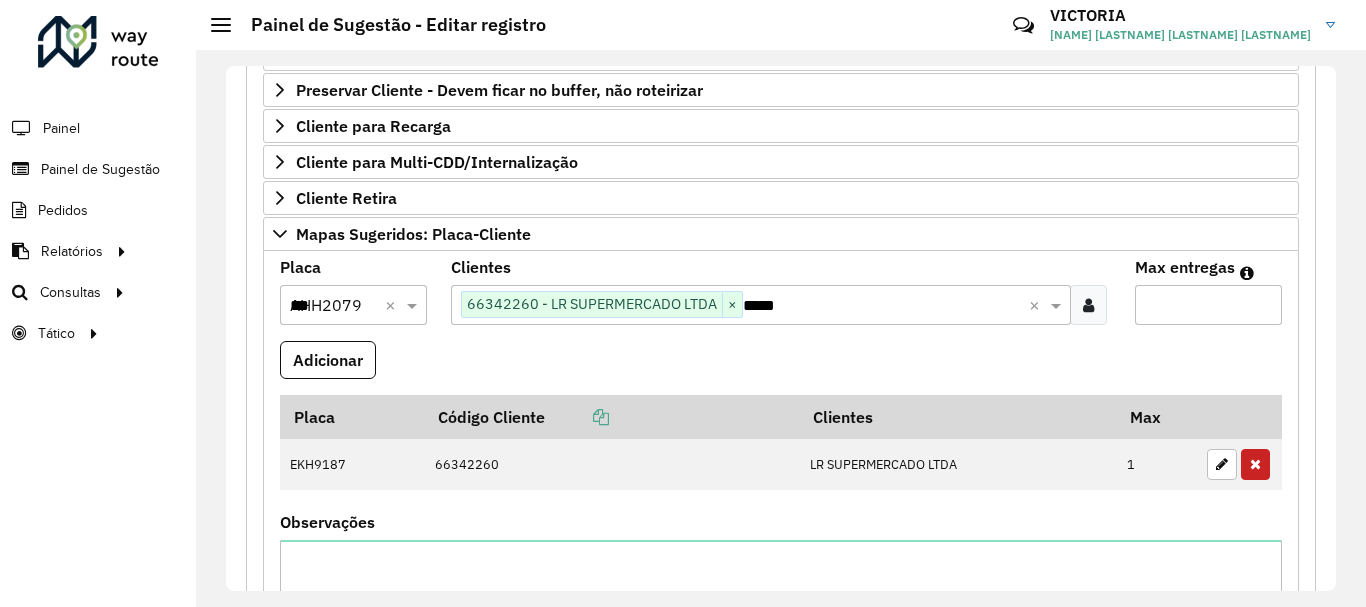 type on "*" 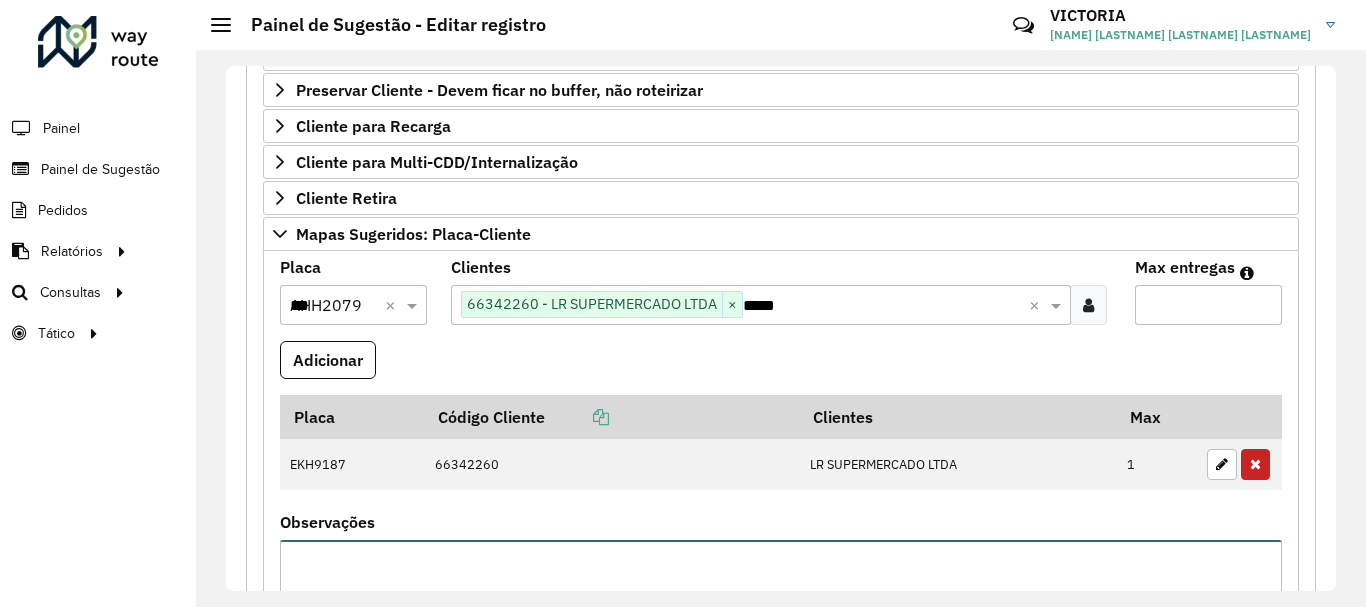 click on "Observações" at bounding box center (781, 624) 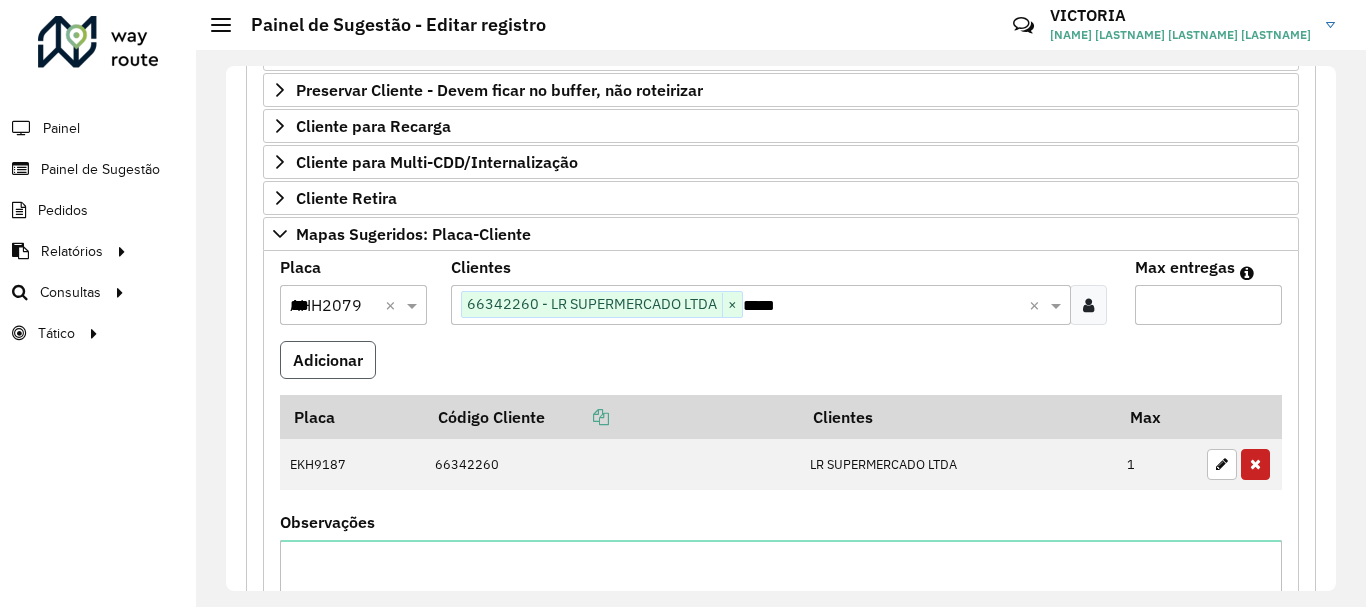click on "Adicionar" at bounding box center (328, 360) 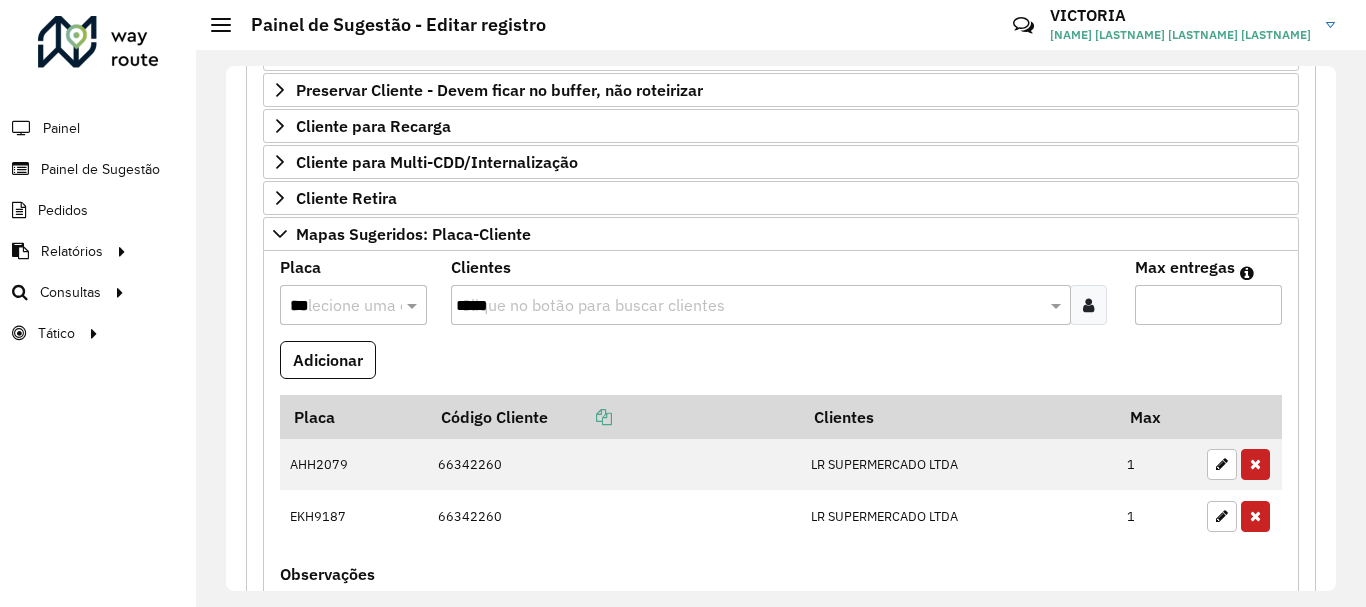 scroll, scrollTop: 590, scrollLeft: 0, axis: vertical 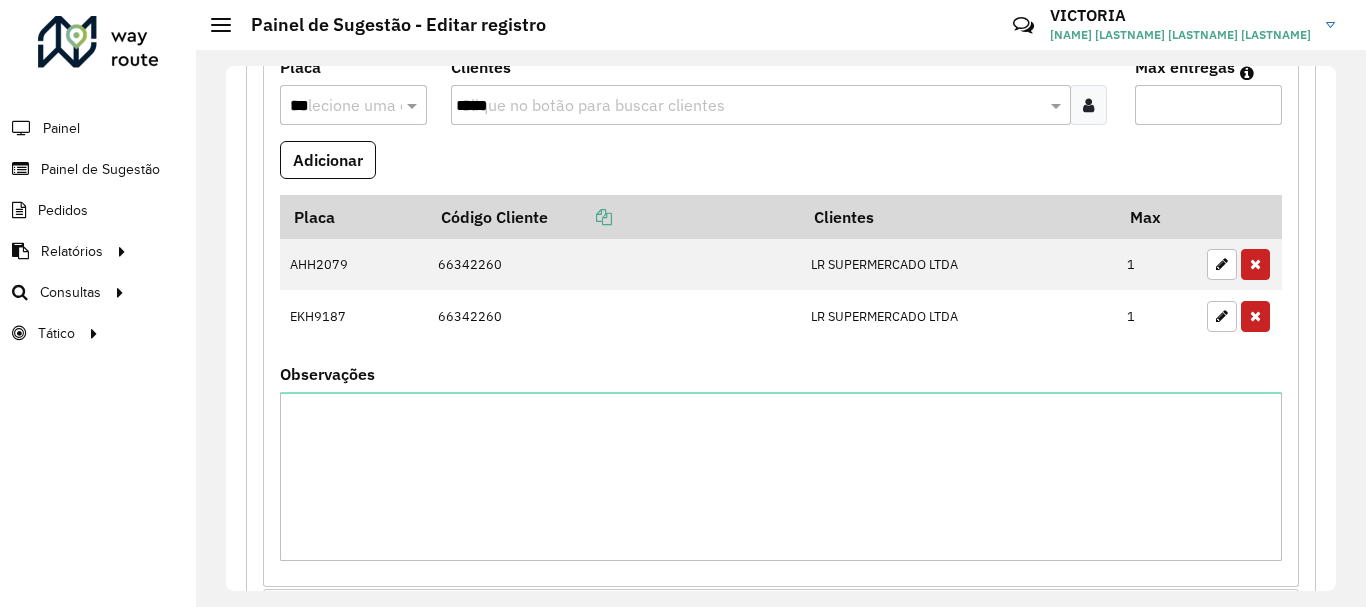 type 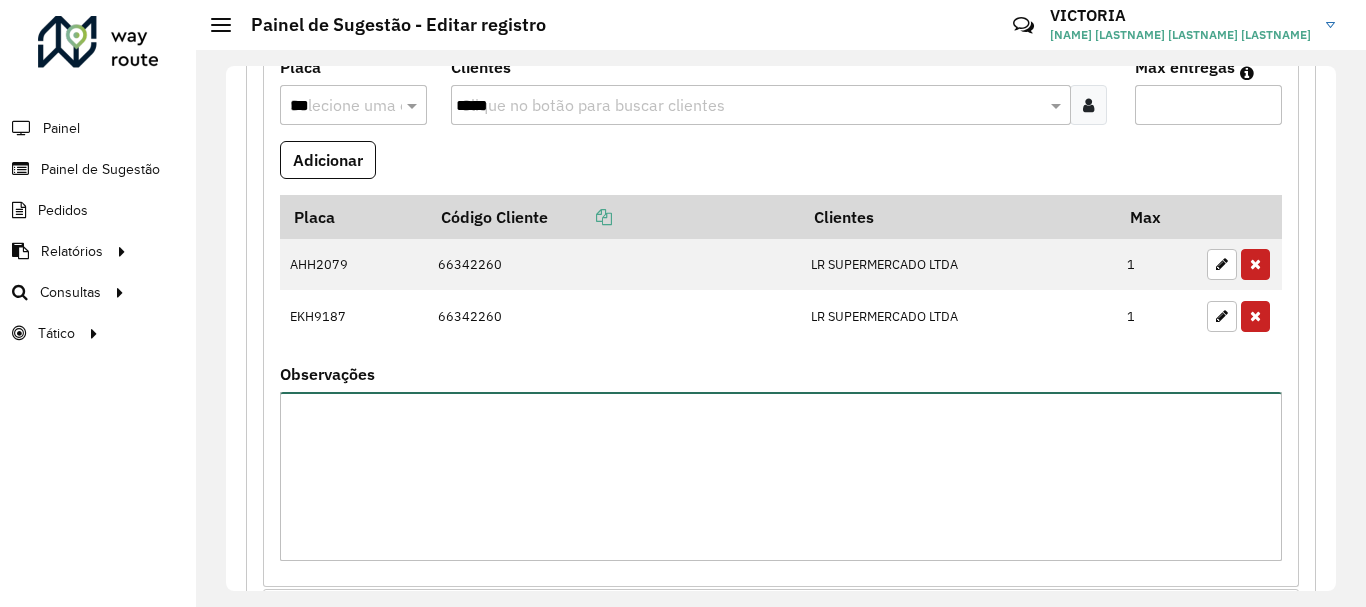 click on "Observações" at bounding box center (781, 476) 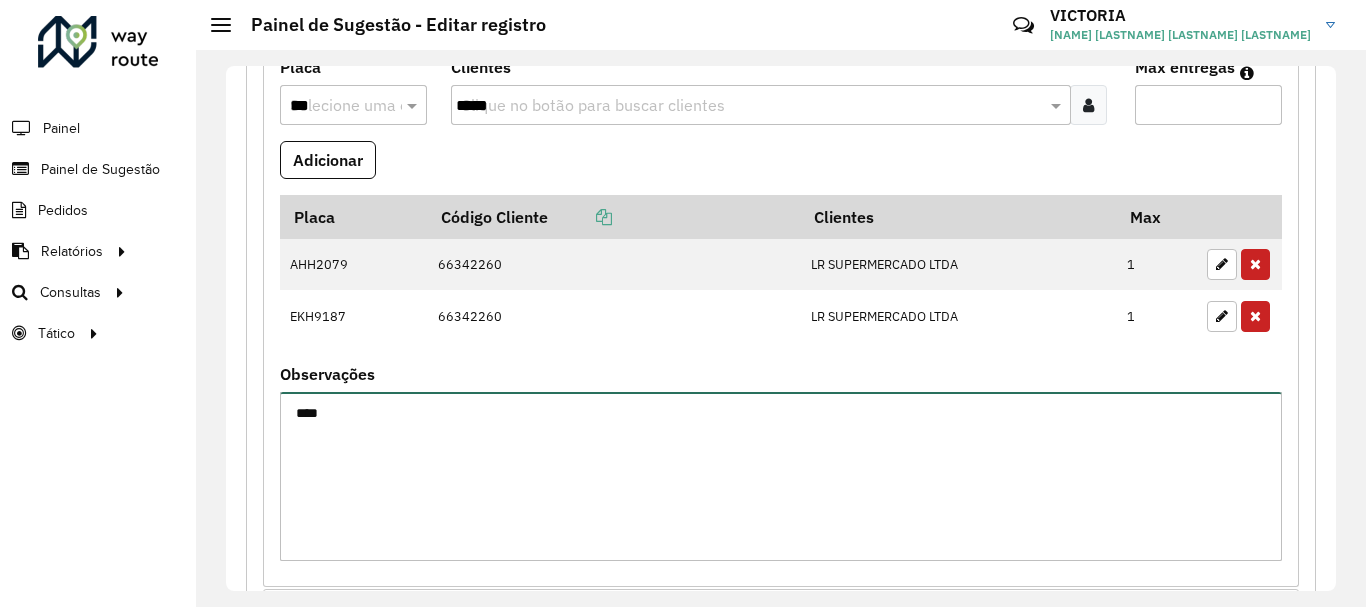paste on "******" 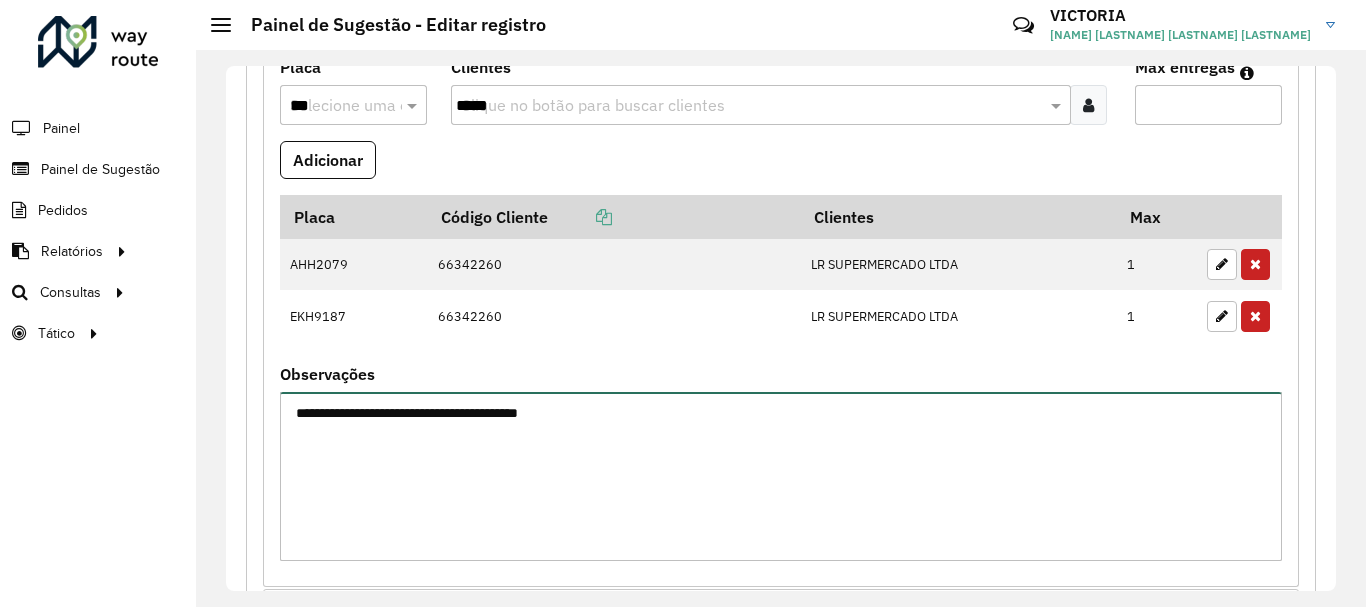 type on "**********" 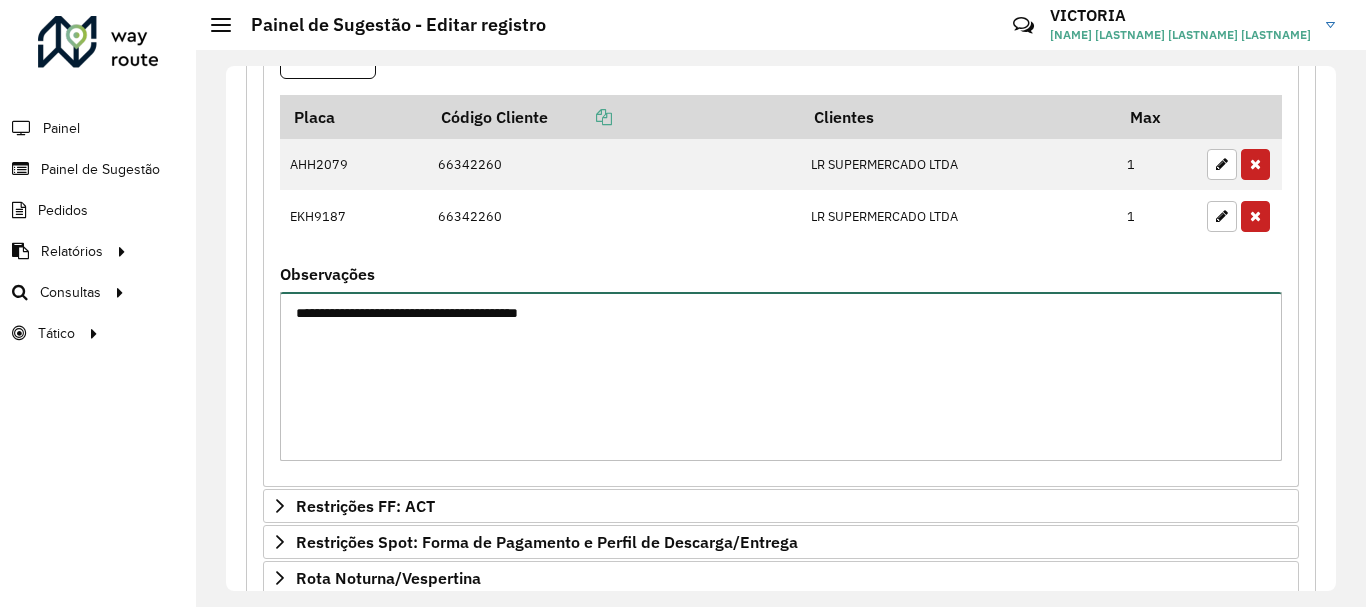scroll, scrollTop: 926, scrollLeft: 0, axis: vertical 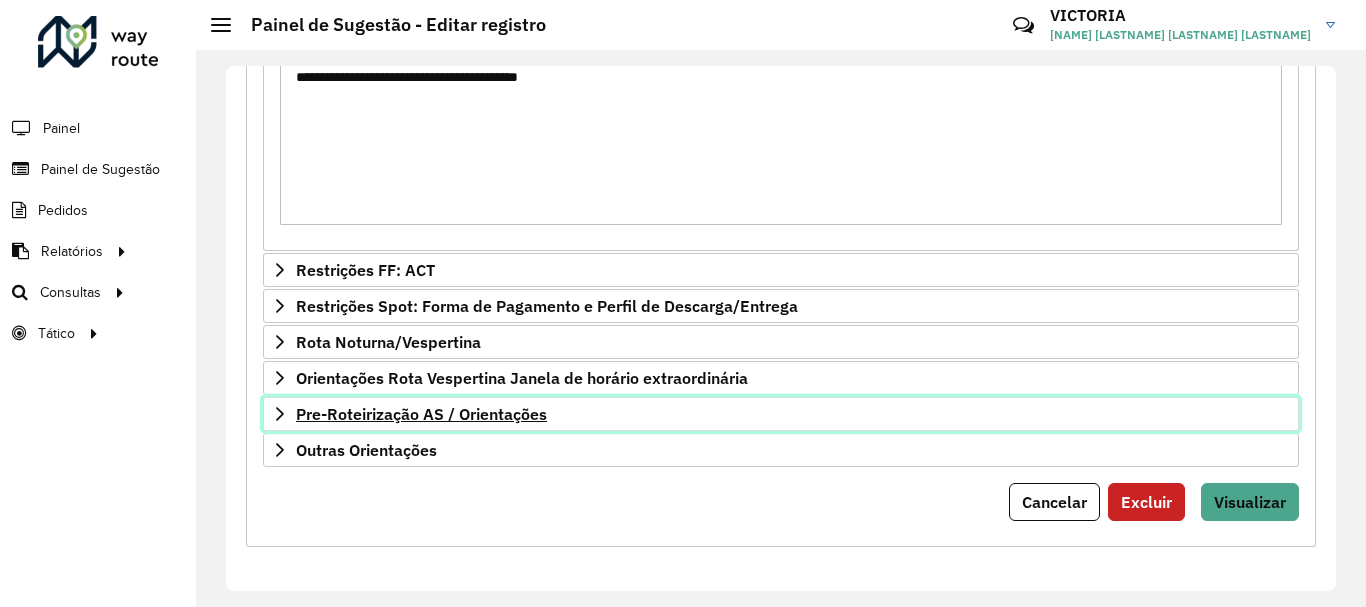 click on "Pre-Roteirização AS / Orientações" at bounding box center [421, 414] 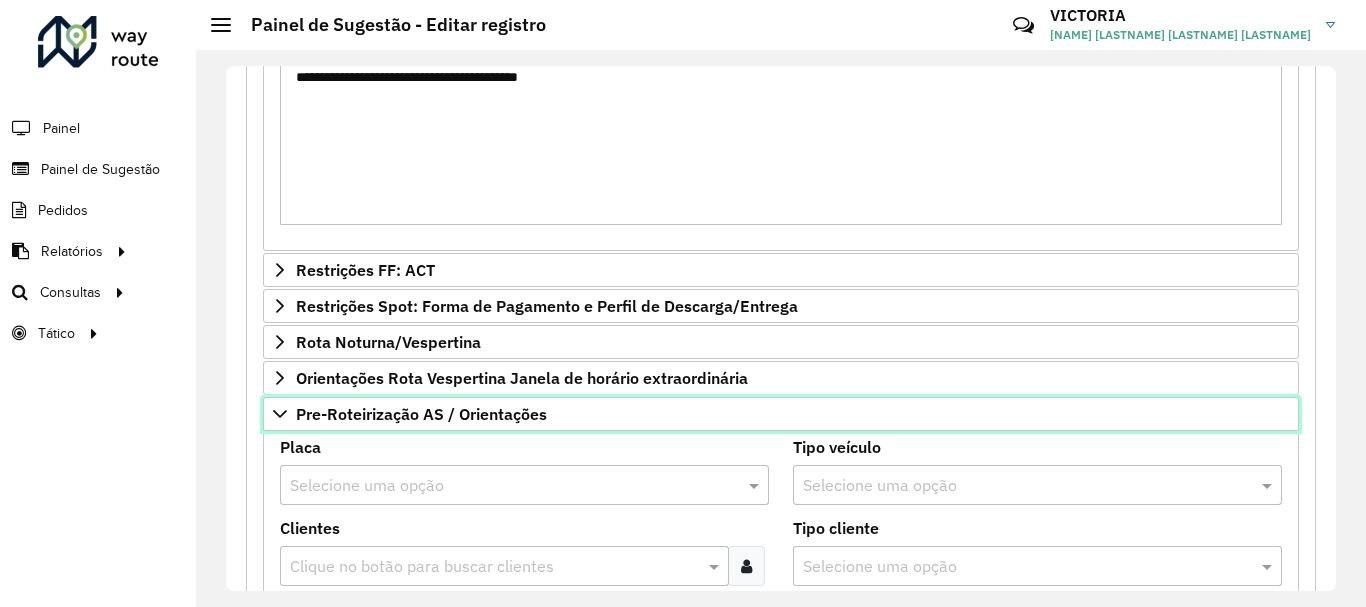 scroll, scrollTop: 1226, scrollLeft: 0, axis: vertical 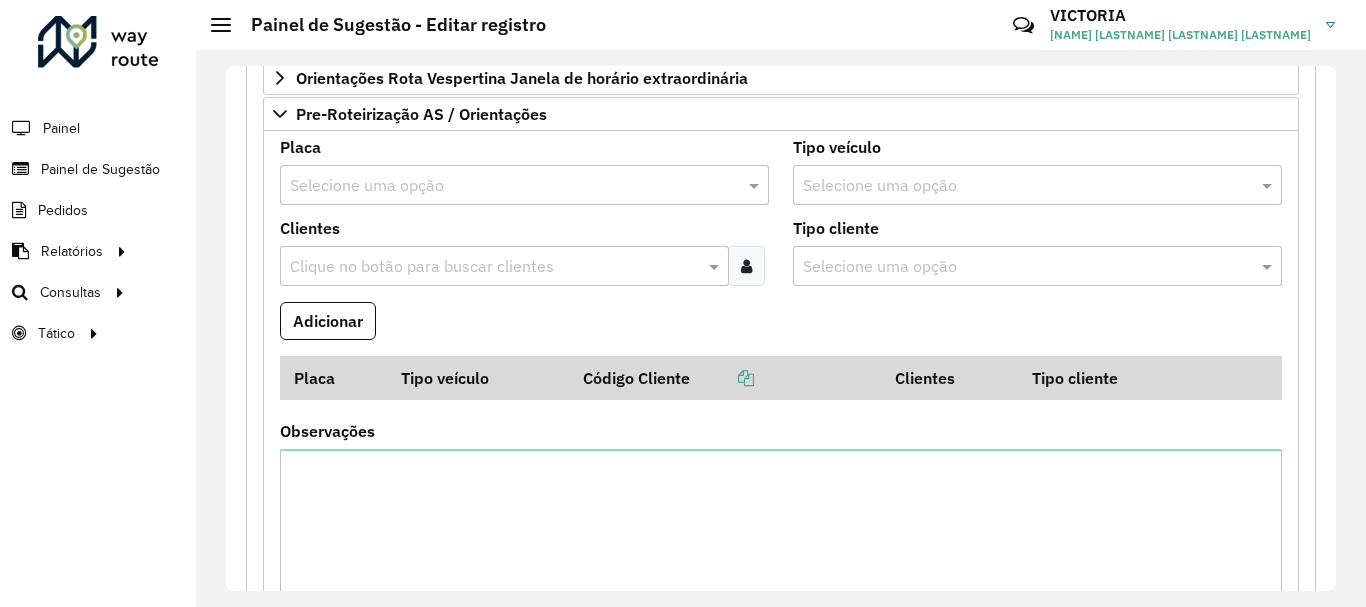 click at bounding box center (746, 266) 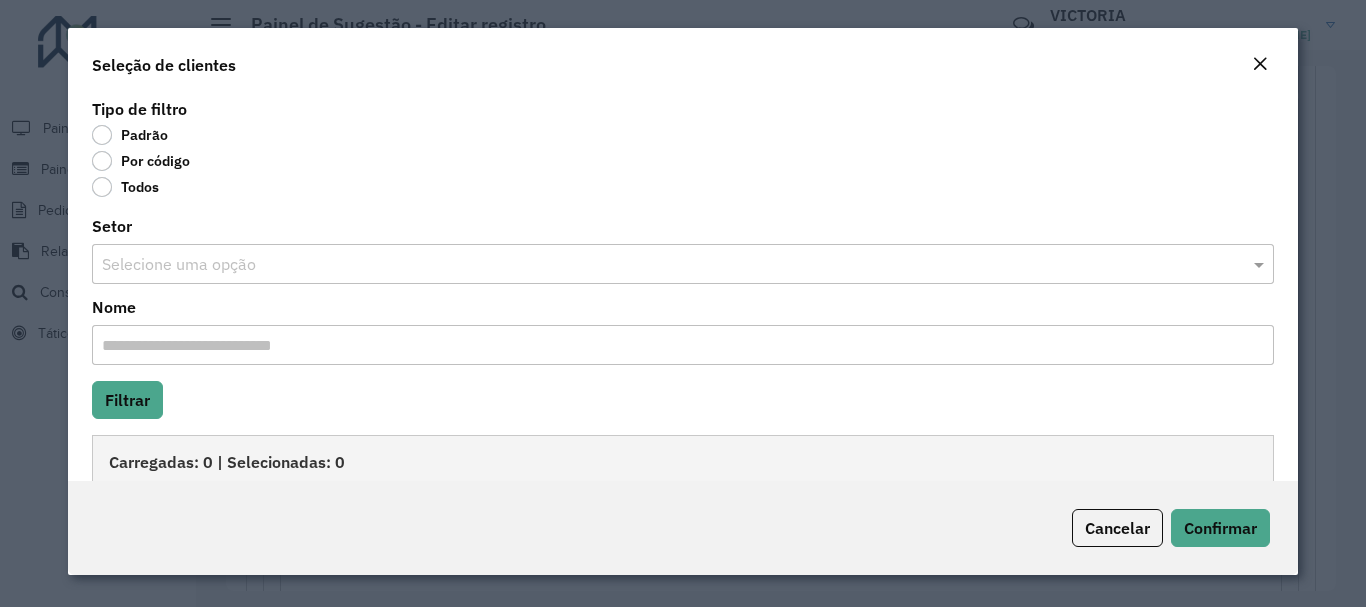 click on "Por código" 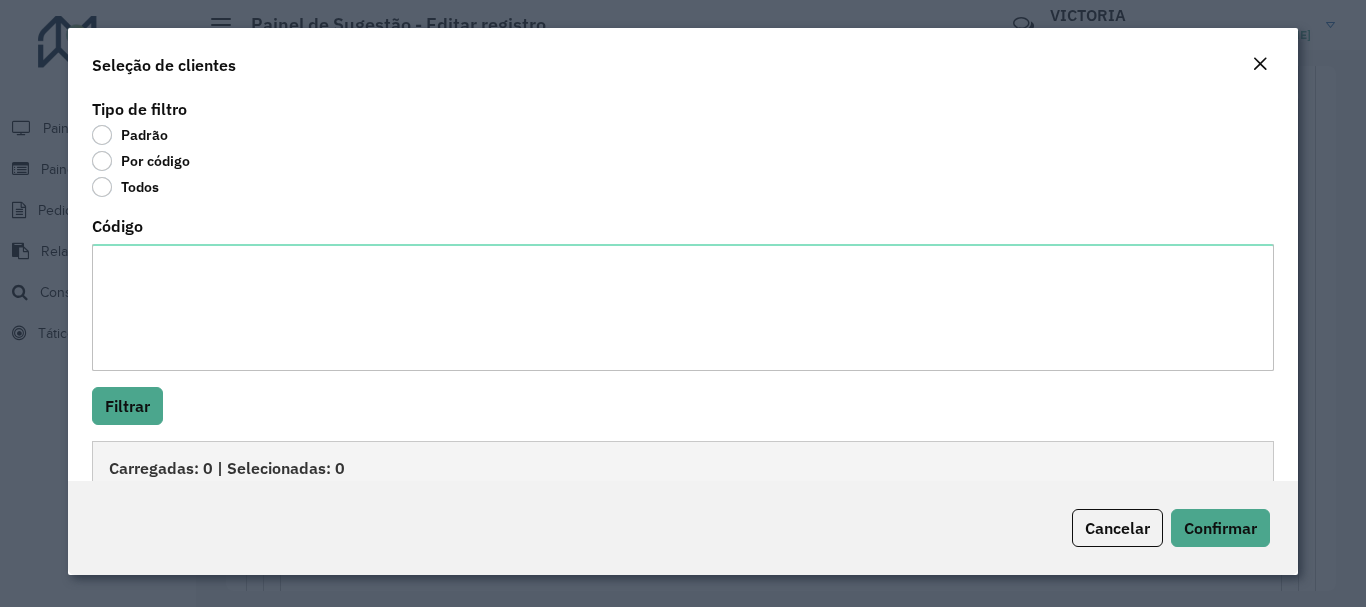 click on "Por código" 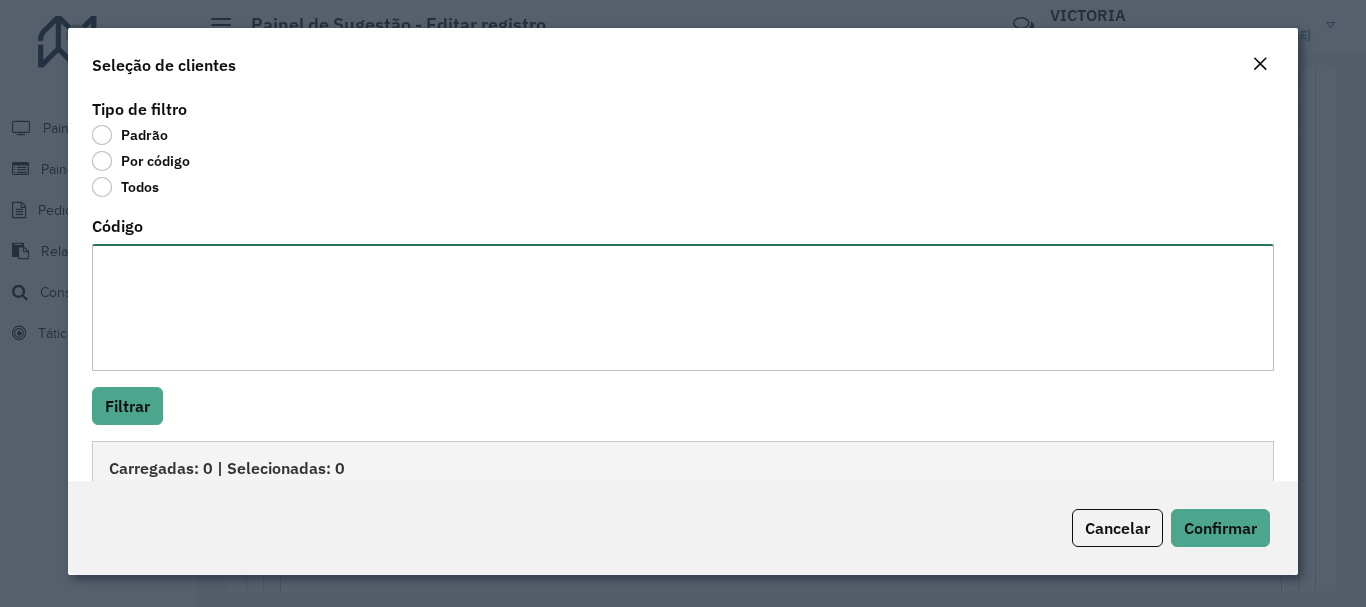click on "Código" at bounding box center (682, 307) 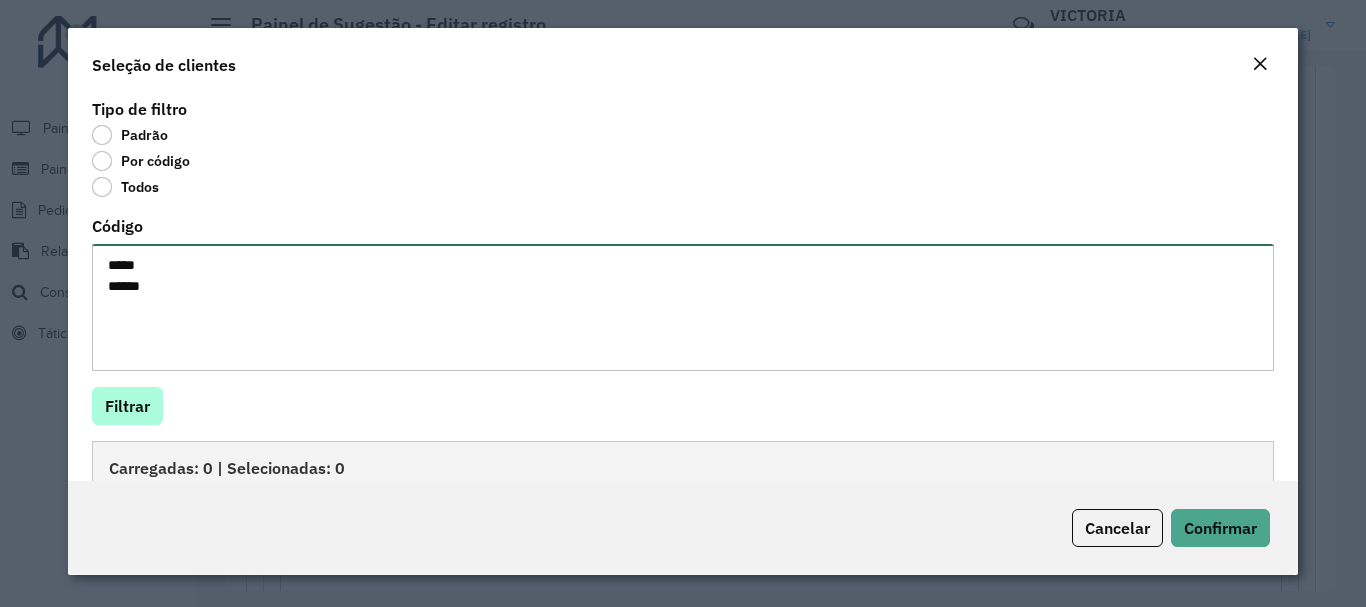 type on "*****
*****" 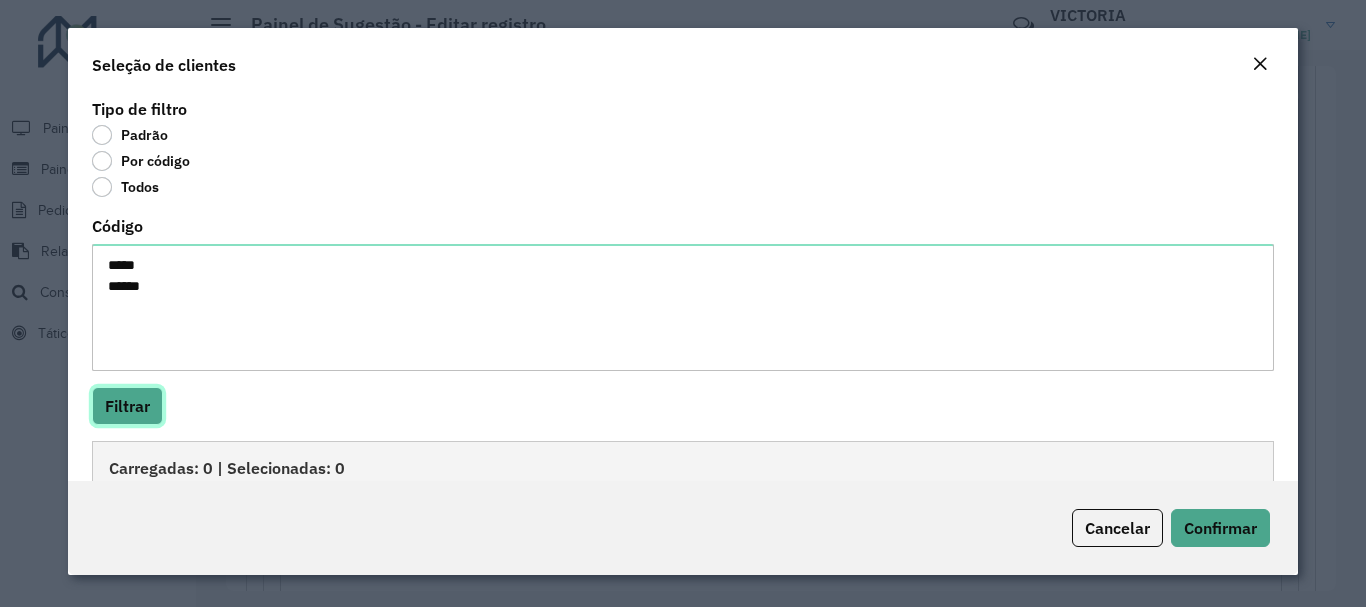 click on "Filtrar" 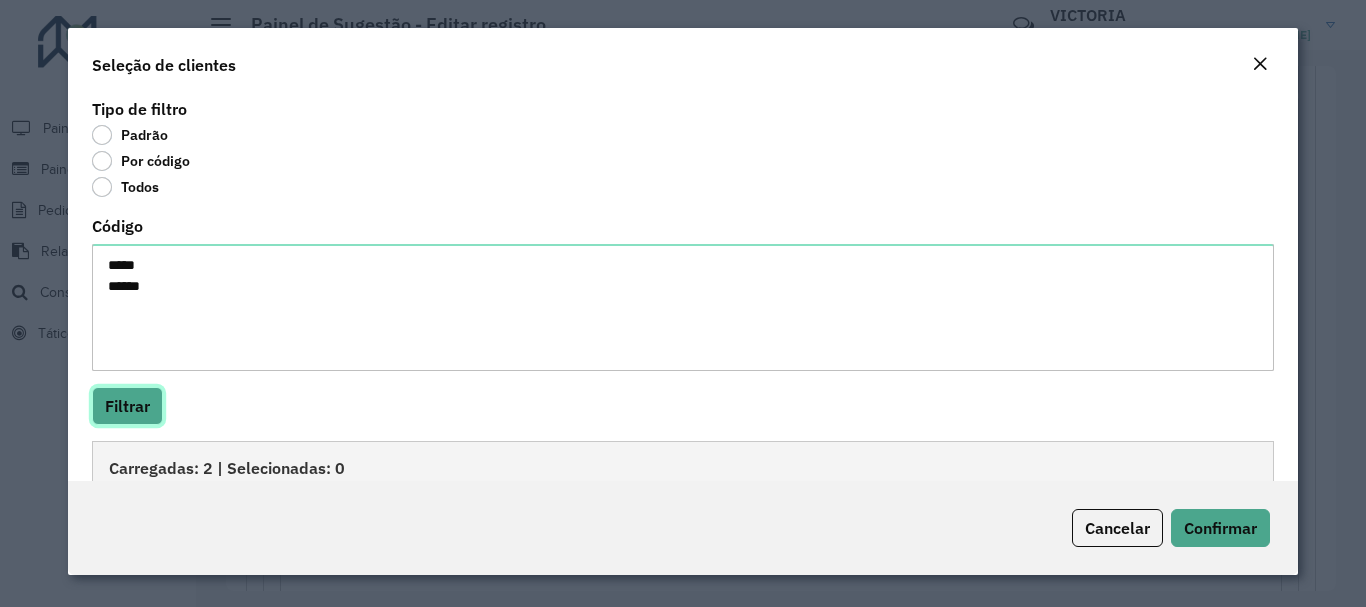 scroll, scrollTop: 163, scrollLeft: 0, axis: vertical 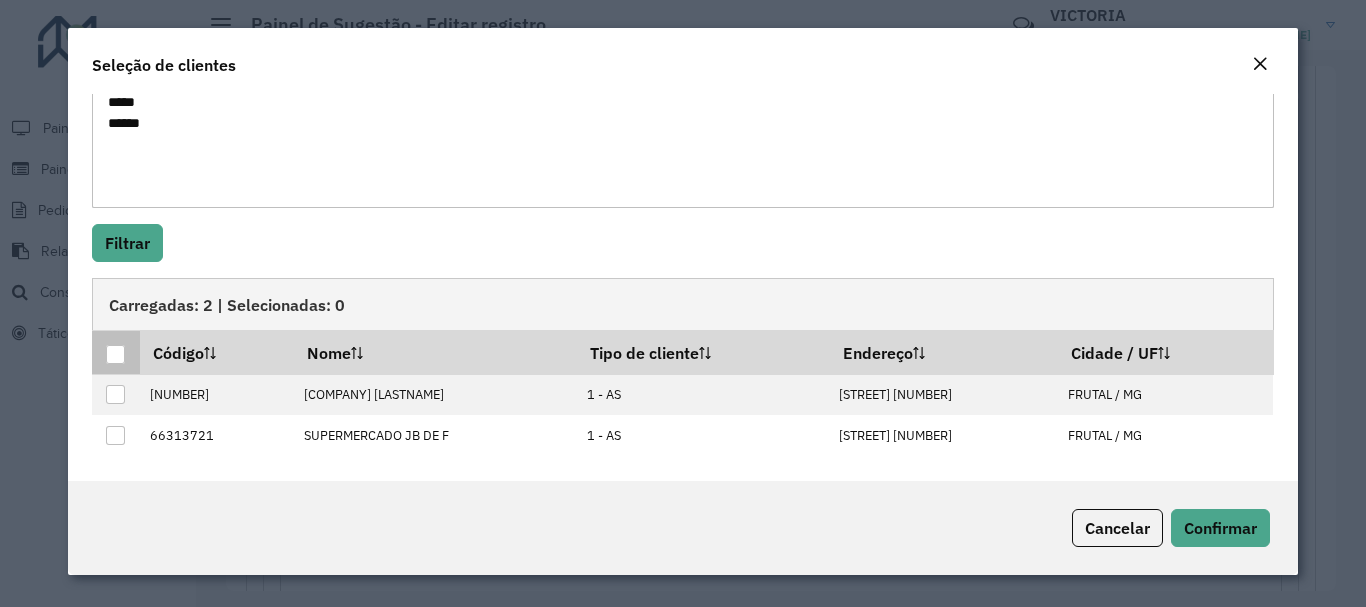 click at bounding box center (115, 354) 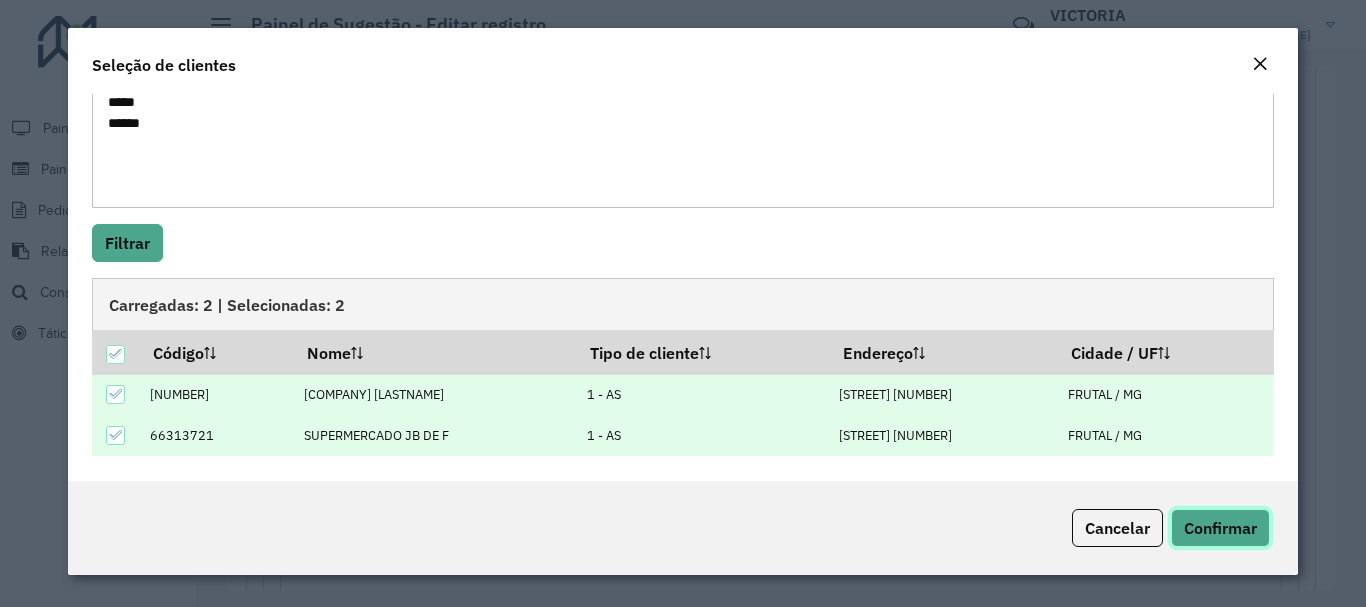 click on "Confirmar" 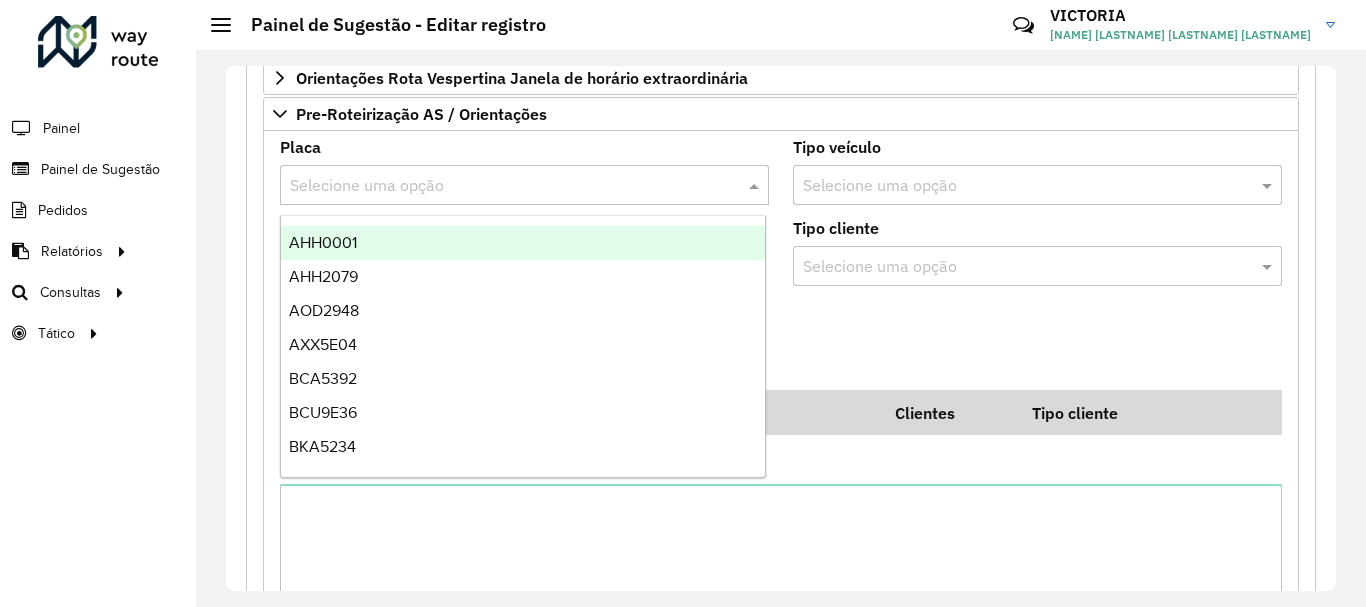 click at bounding box center [504, 186] 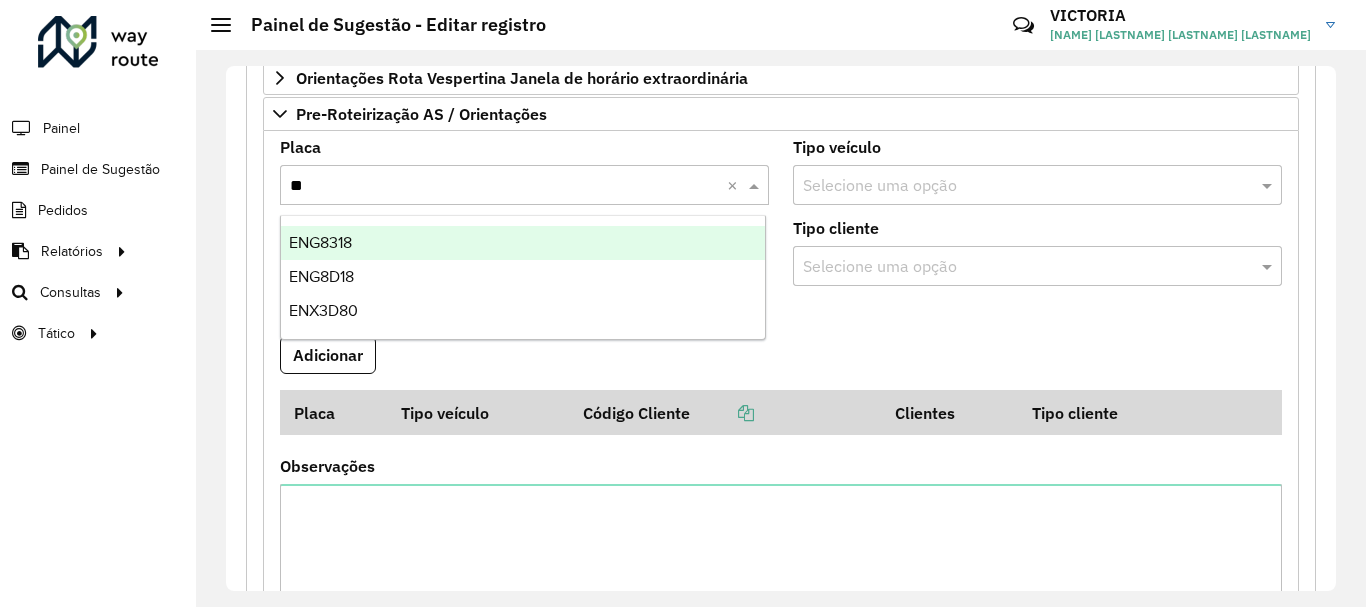 type on "***" 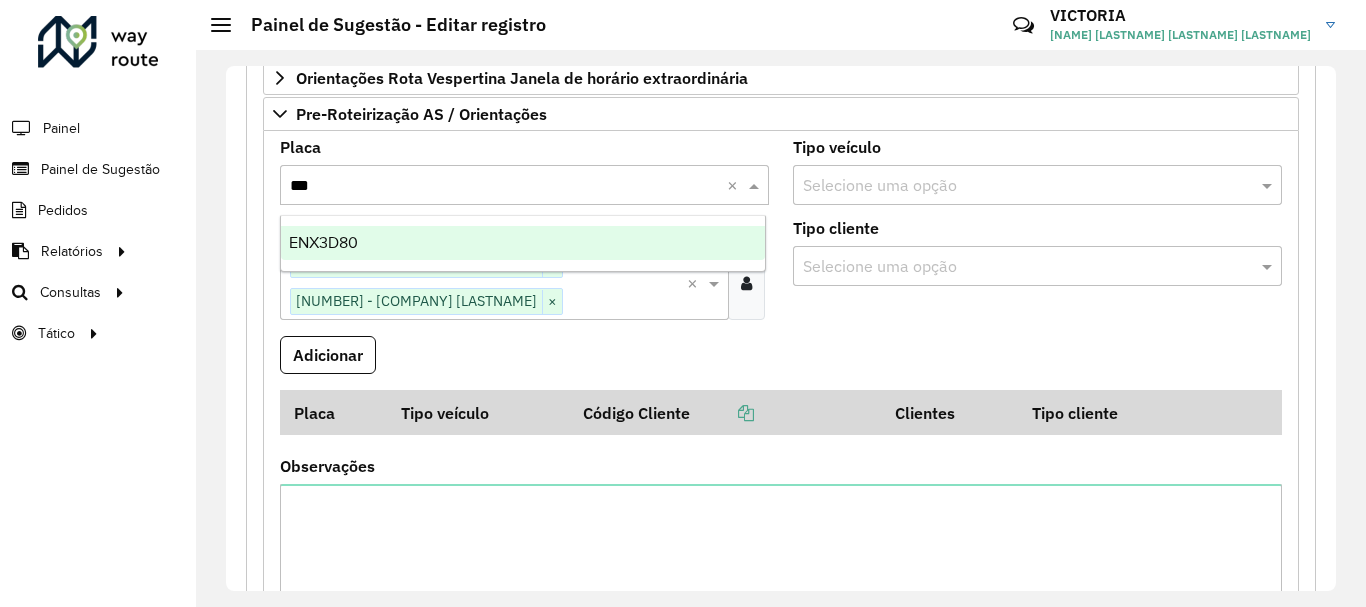 click on "ENX3D80" at bounding box center (523, 243) 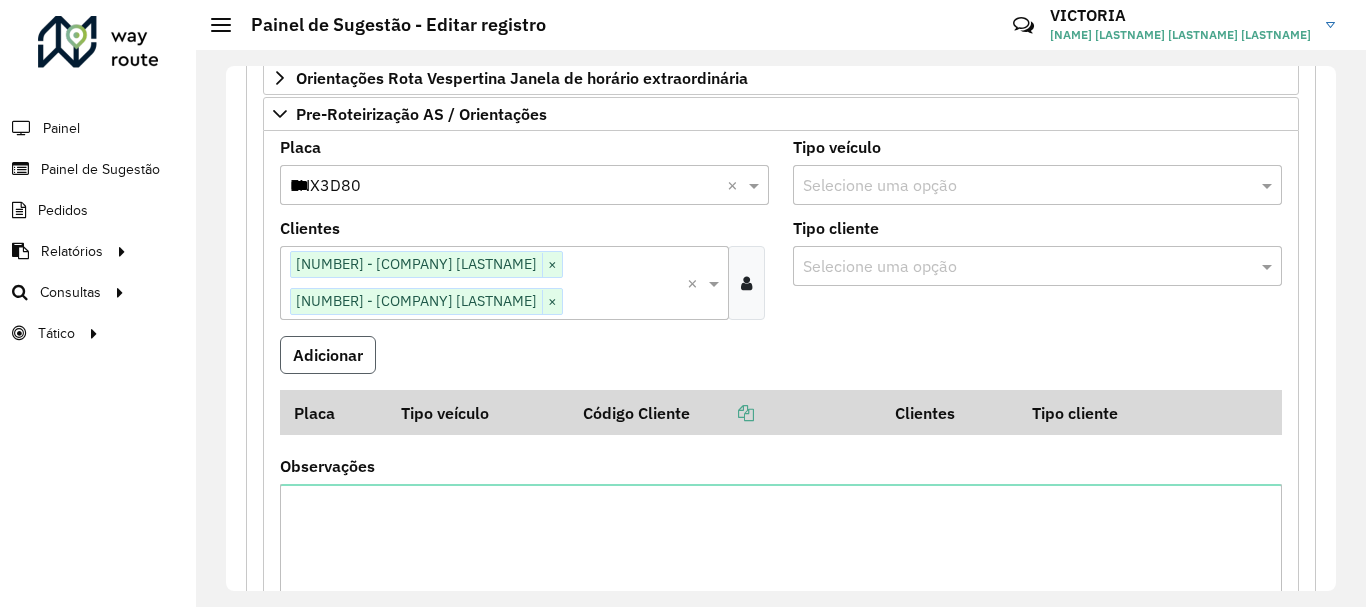 click on "Adicionar" at bounding box center (328, 355) 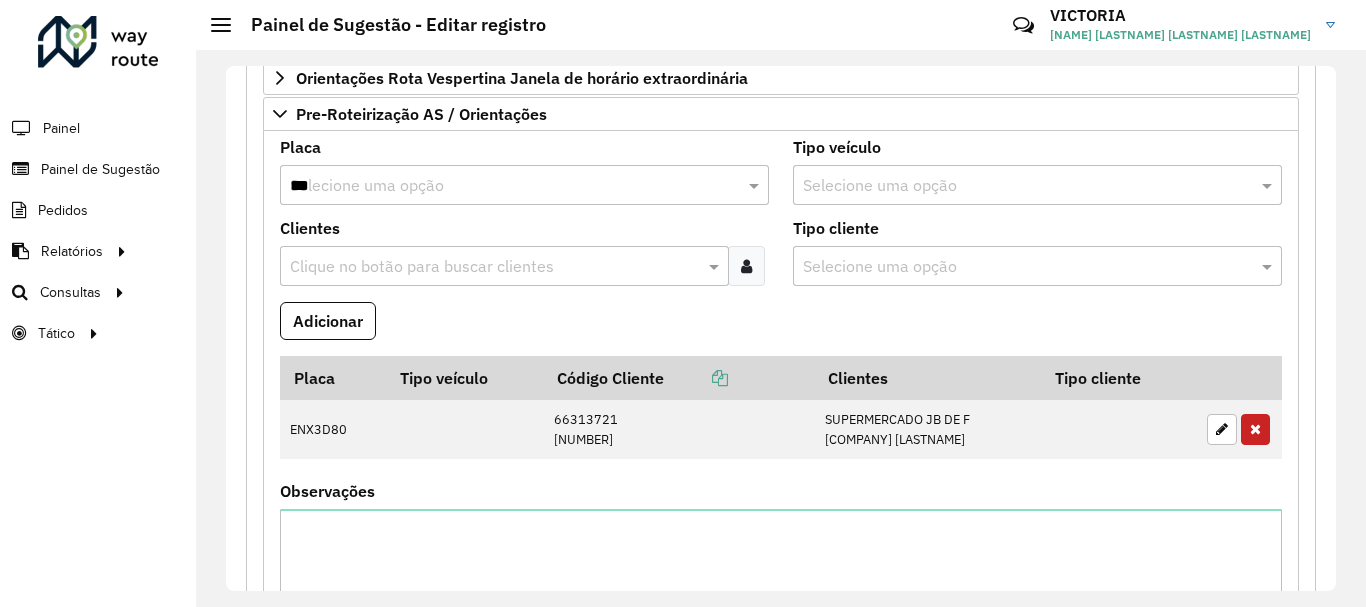 scroll, scrollTop: 1426, scrollLeft: 0, axis: vertical 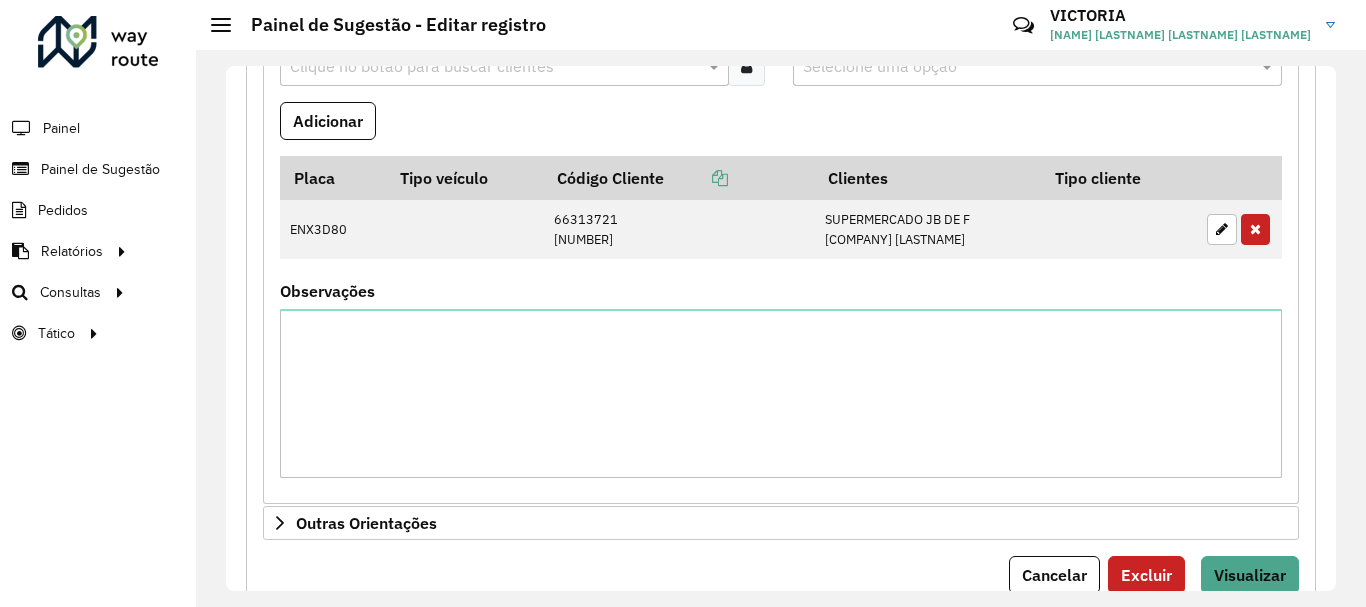 type 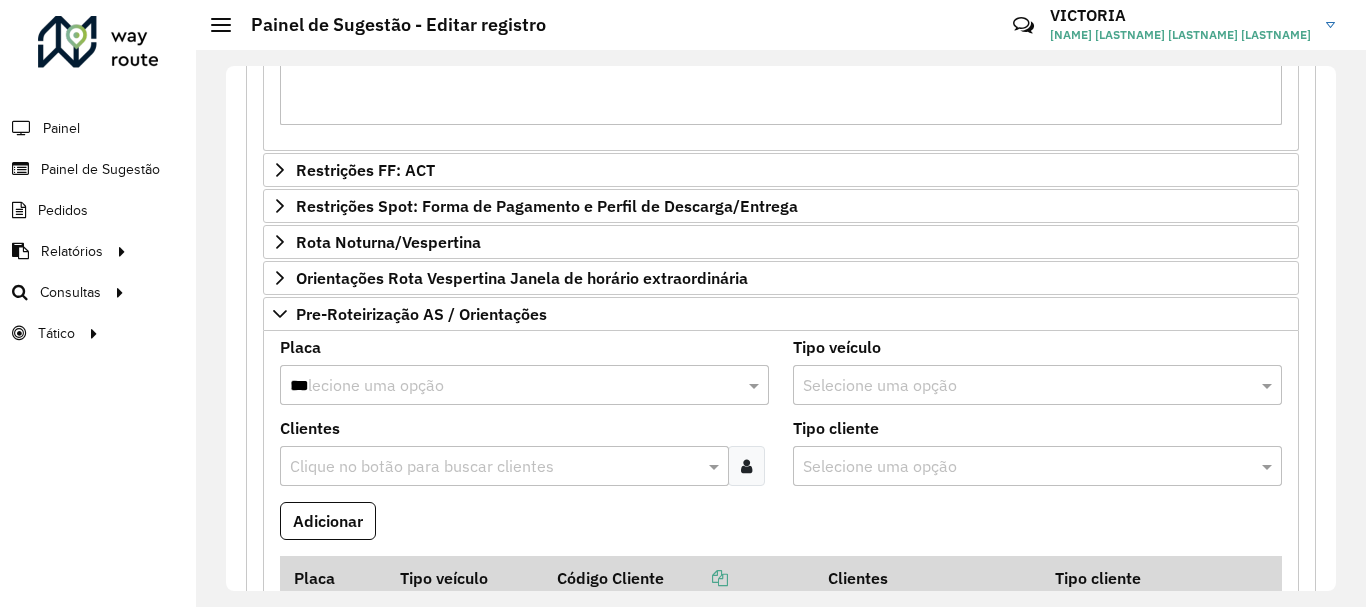 scroll, scrollTop: 526, scrollLeft: 0, axis: vertical 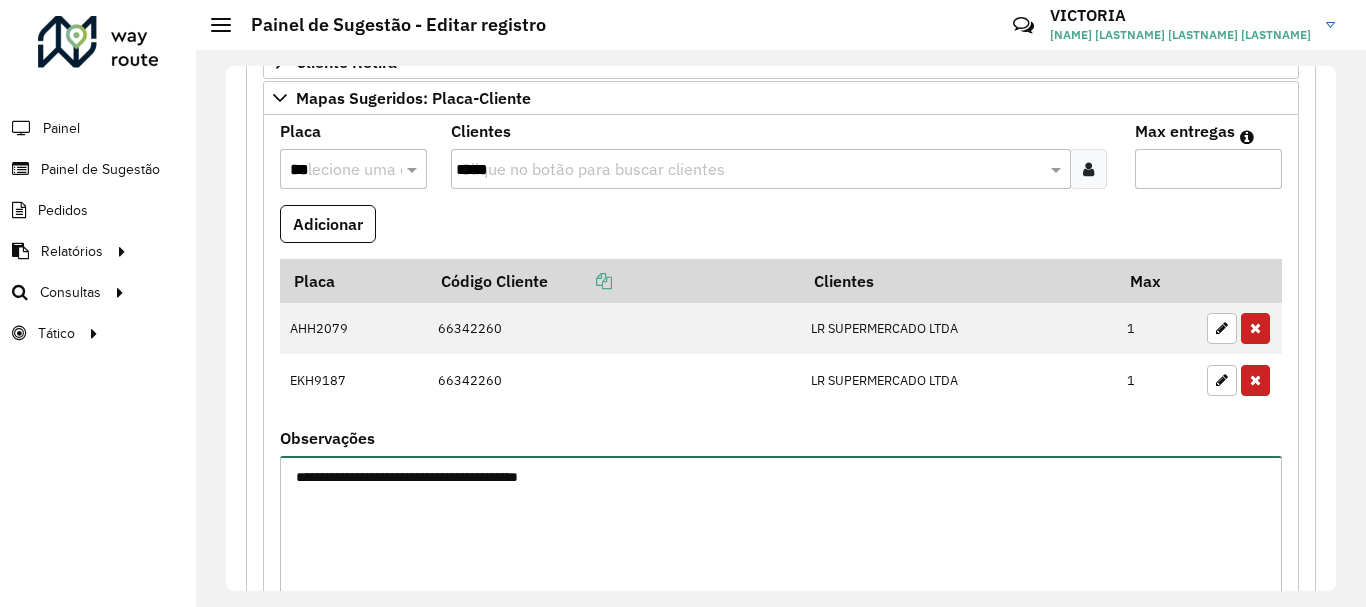 click on "**********" at bounding box center (781, 540) 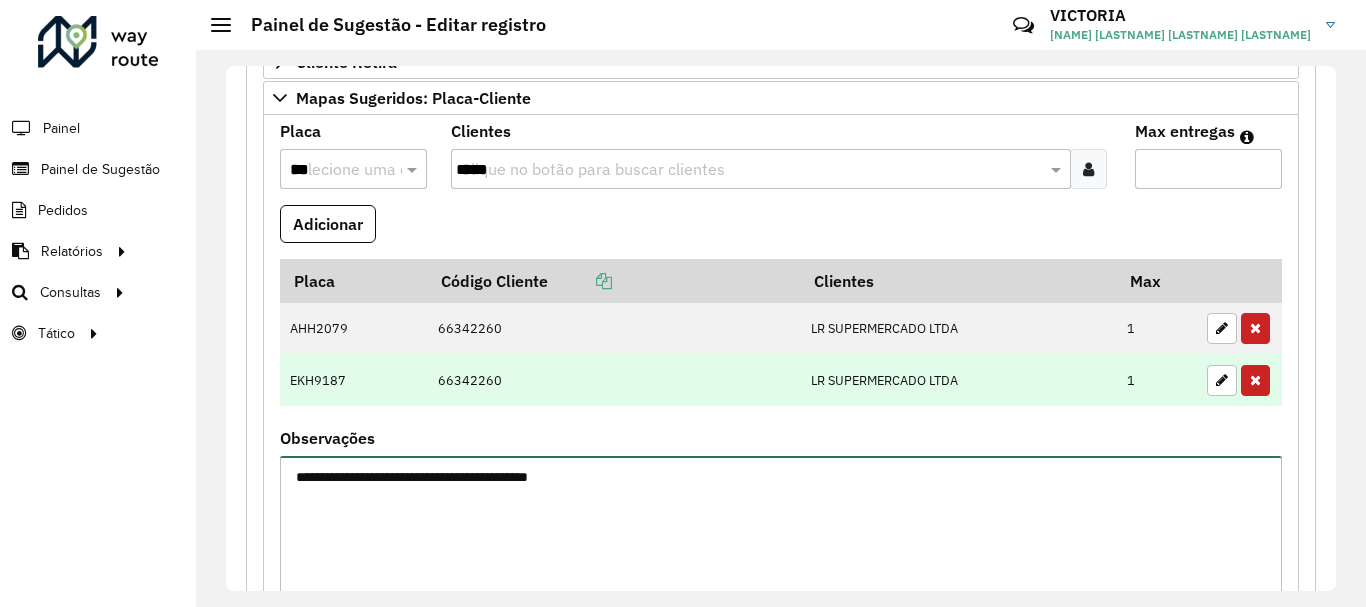 scroll, scrollTop: 326, scrollLeft: 0, axis: vertical 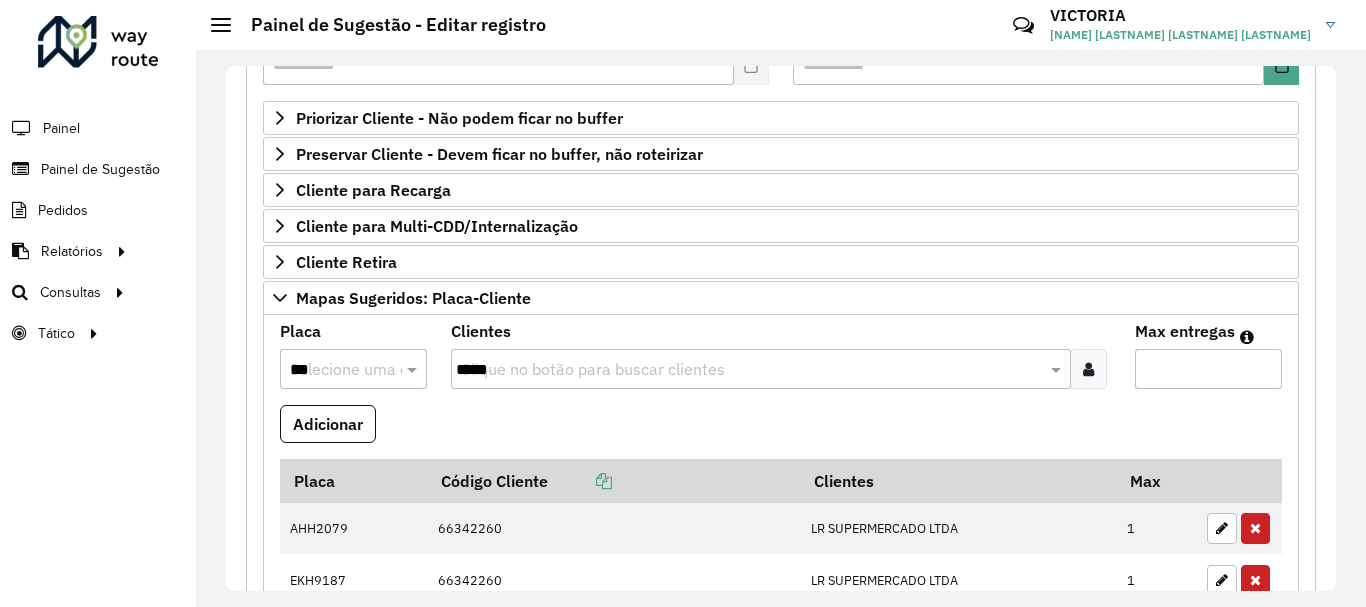 type on "**********" 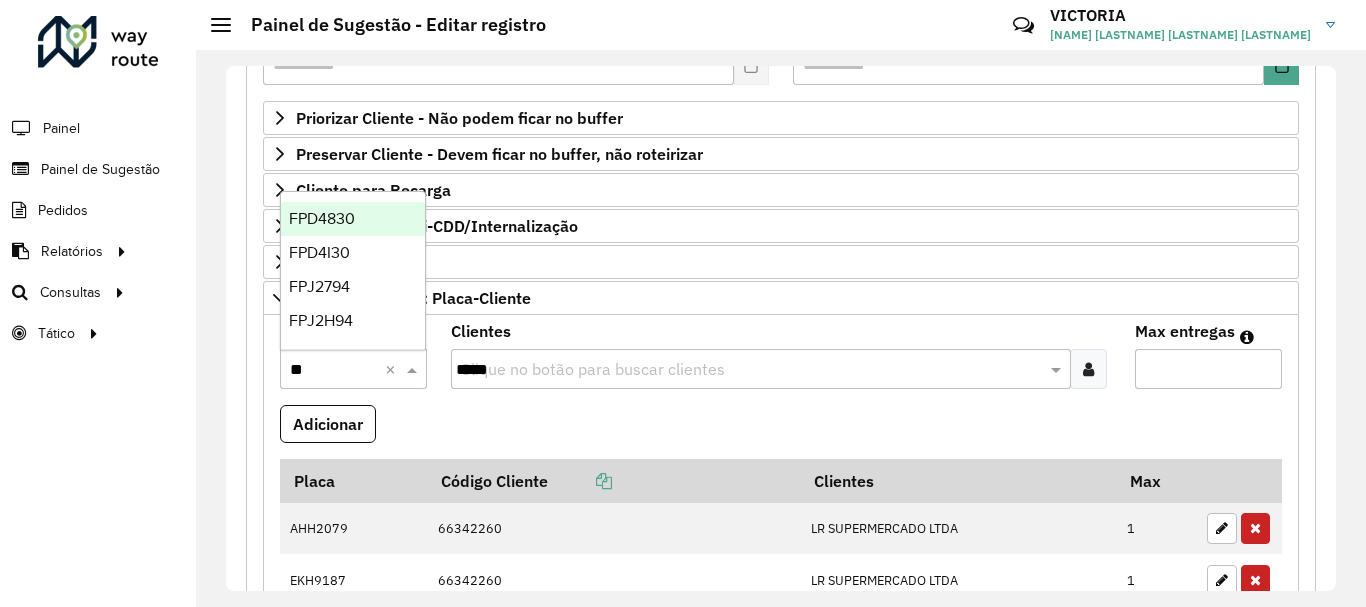 type on "***" 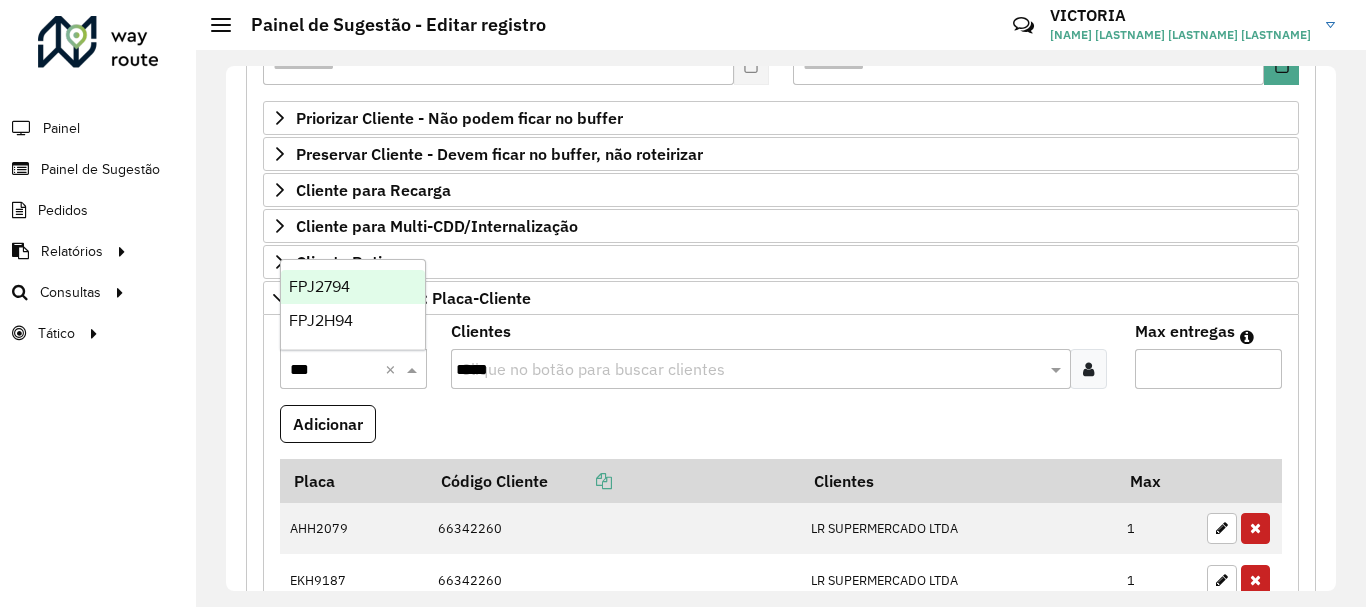 click on "FPJ2794" at bounding box center (319, 286) 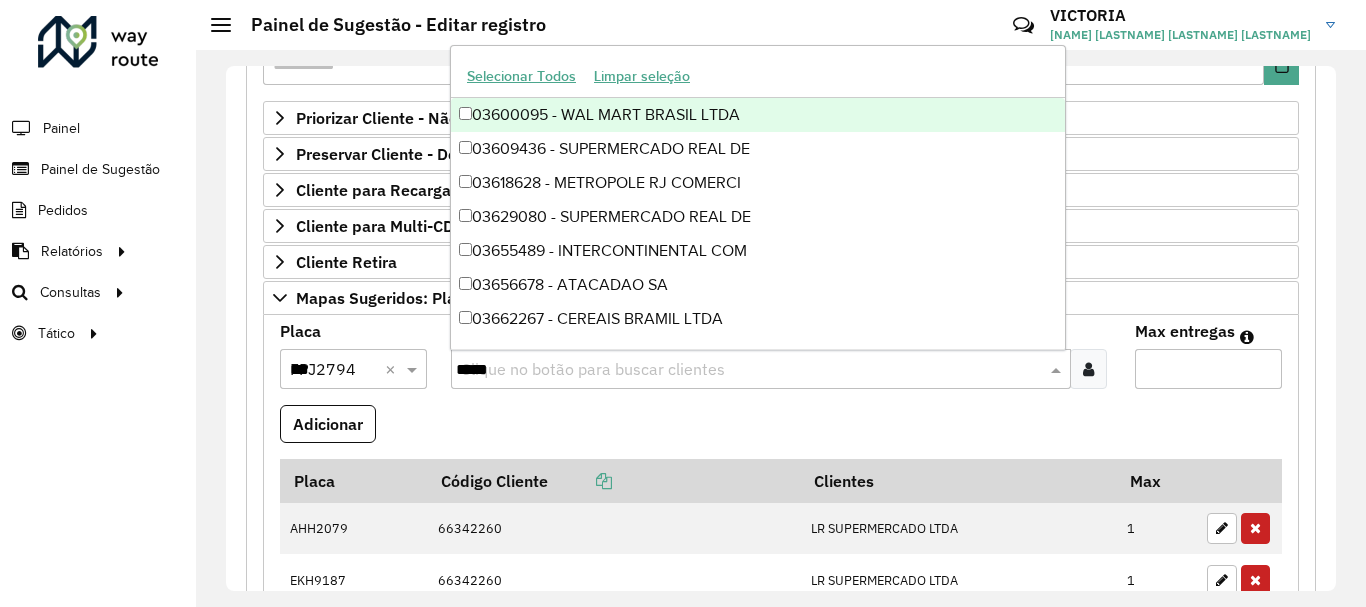 click on "*****" at bounding box center [751, 370] 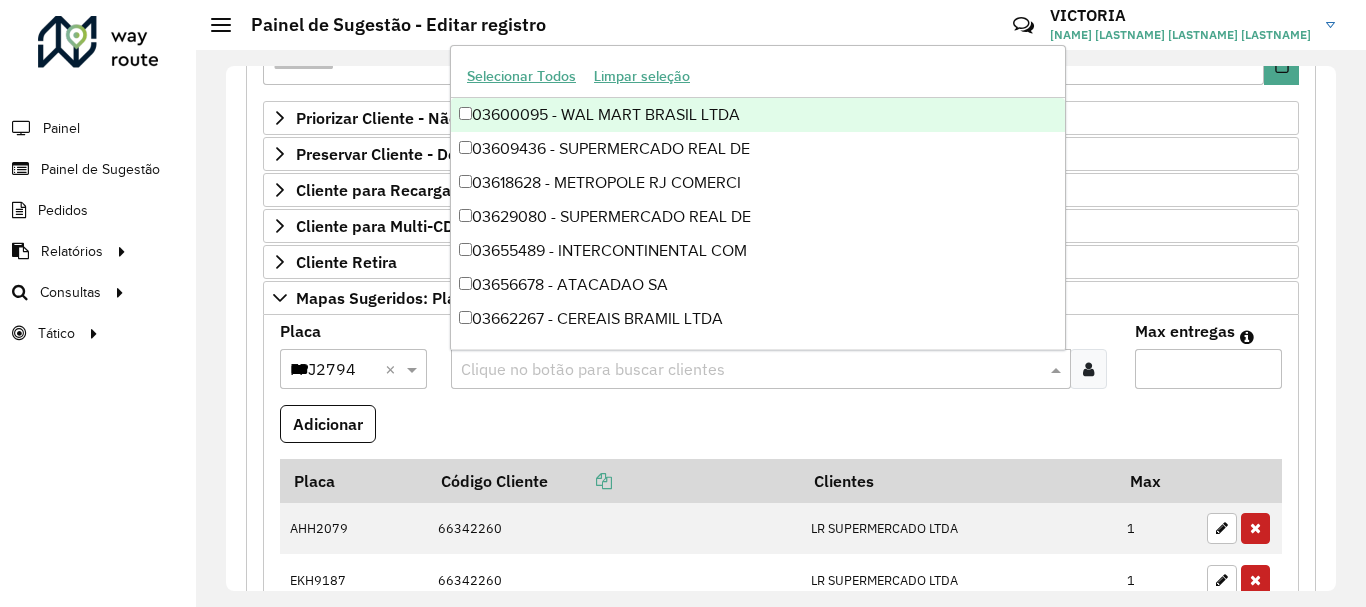 paste on "*****" 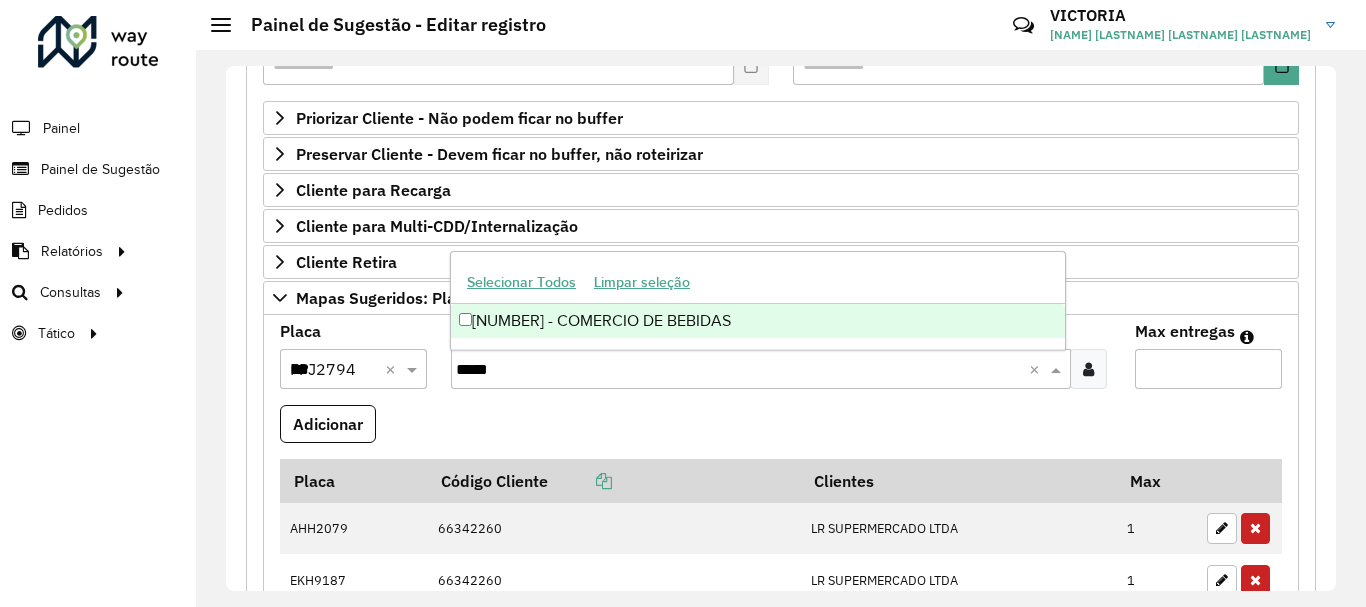 click on "[NUMBER] - COMERCIO DE BEBIDAS" at bounding box center [758, 321] 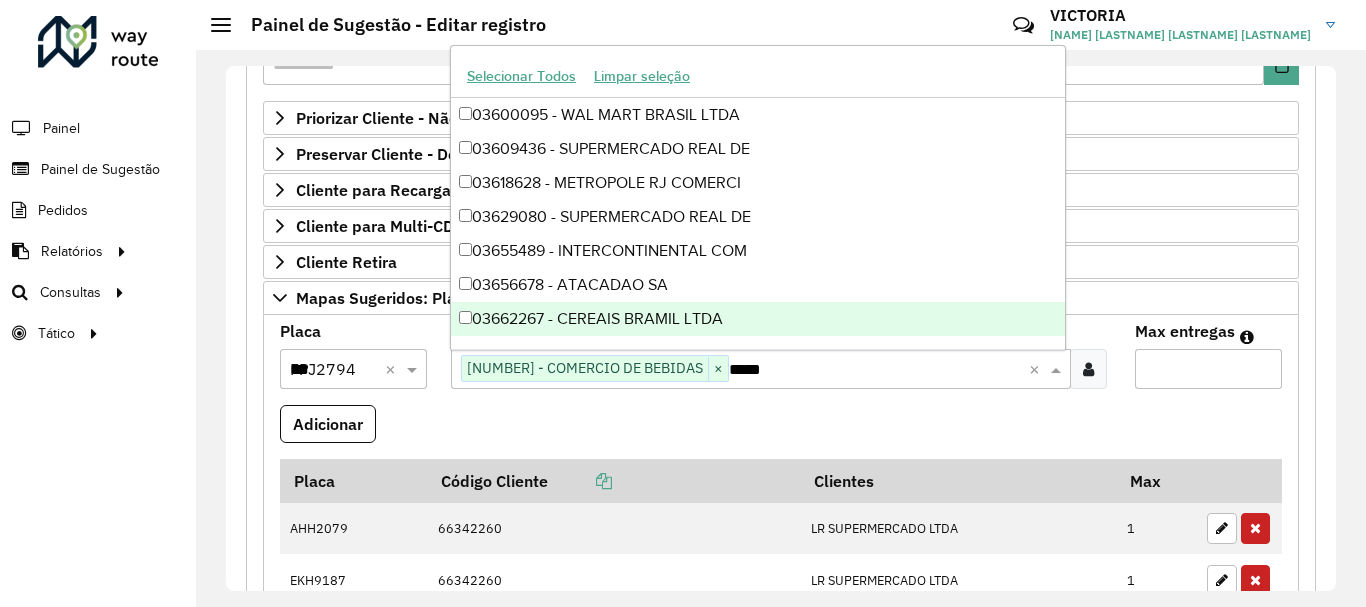 click on "*" at bounding box center (1208, 369) 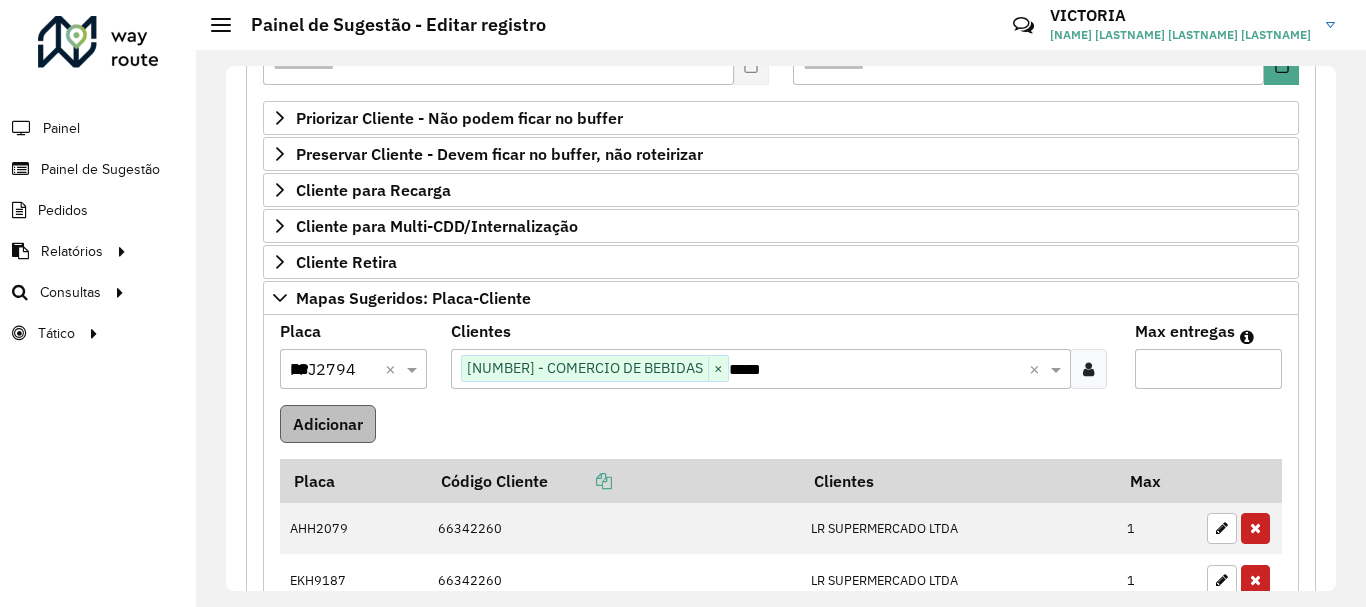 type on "*" 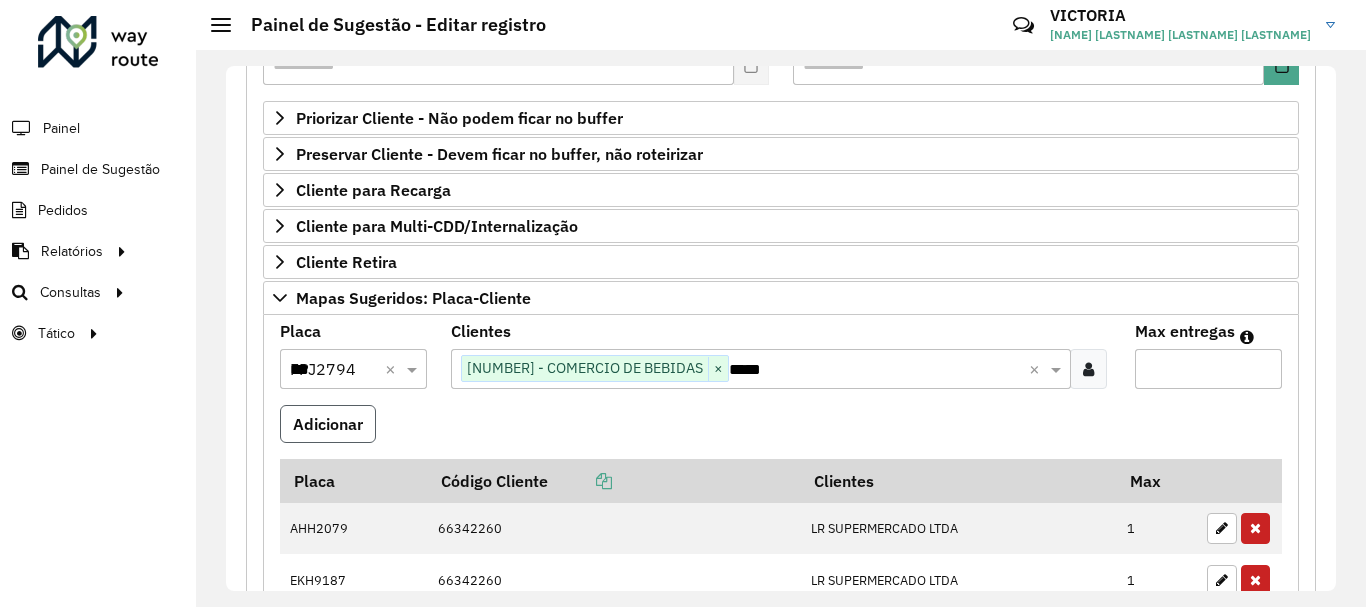 click on "Adicionar" at bounding box center (328, 424) 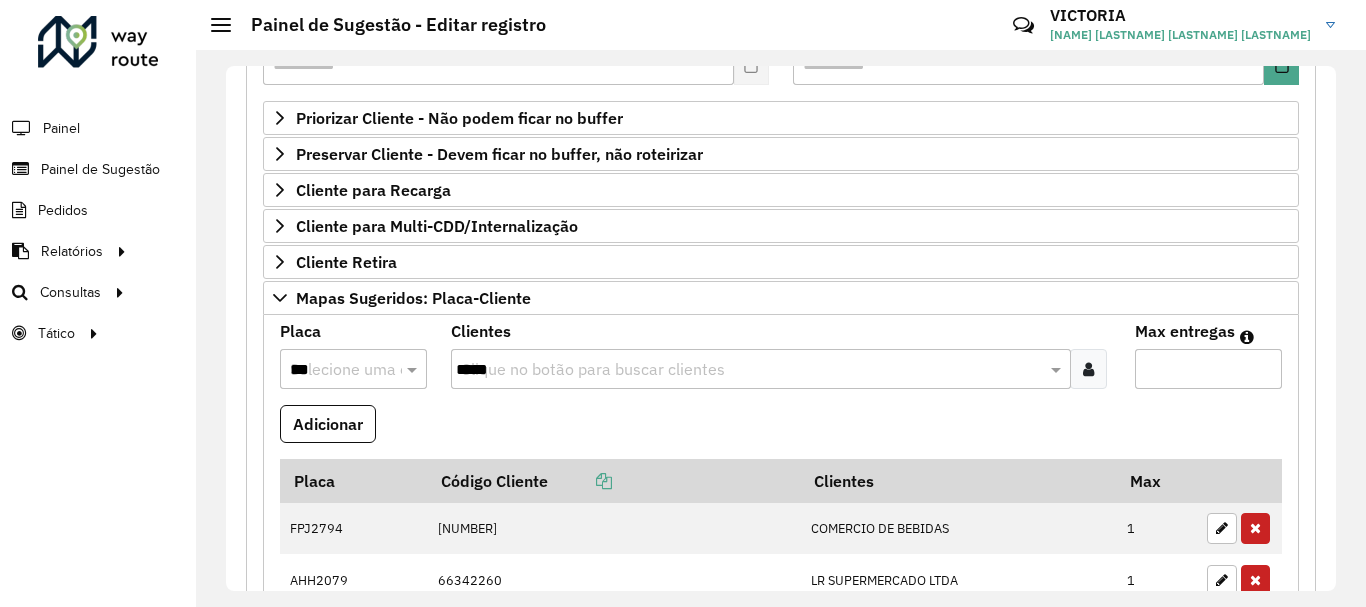 scroll, scrollTop: 526, scrollLeft: 0, axis: vertical 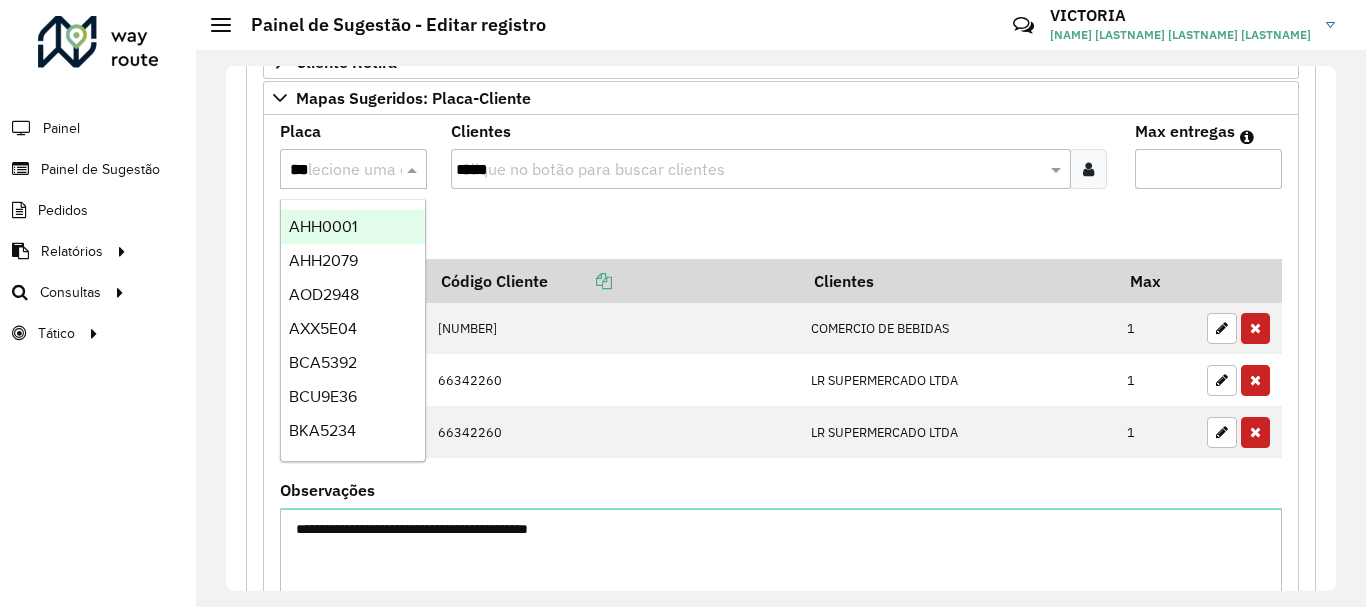 click on "***" at bounding box center [333, 170] 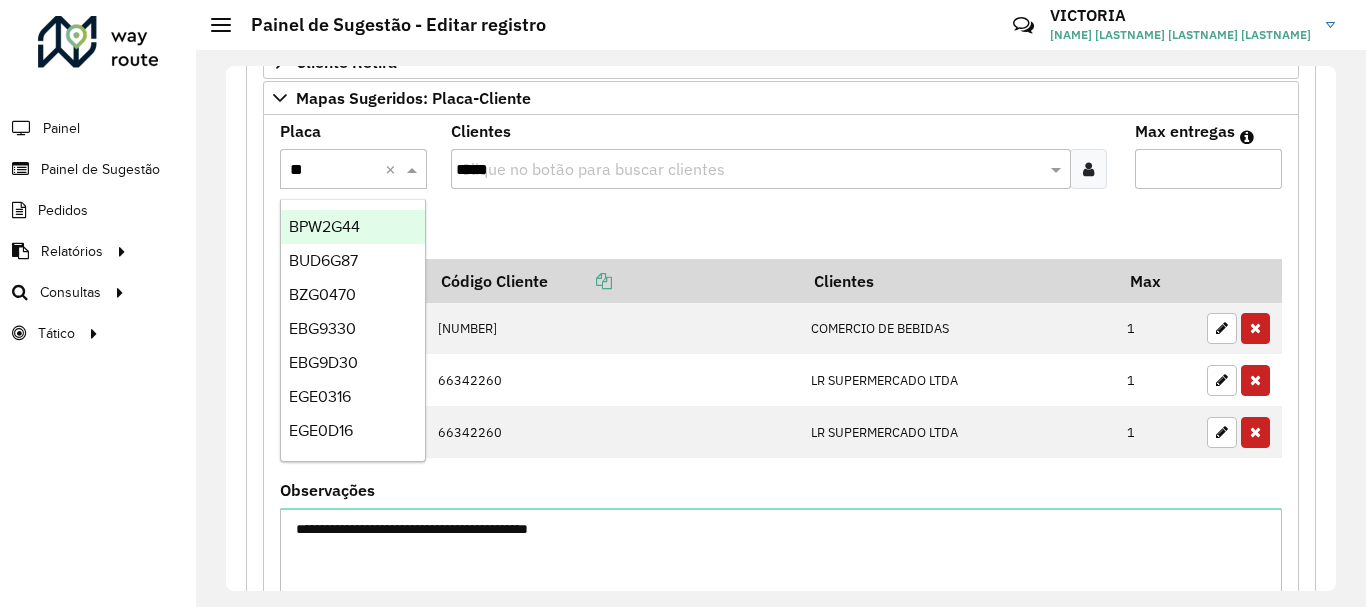 type on "***" 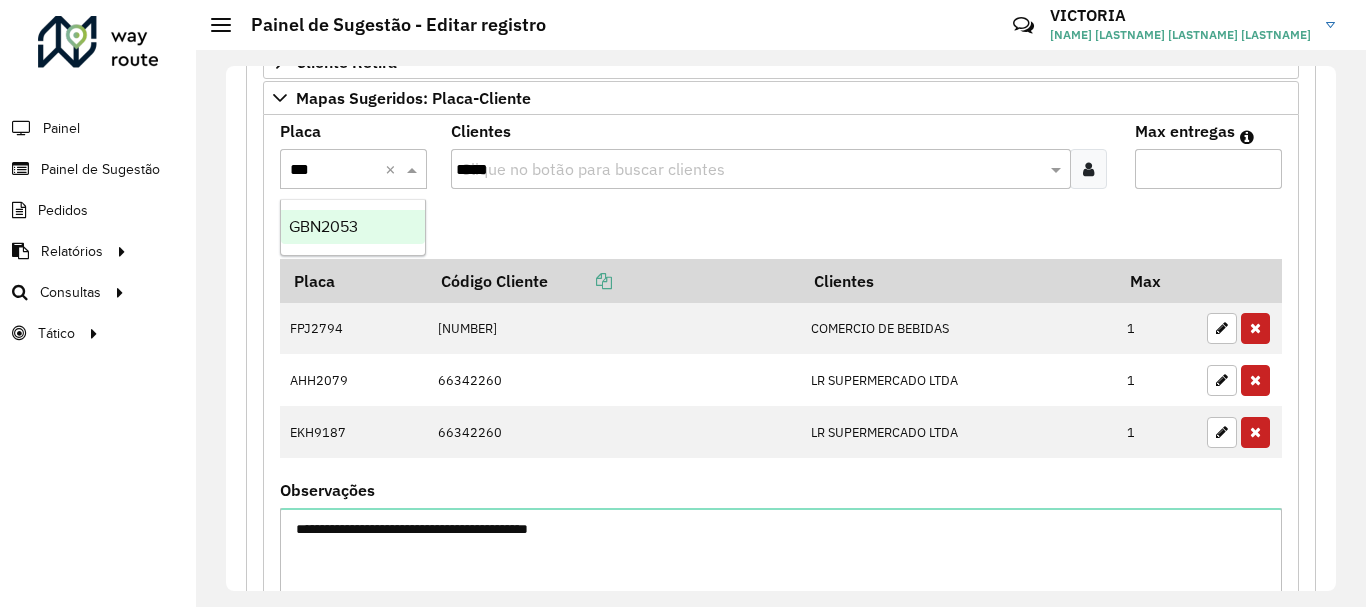 click on "GBN2053" at bounding box center (353, 227) 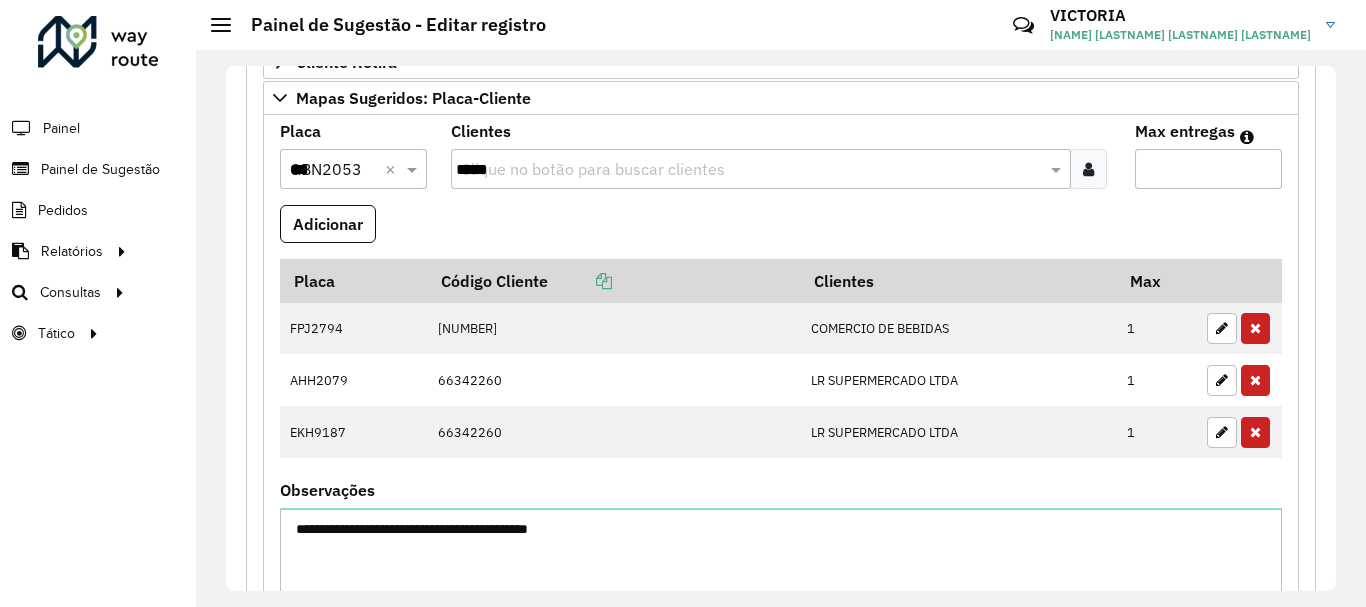 click on "*****" at bounding box center (751, 170) 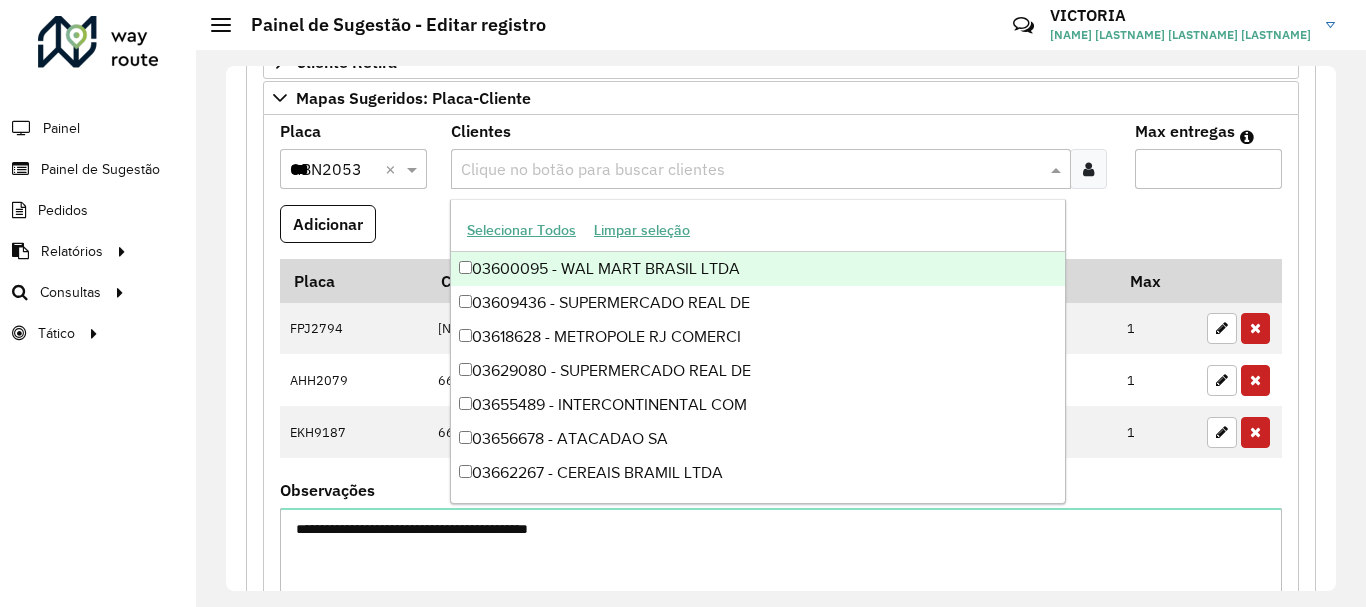 paste on "*****" 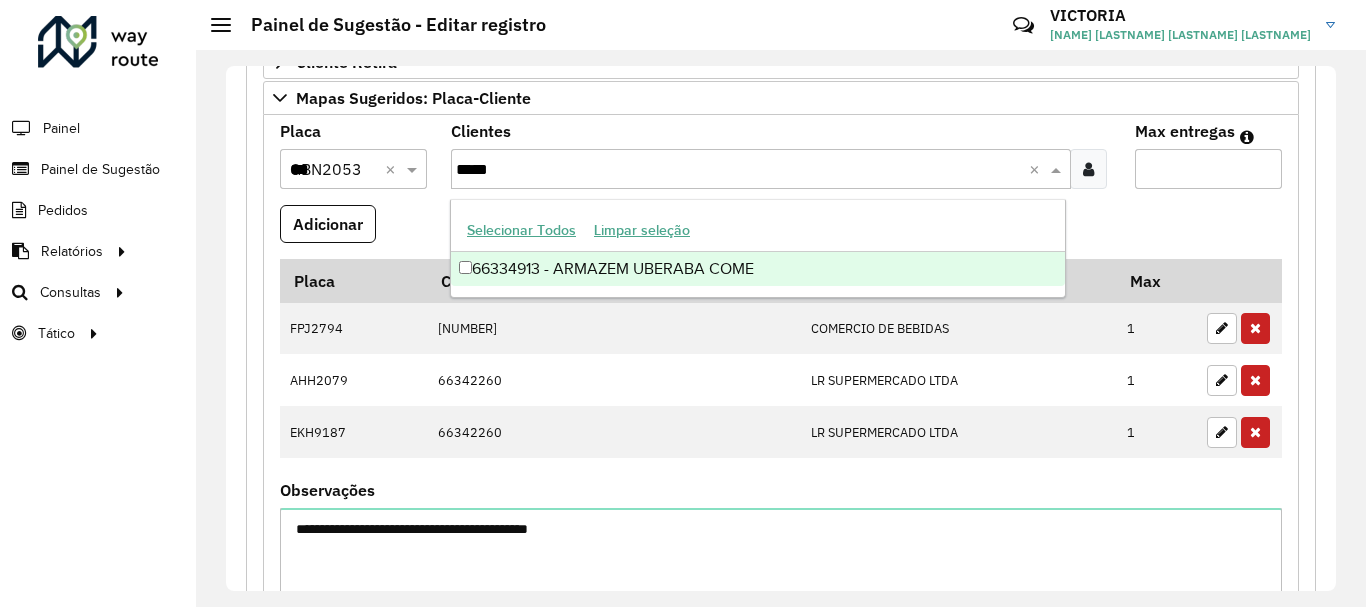 click on "66334913 - ARMAZEM UBERABA COME" at bounding box center [758, 269] 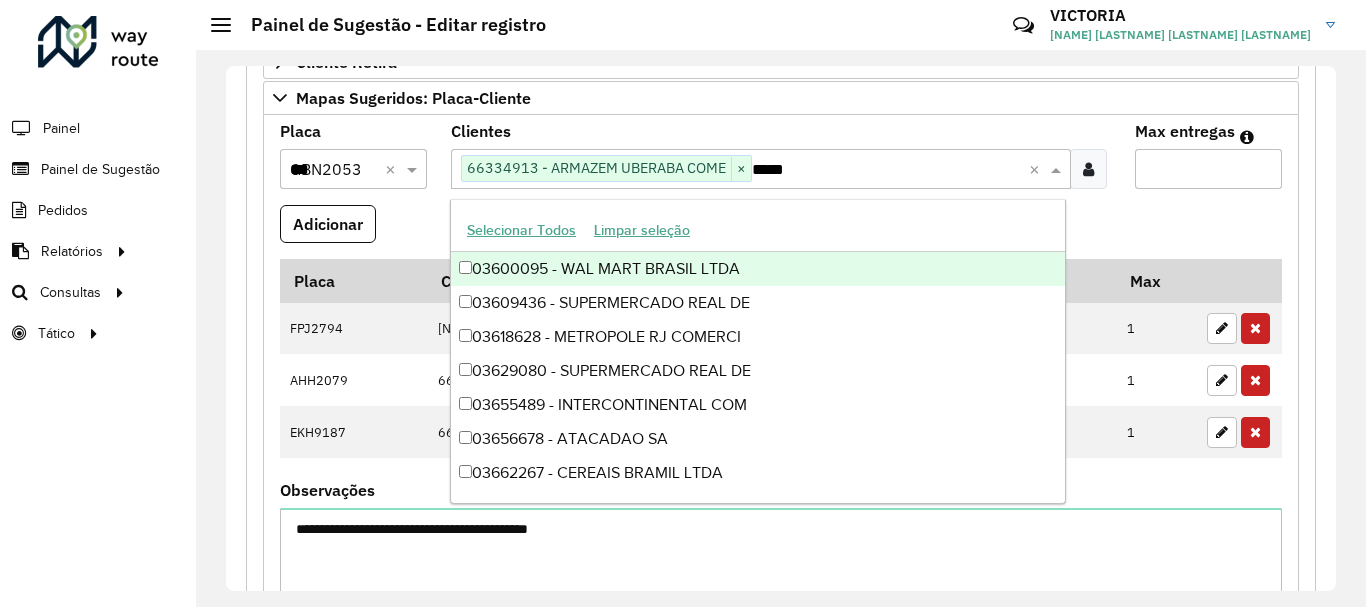click on "*" at bounding box center [1208, 169] 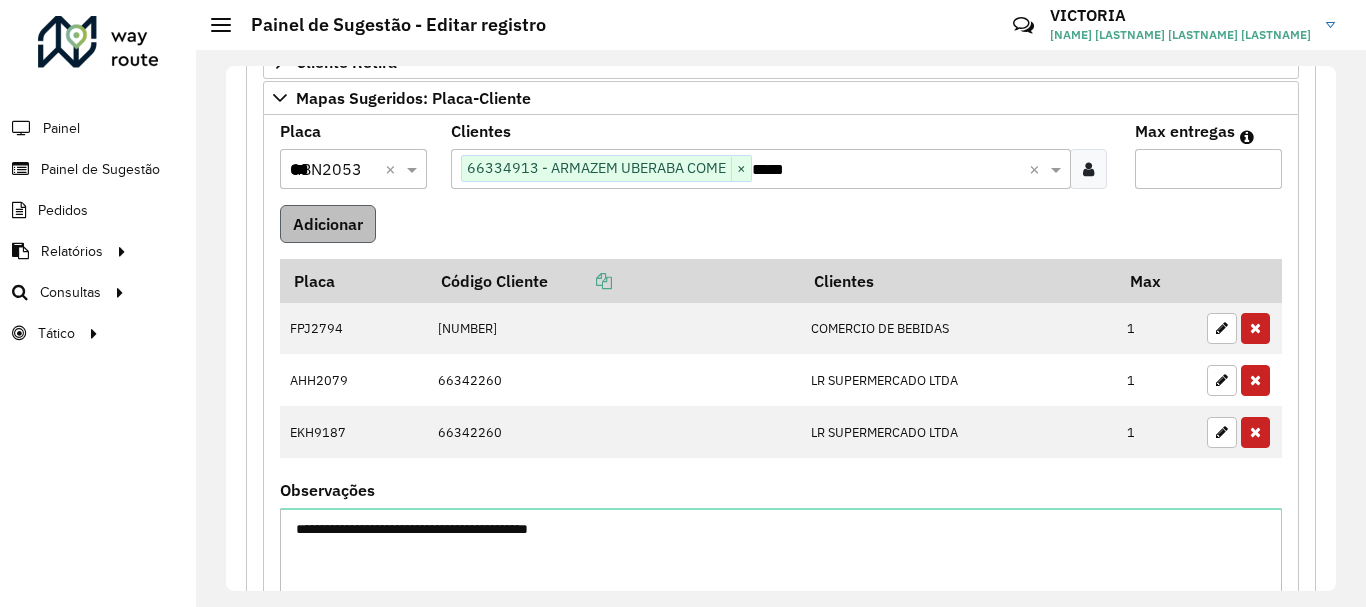 type on "*" 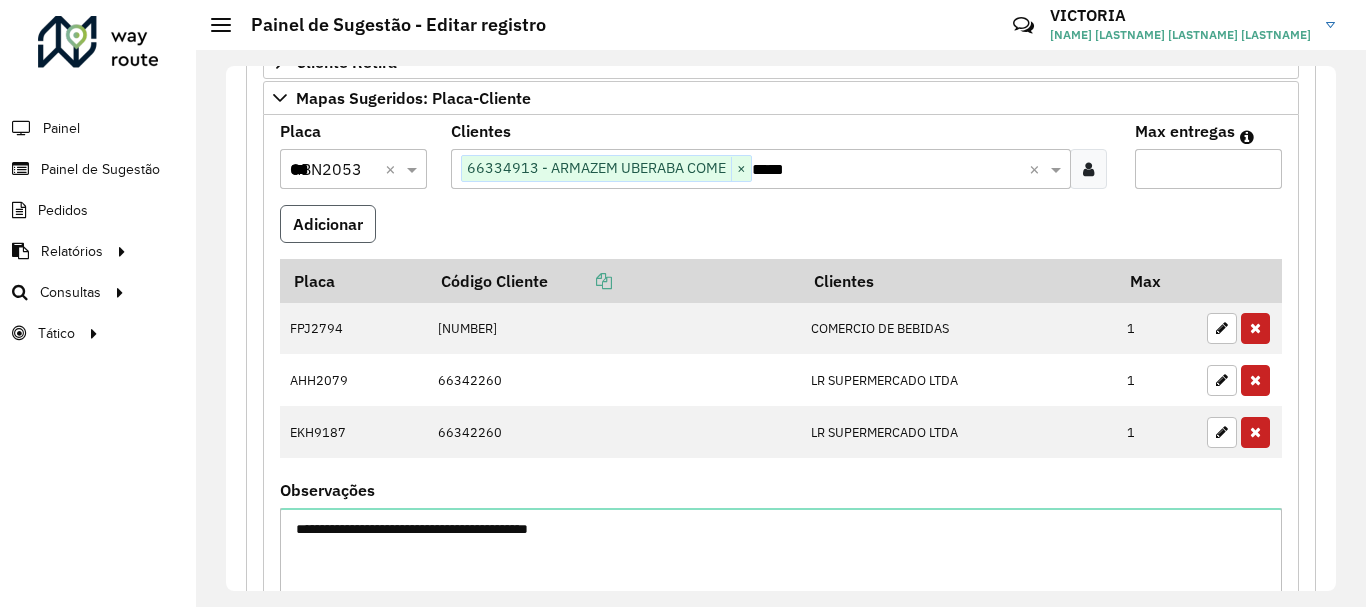 click on "Adicionar" at bounding box center (328, 224) 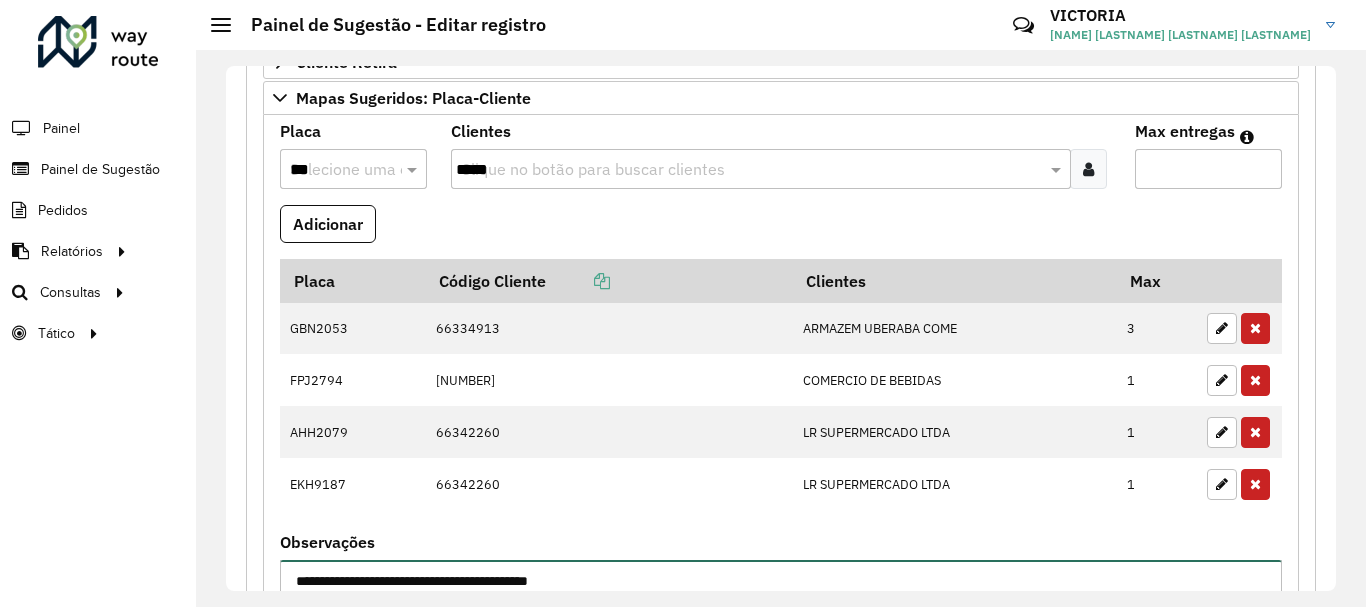 click on "**********" at bounding box center (781, 644) 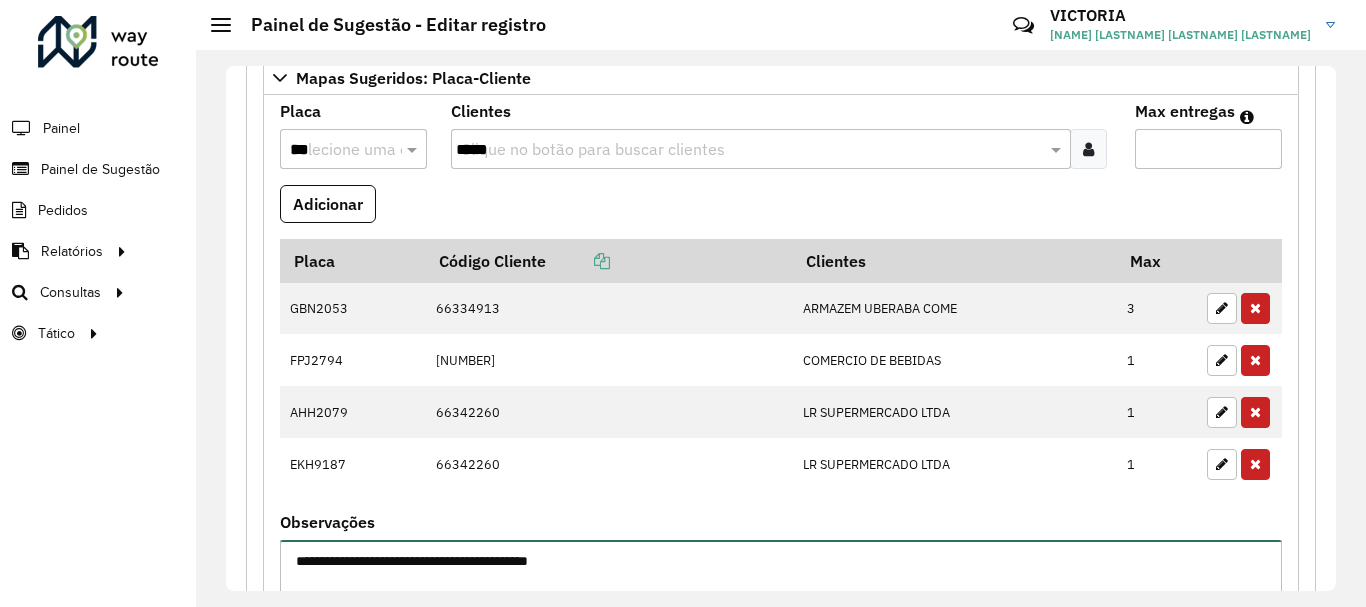 scroll, scrollTop: 567, scrollLeft: 0, axis: vertical 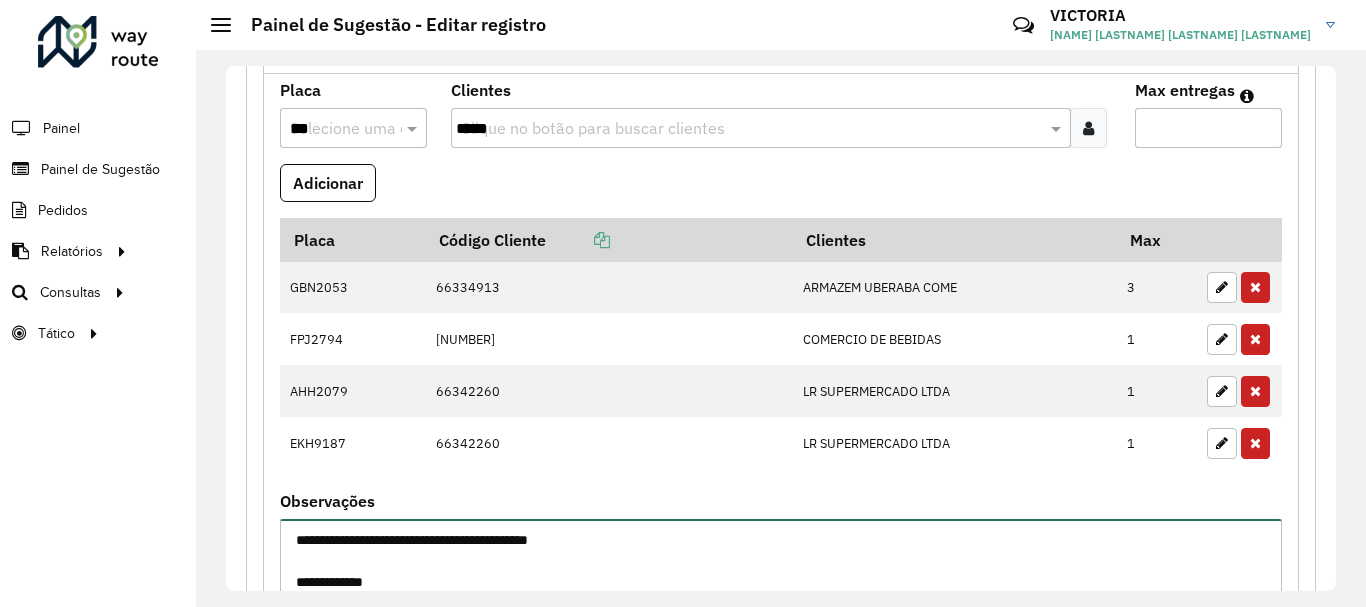 paste on "******" 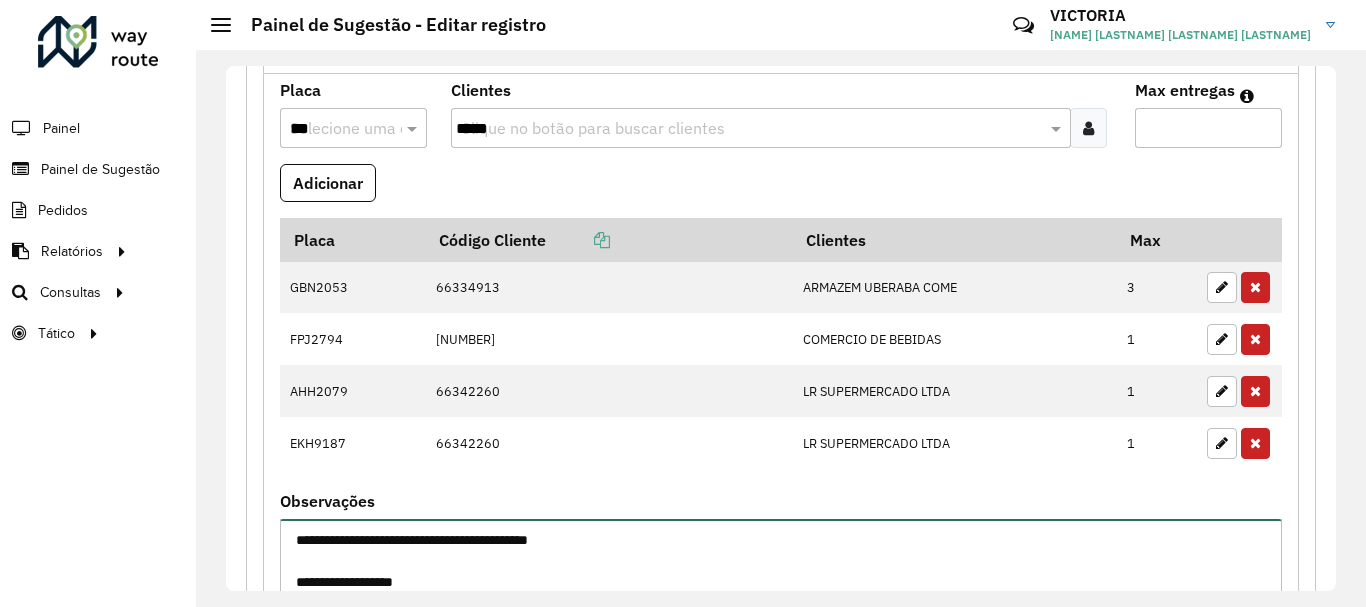 scroll, scrollTop: 588, scrollLeft: 0, axis: vertical 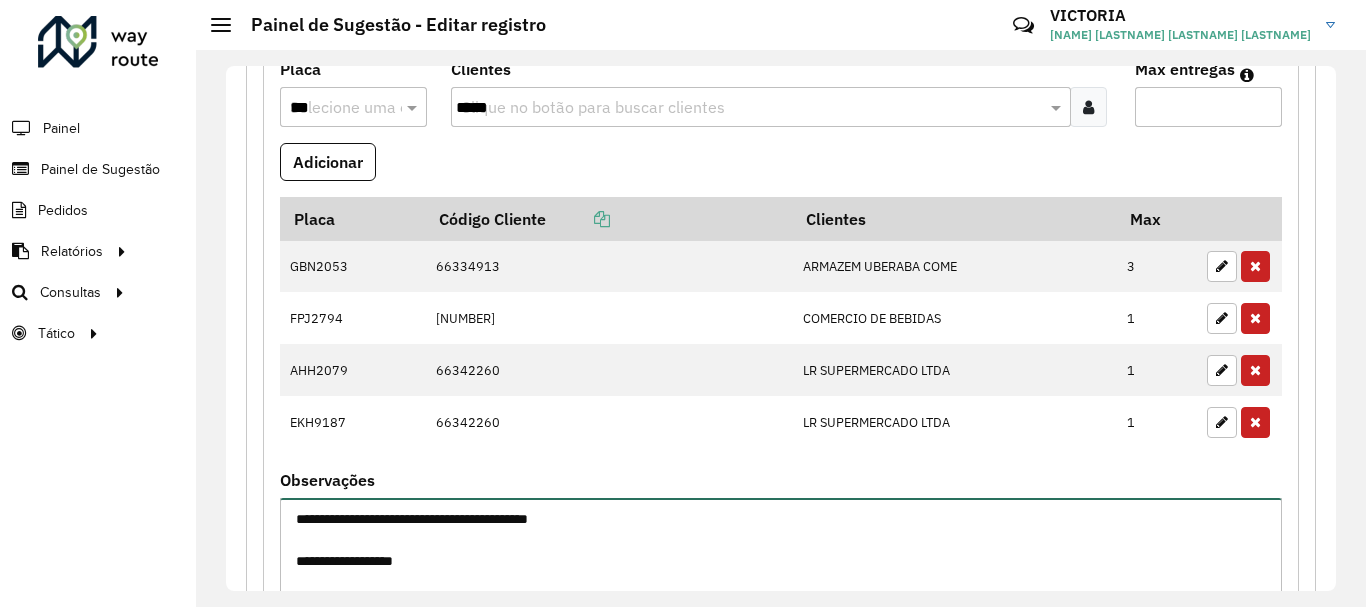 click on "**********" at bounding box center [781, 582] 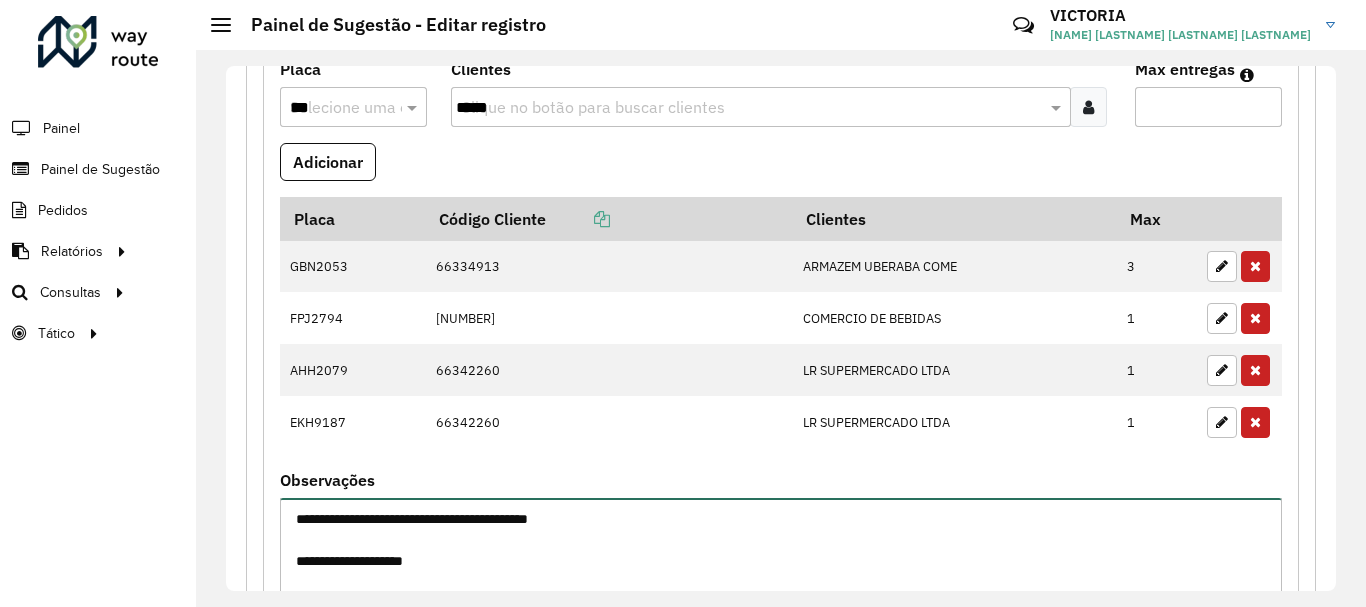 type on "**********" 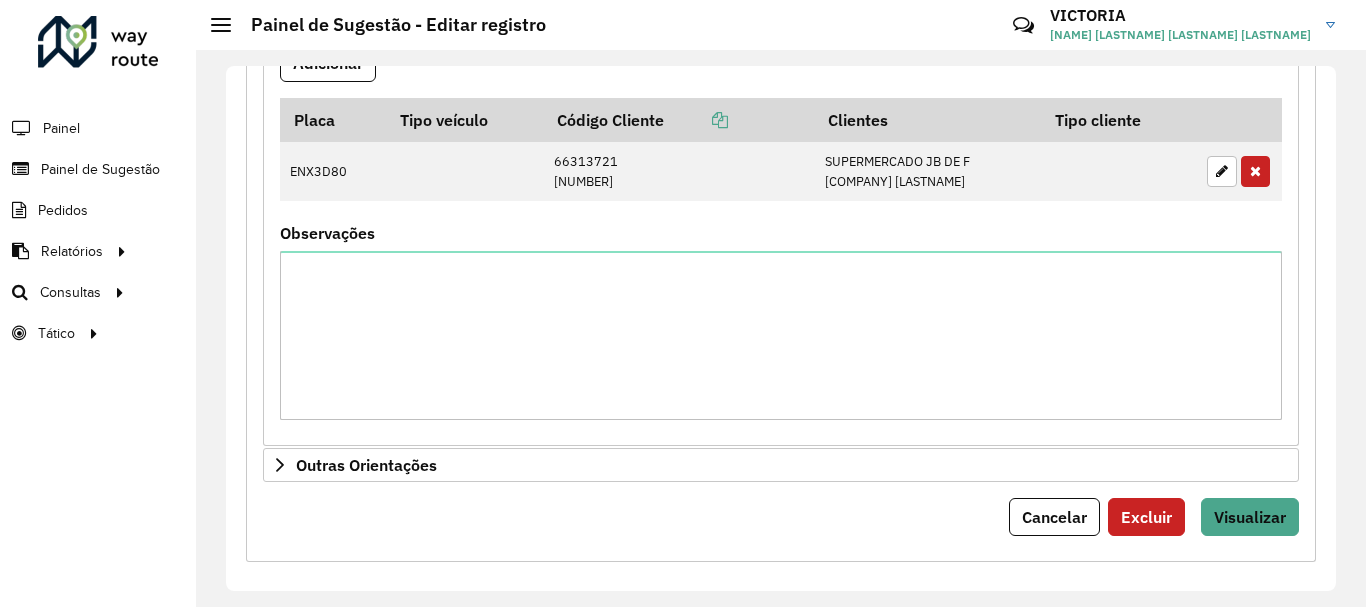 scroll, scrollTop: 1288, scrollLeft: 0, axis: vertical 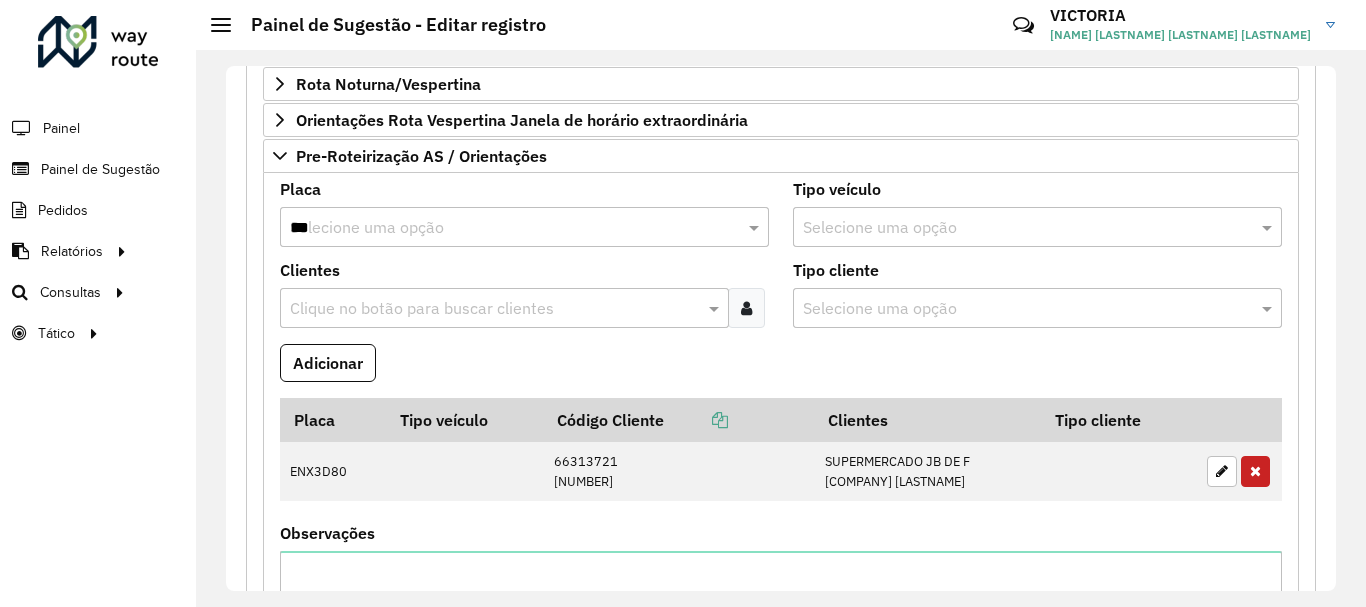 click on "***" at bounding box center (504, 228) 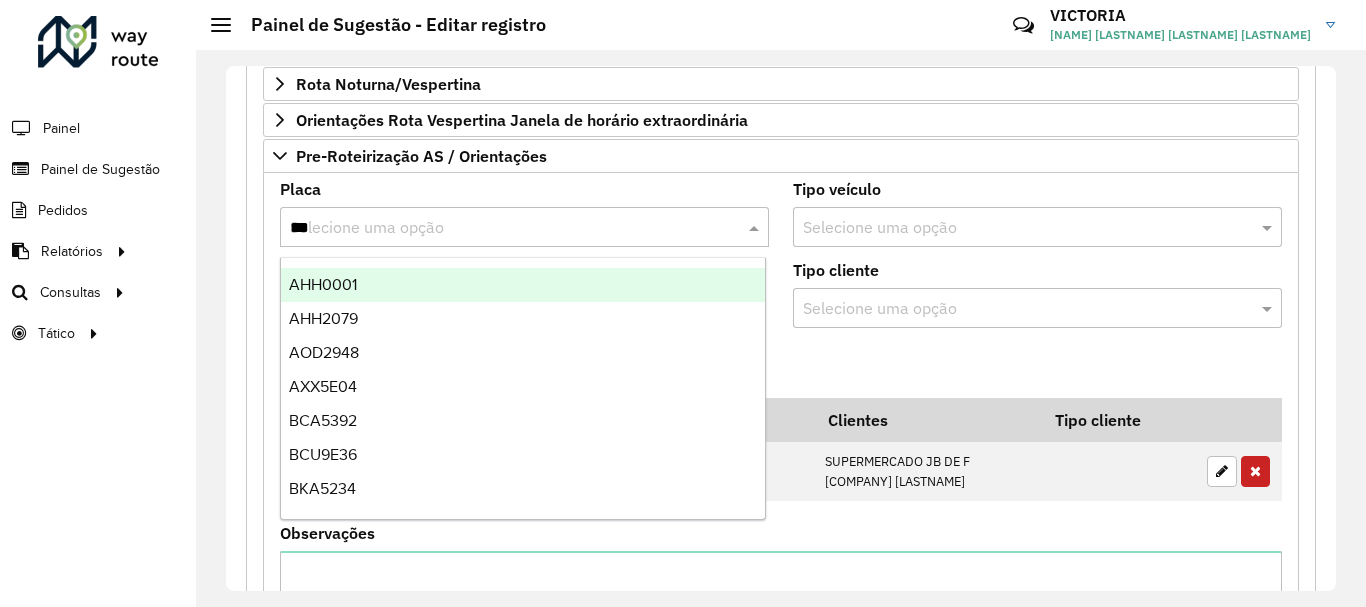 click on "Adicionar" at bounding box center [781, 371] 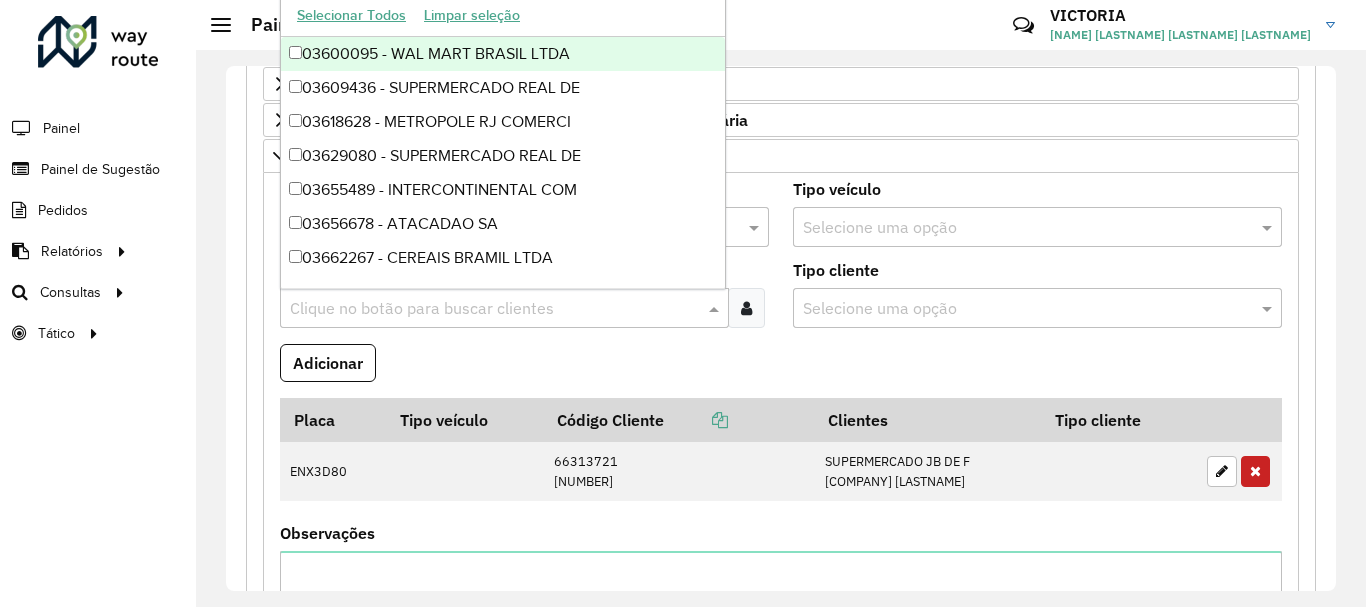 click on "Clique no botão para buscar clientes" at bounding box center [504, 308] 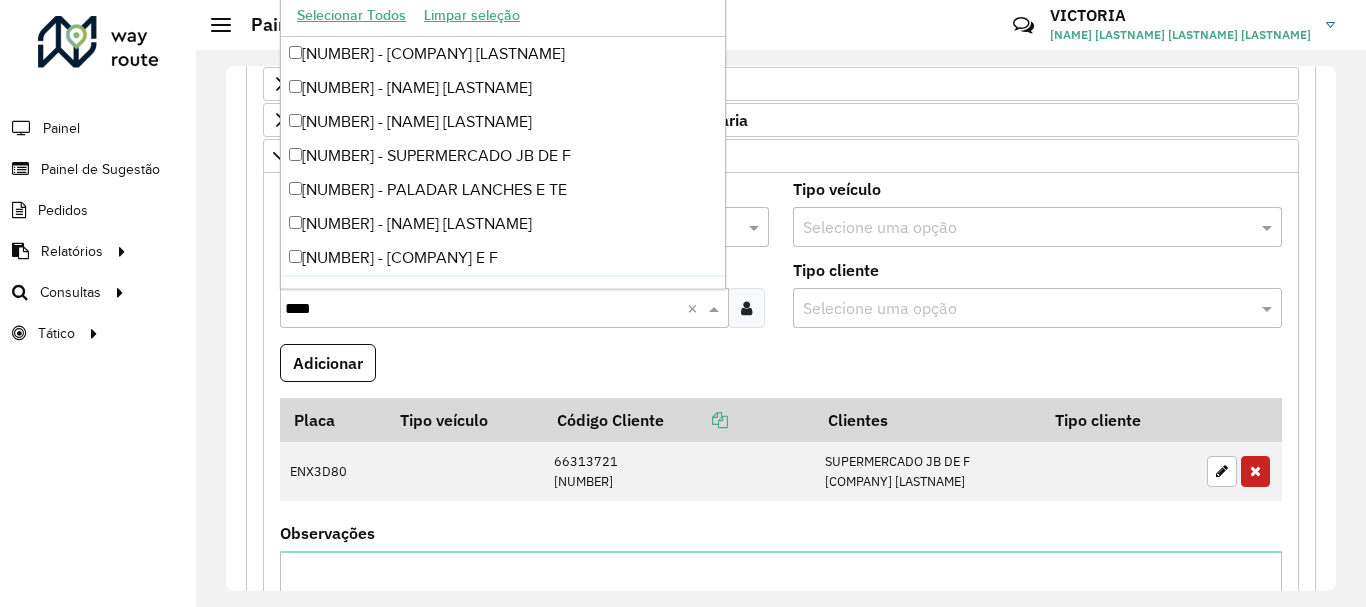 type on "*****" 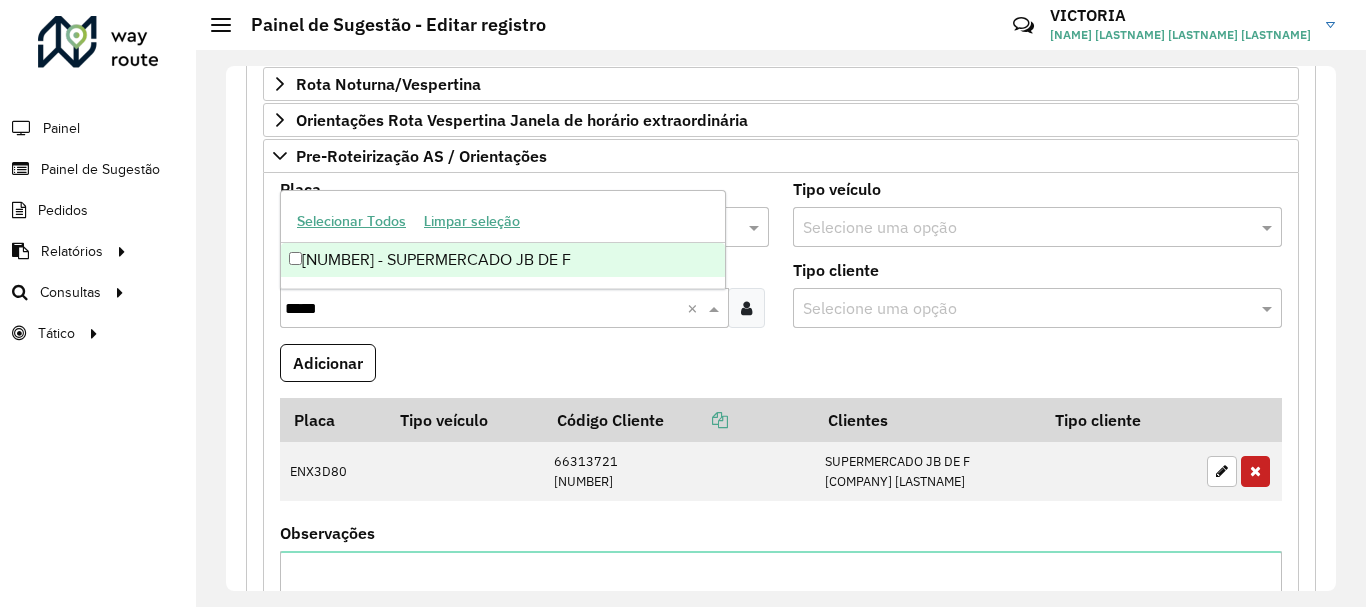 click on "[NUMBER] - SUPERMERCADO JB DE F" at bounding box center [503, 260] 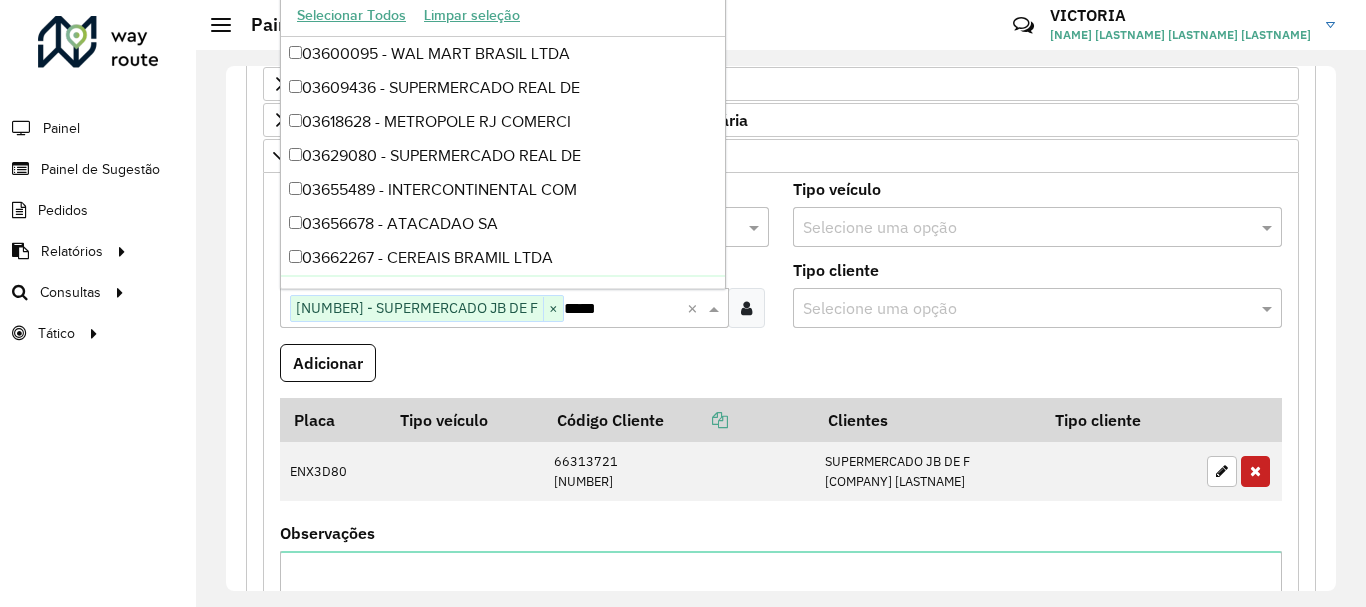 click on "Adicionar" at bounding box center (781, 371) 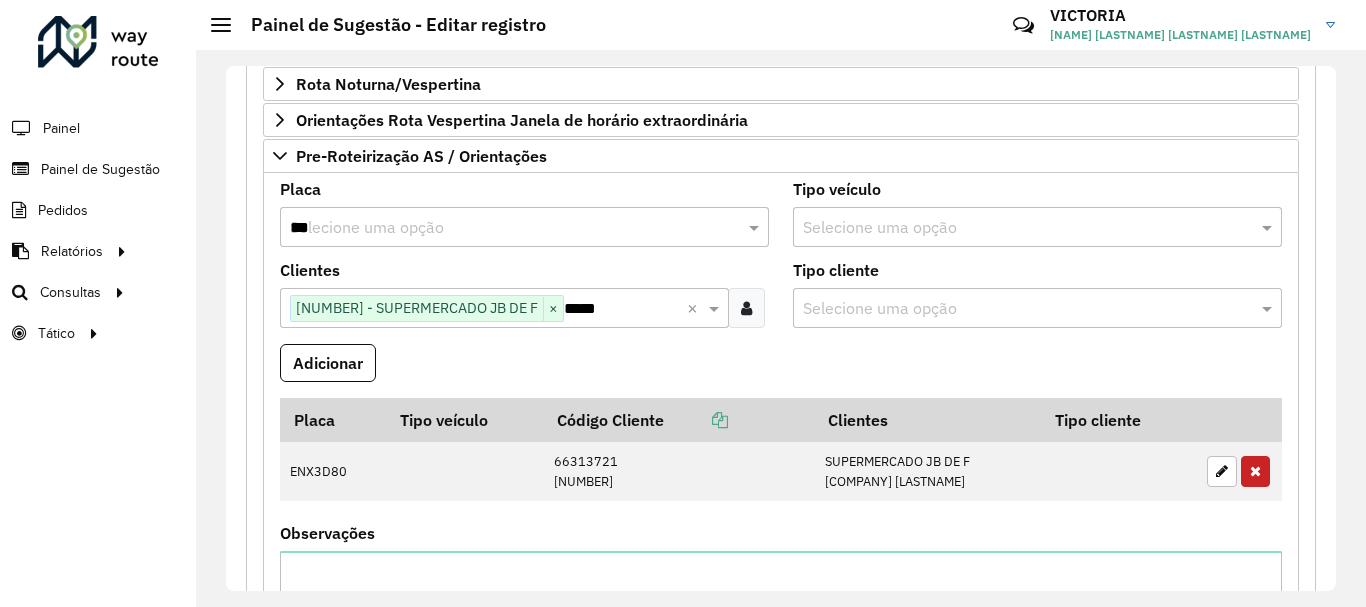 scroll, scrollTop: 1388, scrollLeft: 0, axis: vertical 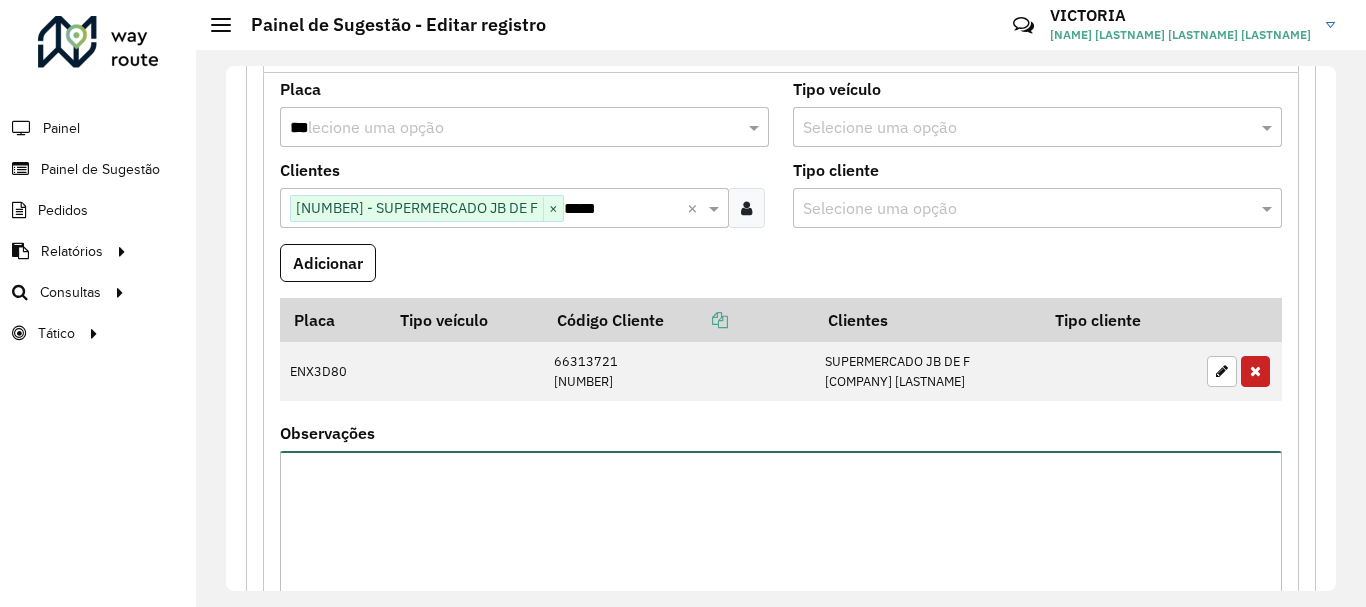 click on "Observações" at bounding box center [781, 535] 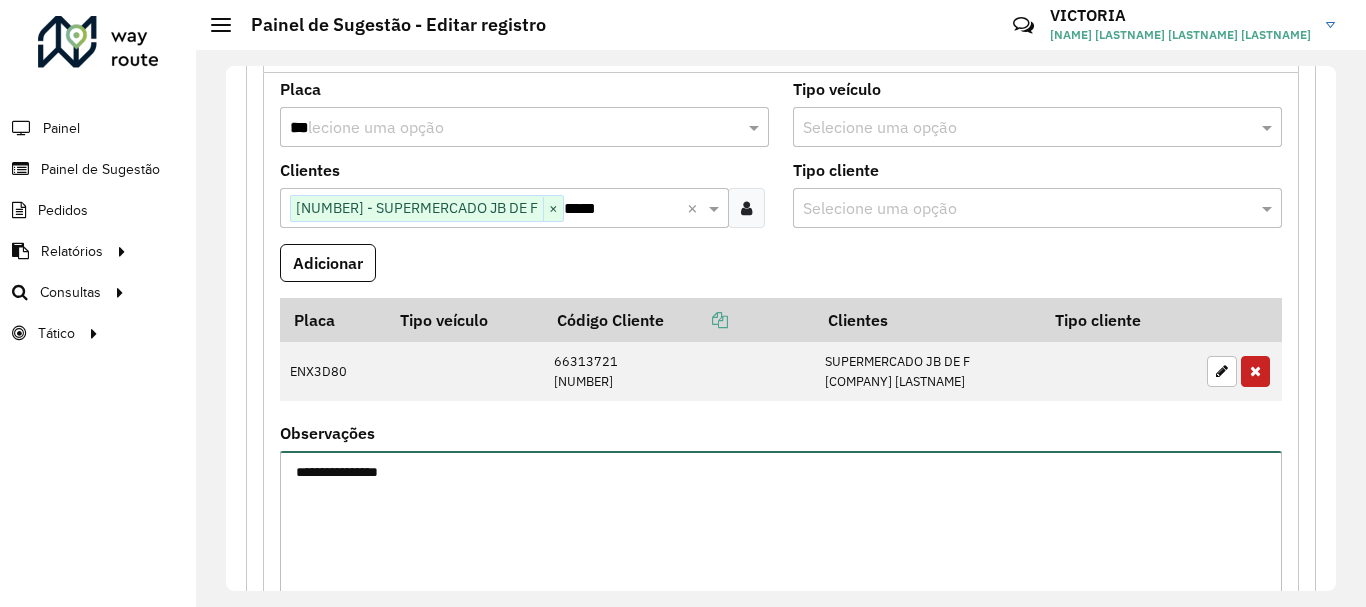 click on "**********" at bounding box center [781, 535] 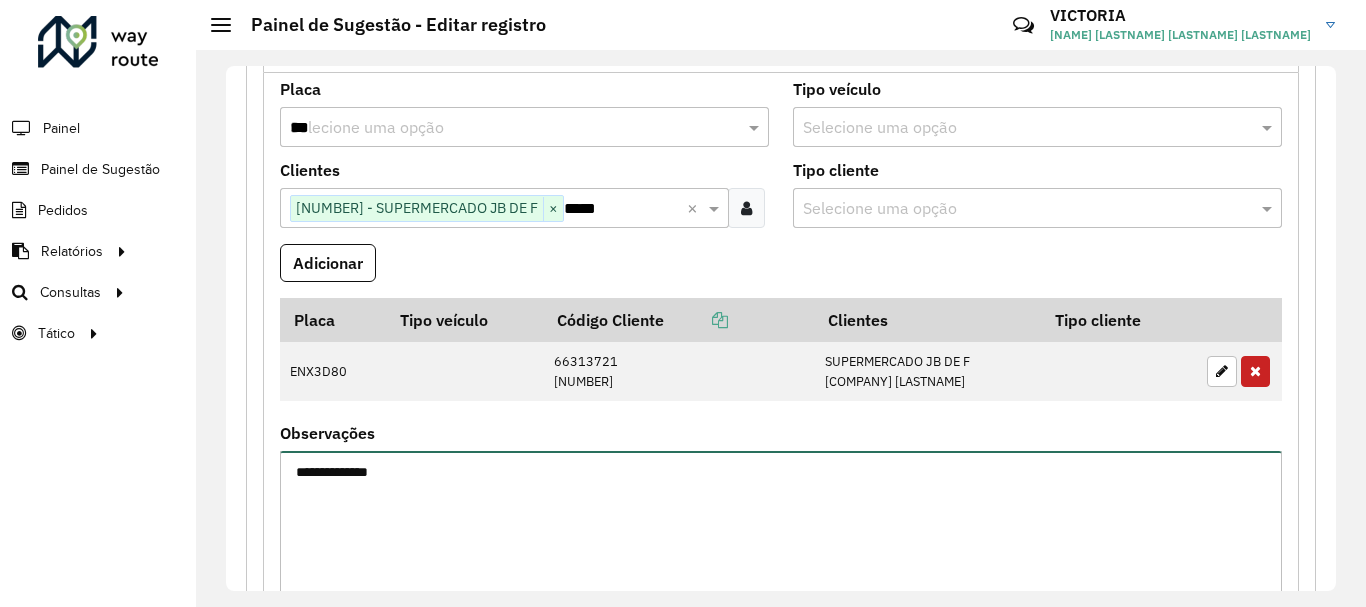 click on "**********" at bounding box center (781, 535) 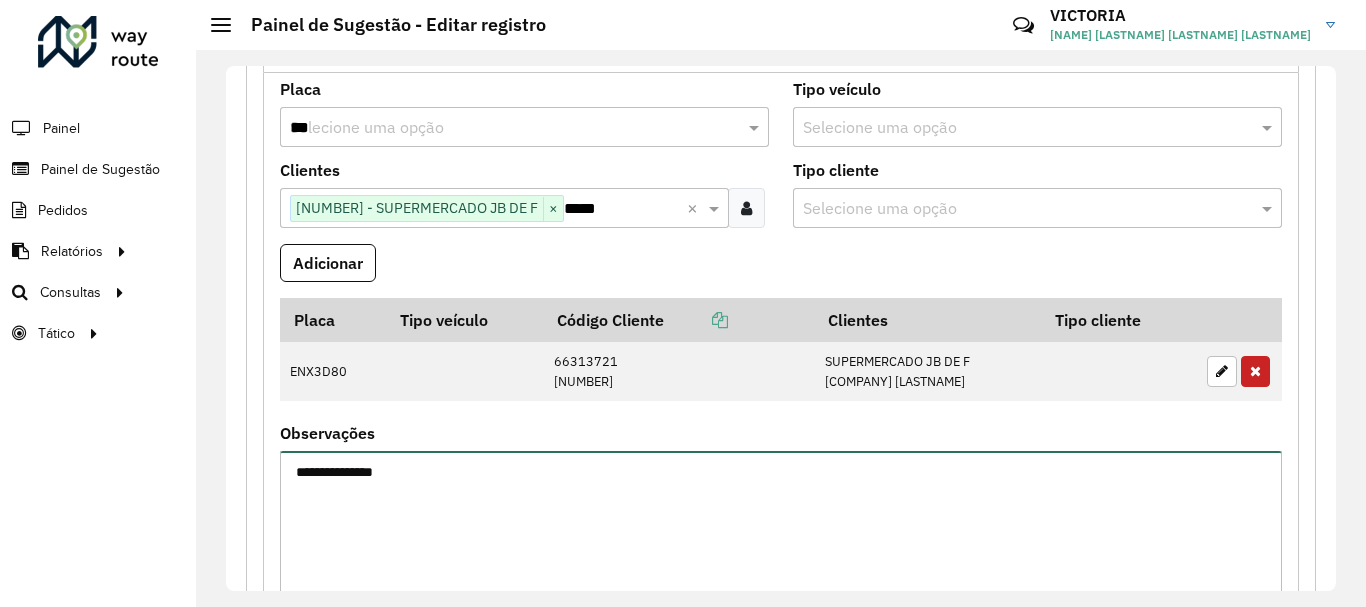 click on "**********" at bounding box center (781, 535) 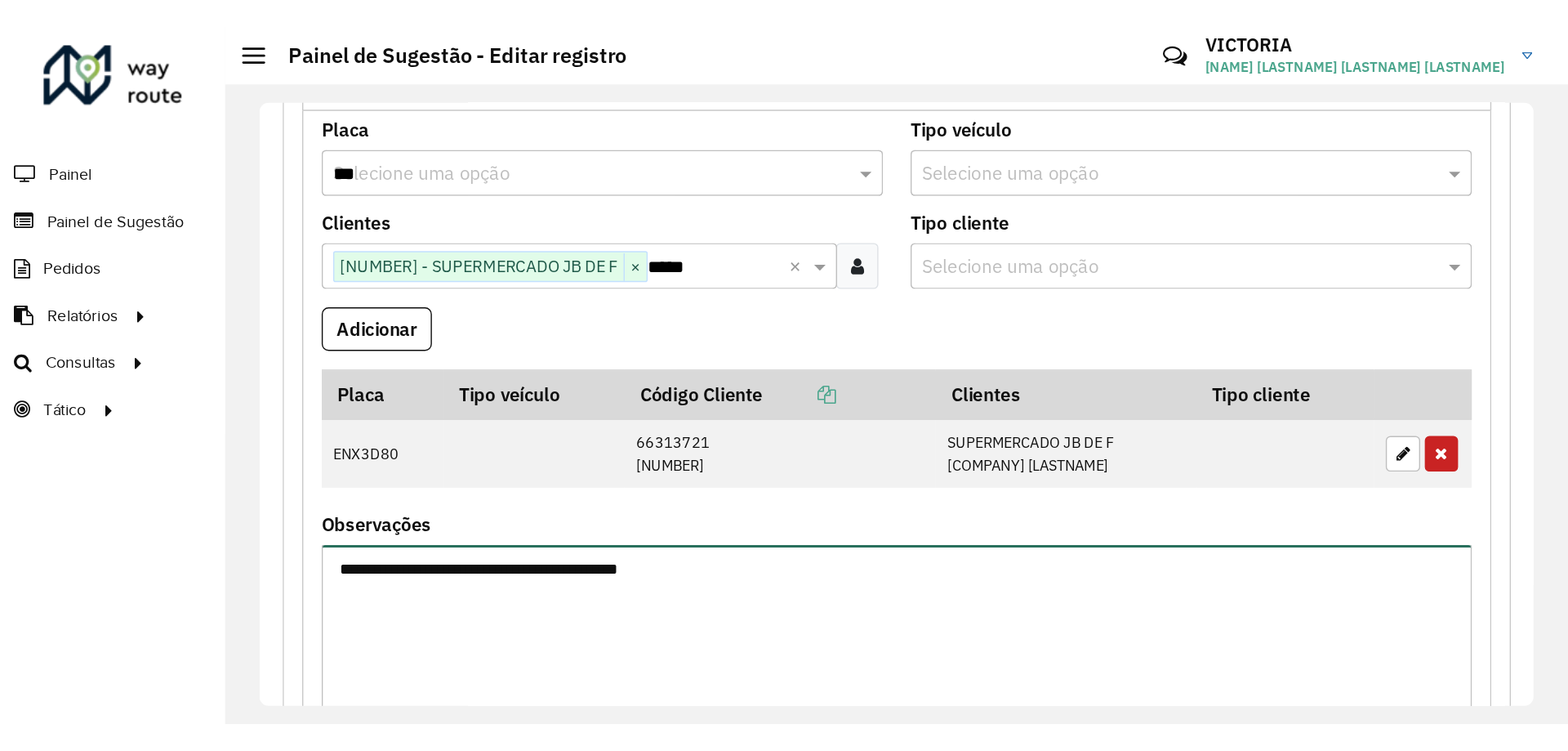 scroll, scrollTop: 1310, scrollLeft: 0, axis: vertical 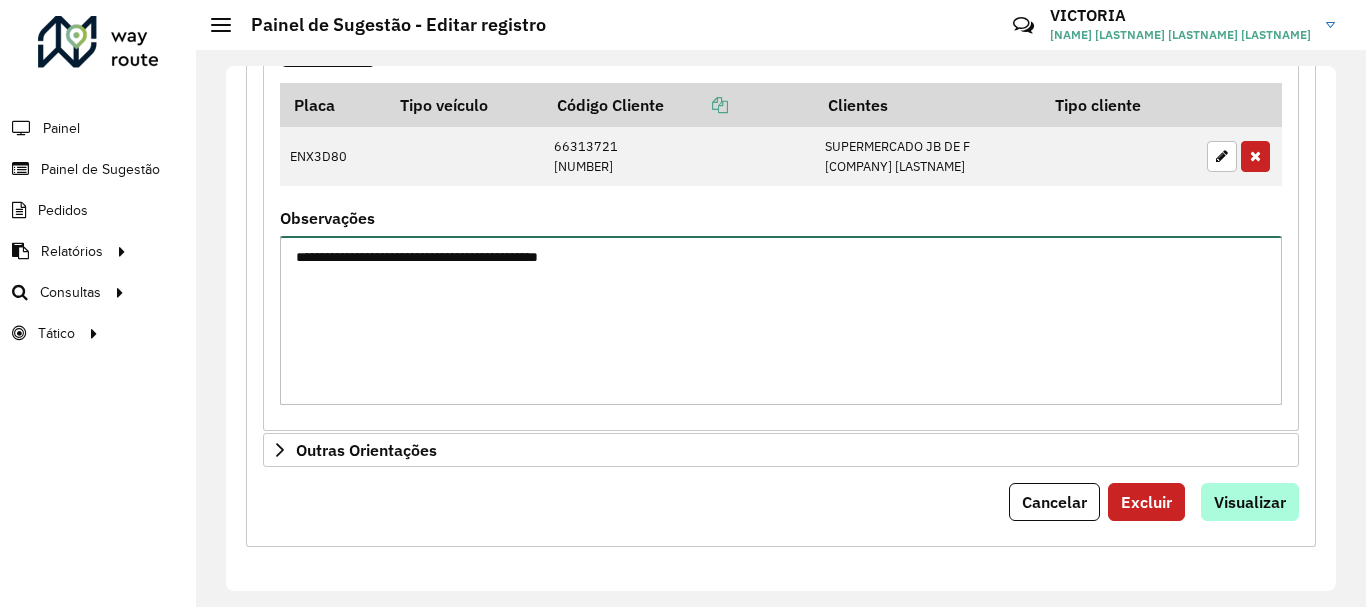 type on "**********" 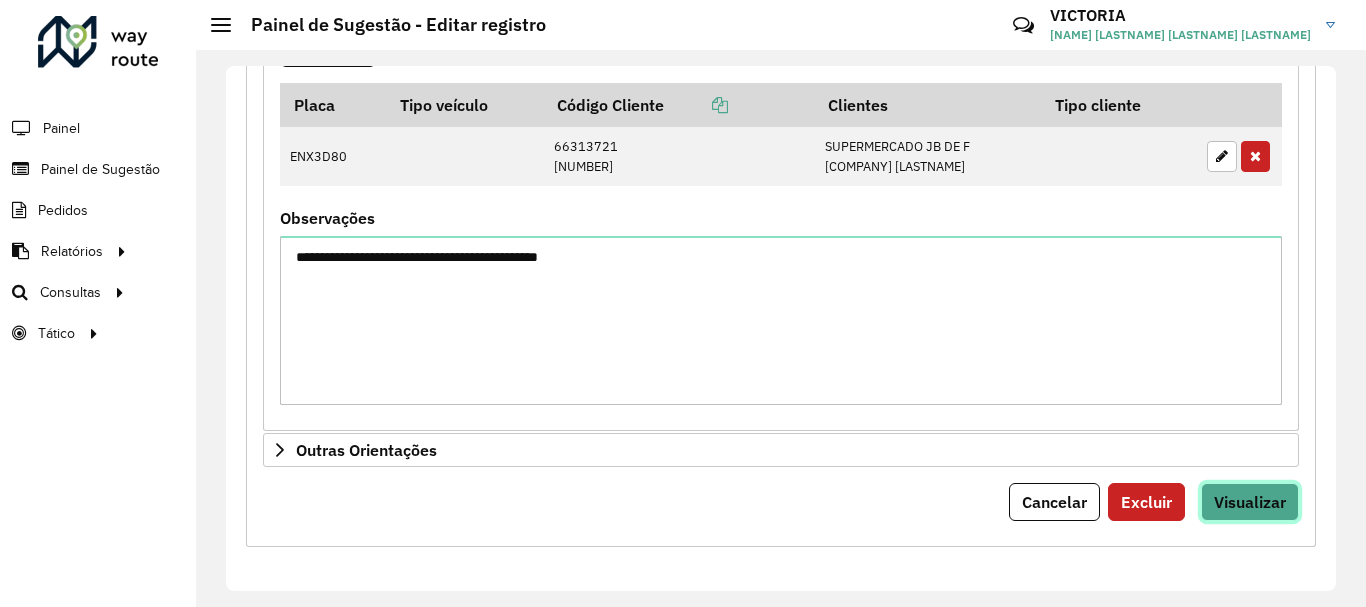 click on "Visualizar" at bounding box center (1250, 502) 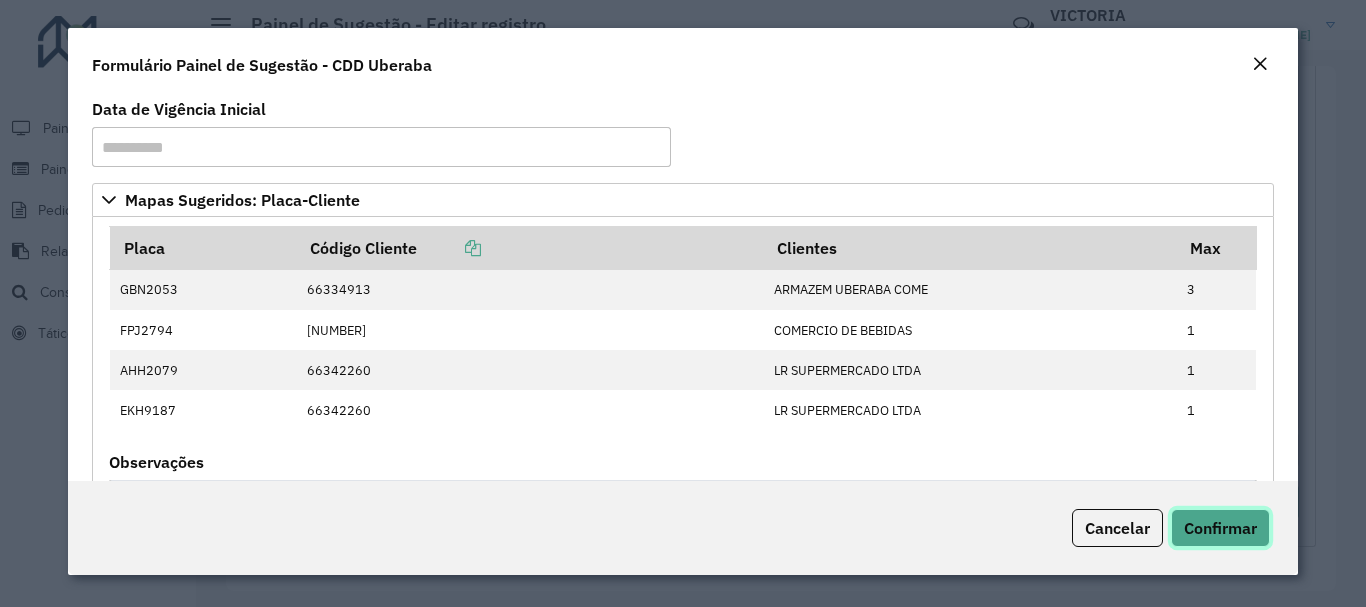 click on "Confirmar" 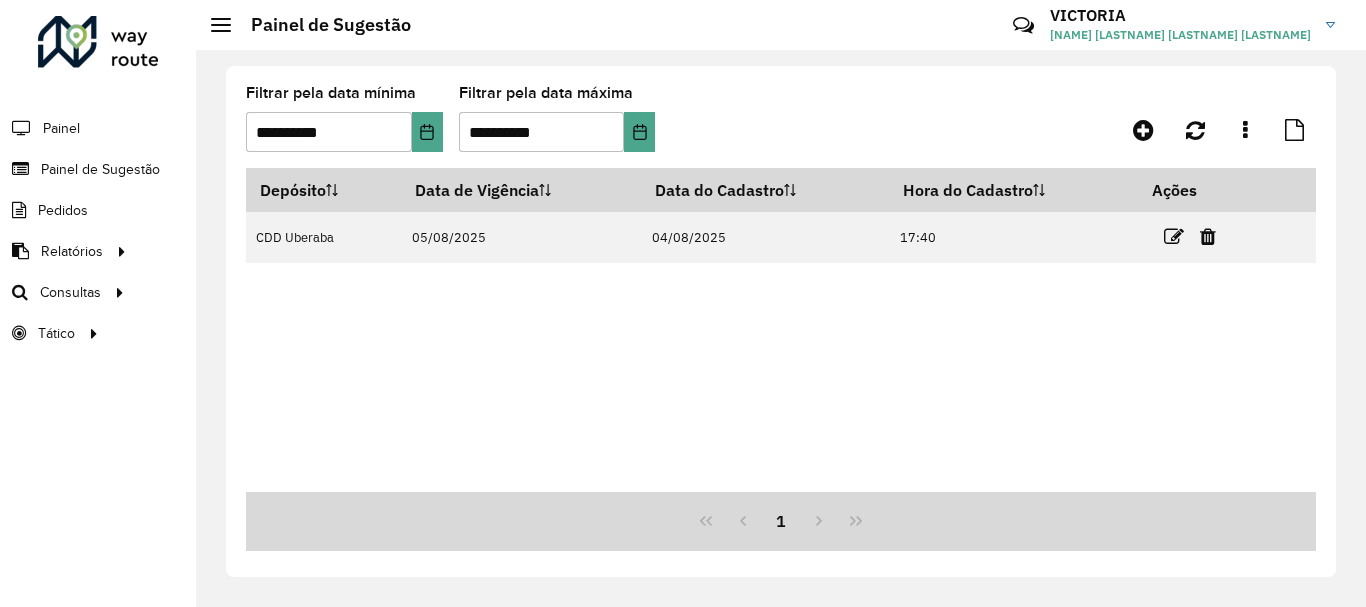 click on "Depósito   Data de Vigência   Data do Cadastro   Hora do Cadastro   Ações   CDD Uberaba   05/08/2025   04/08/2025   17:40" at bounding box center [781, 330] 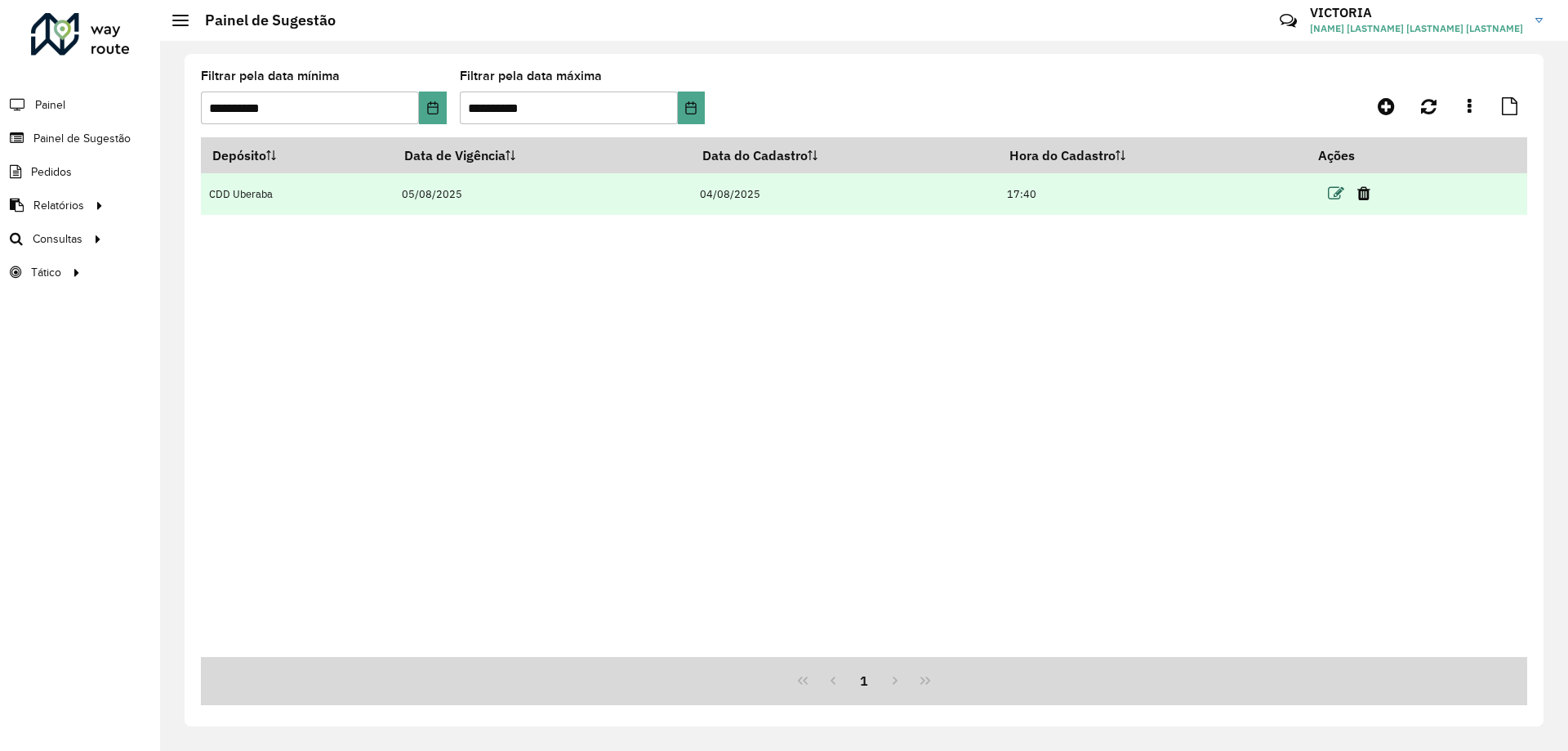 click at bounding box center [1336, 194] 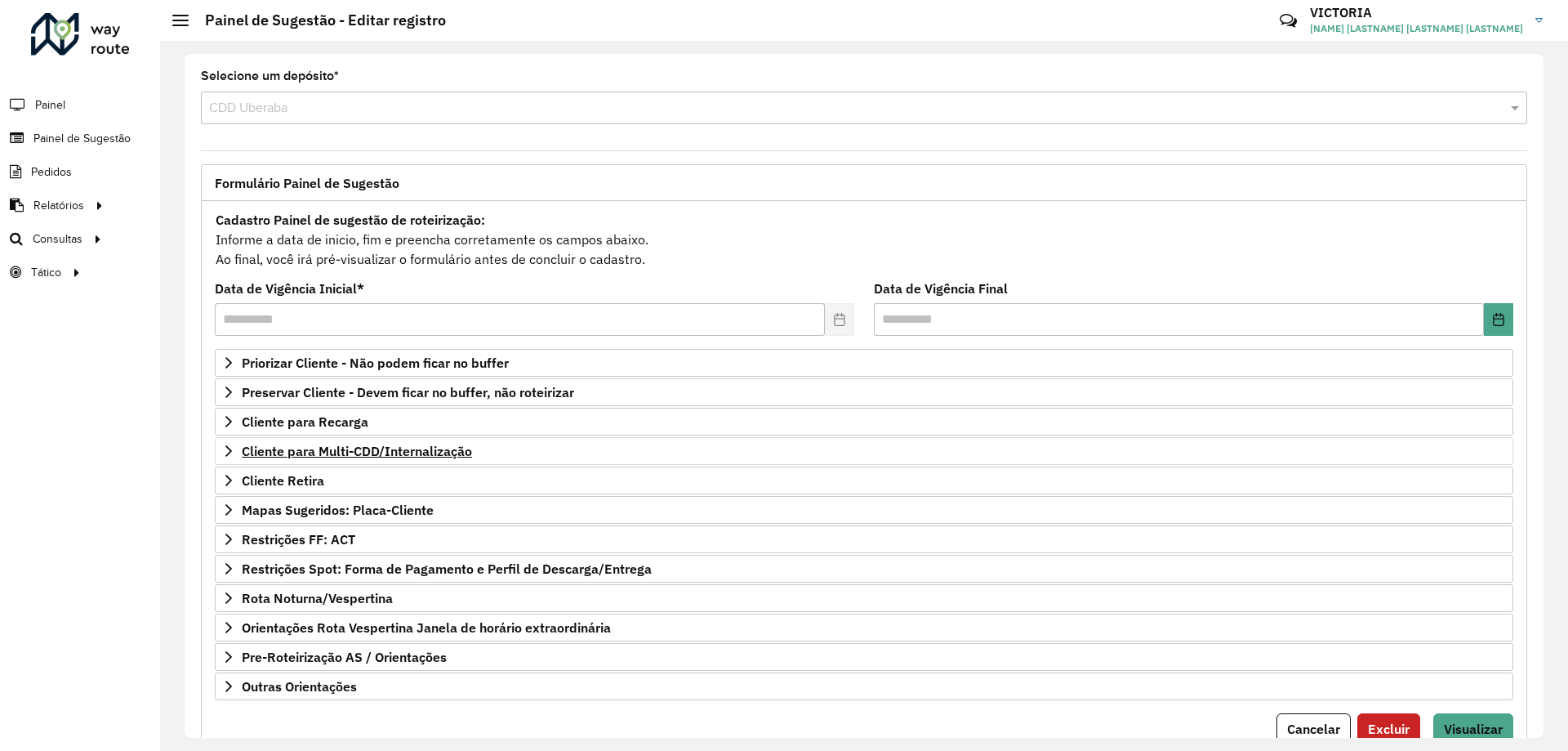 scroll, scrollTop: 64, scrollLeft: 0, axis: vertical 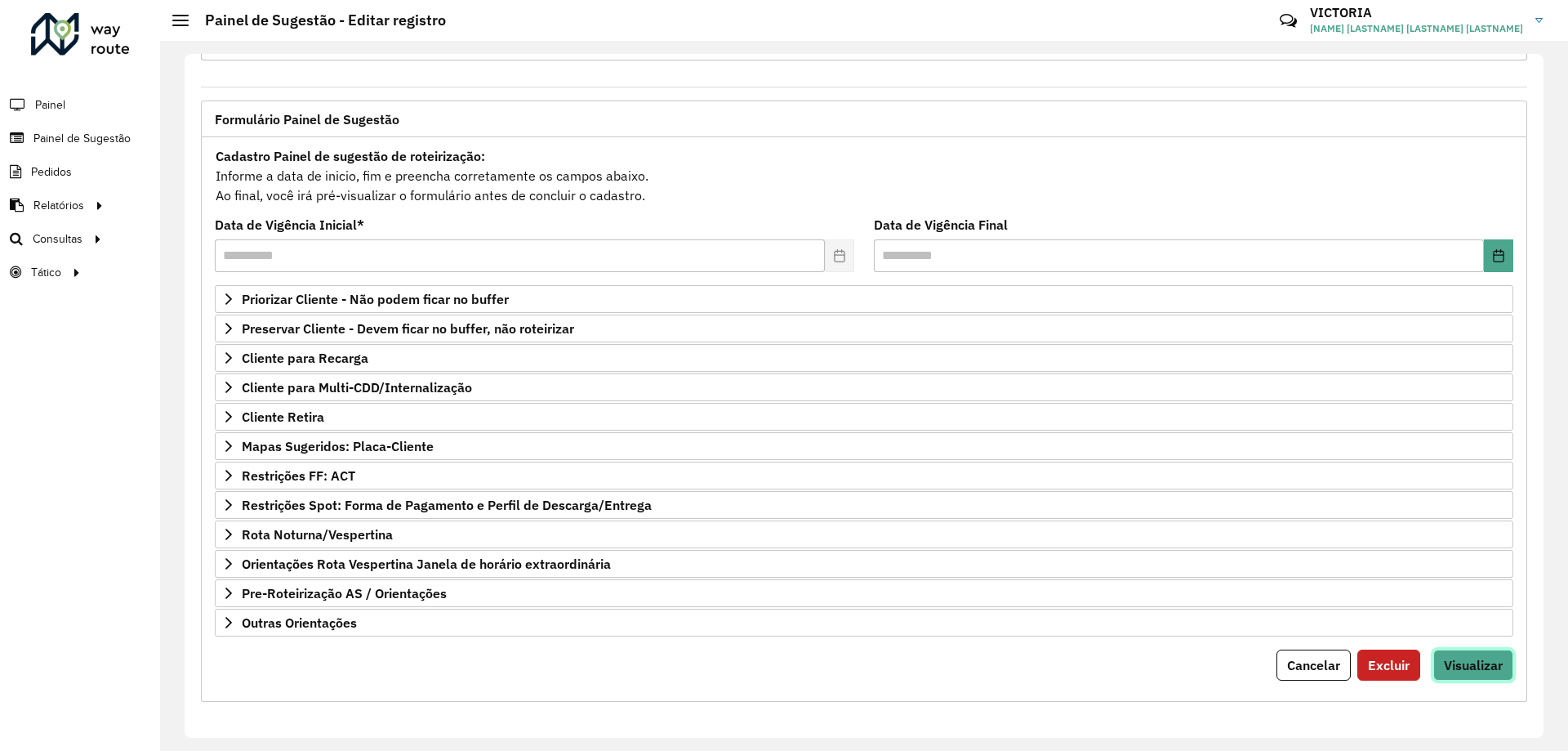 click on "Visualizar" at bounding box center (1473, 665) 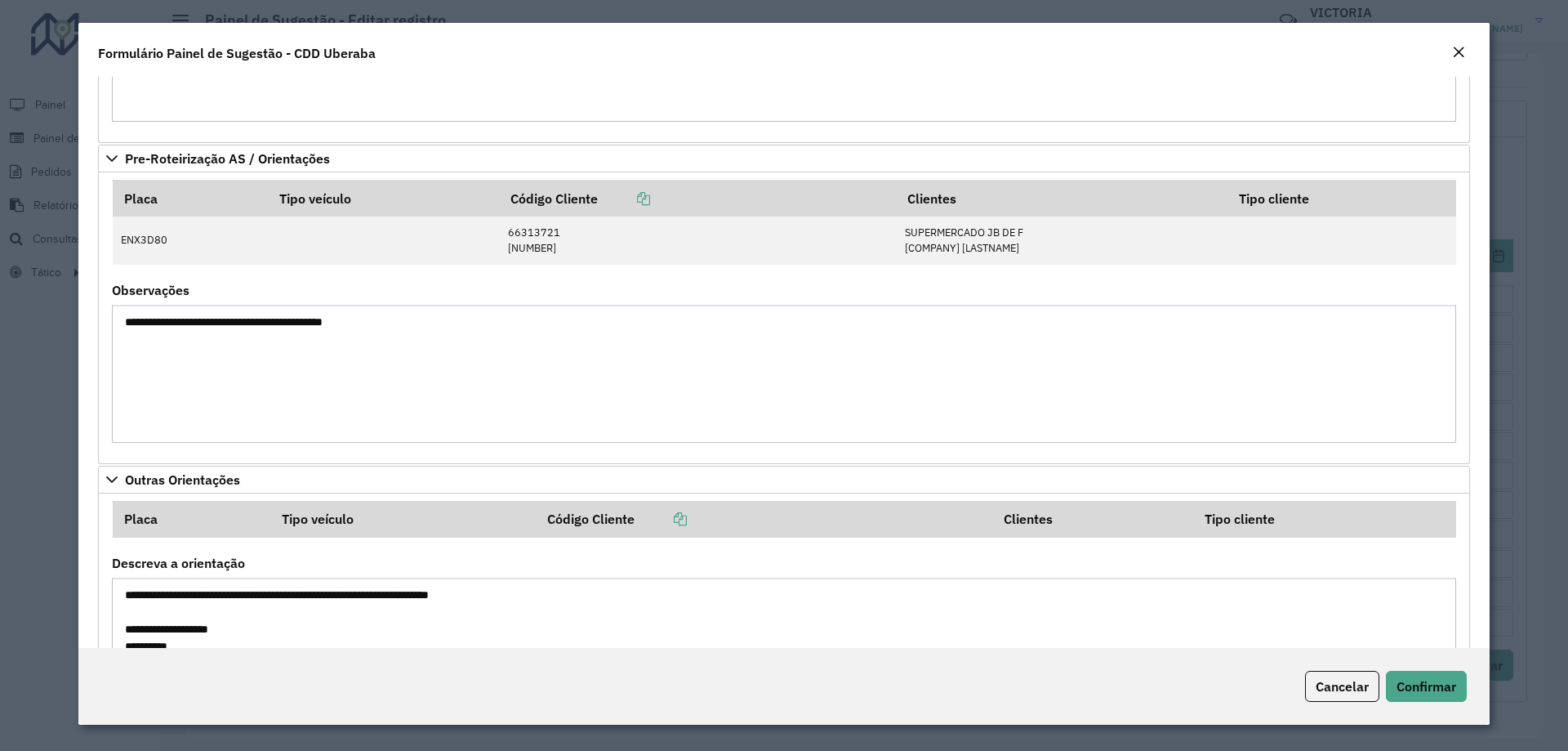 scroll, scrollTop: 519, scrollLeft: 0, axis: vertical 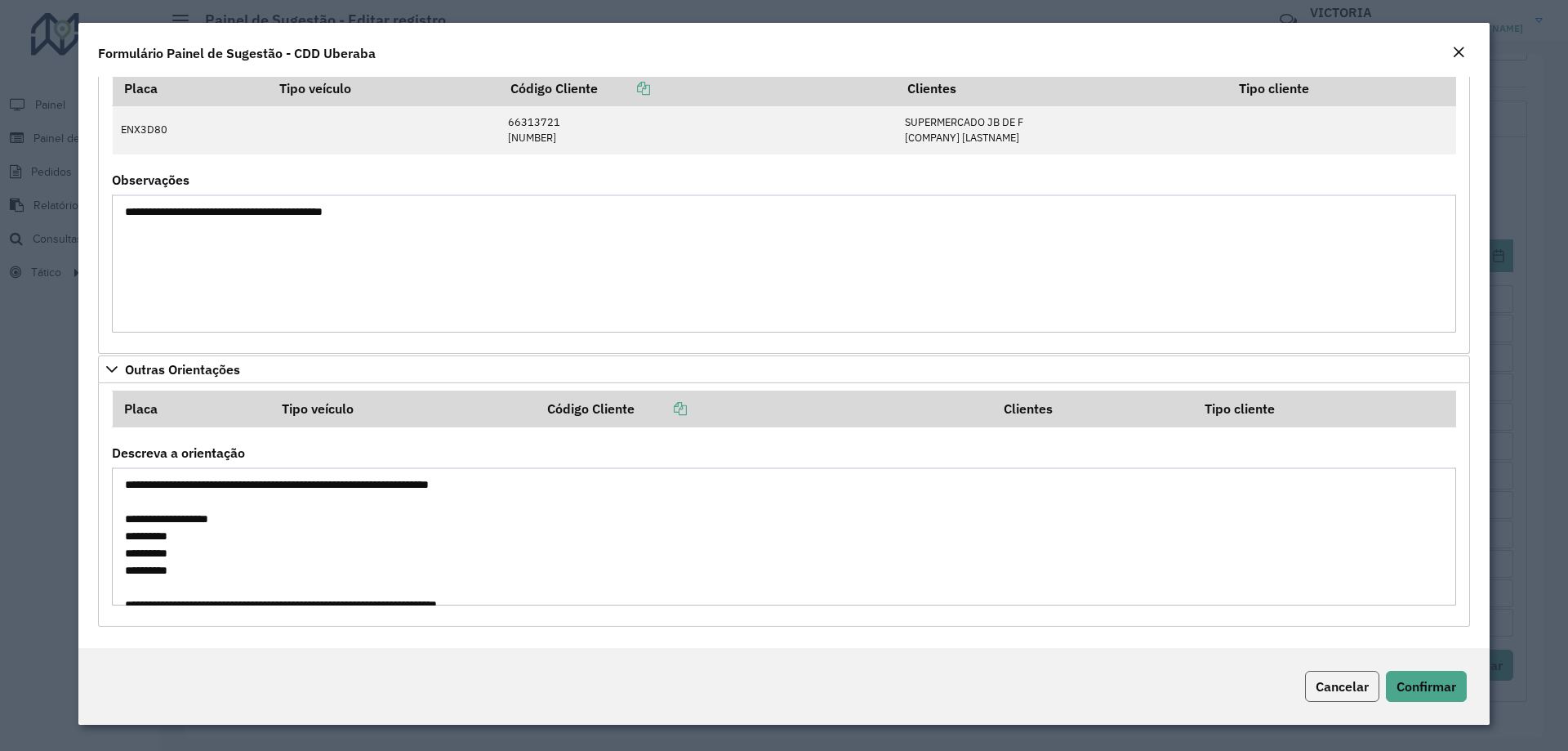 click on "Cancelar" 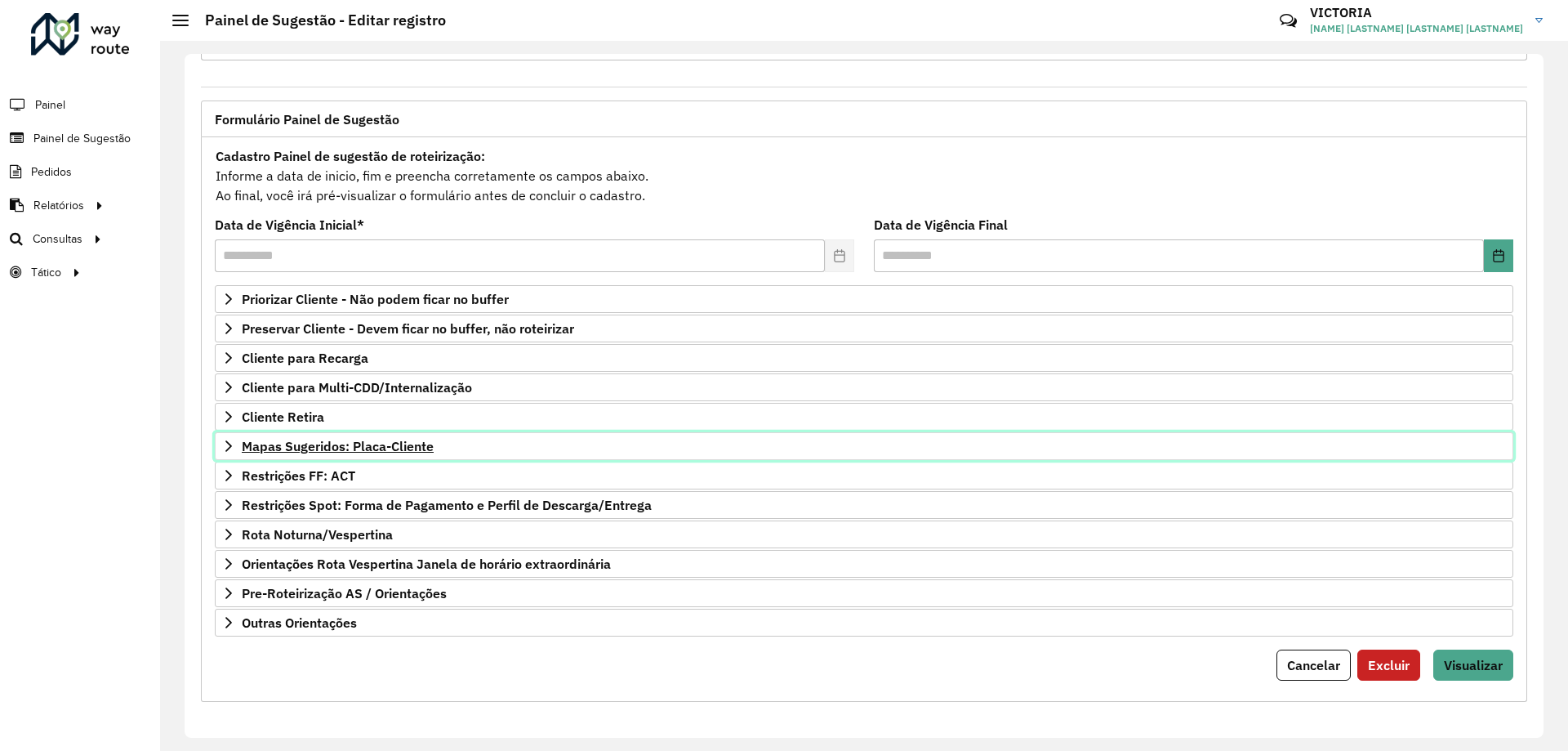 click on "Mapas Sugeridos: Placa-Cliente" at bounding box center [864, 446] 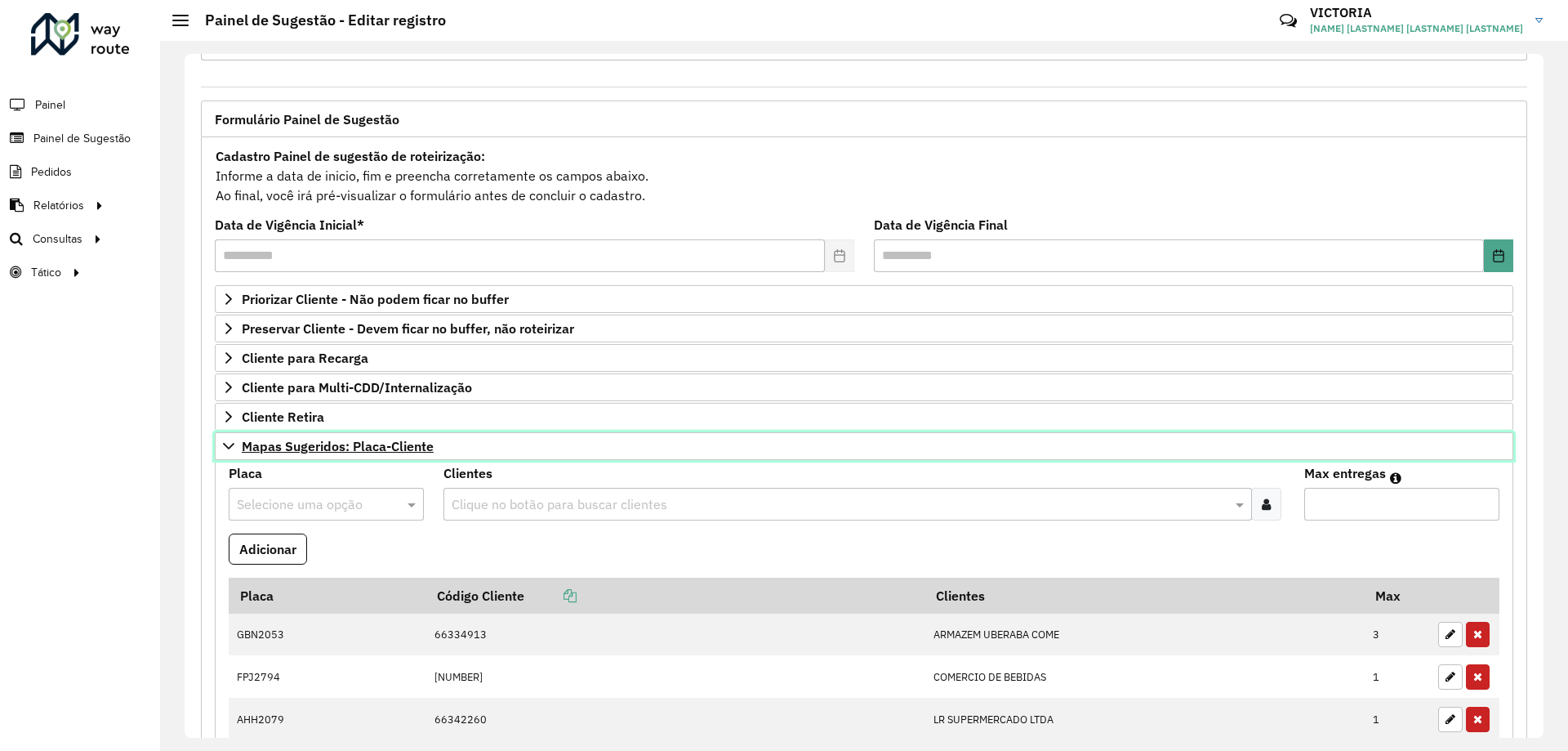 scroll, scrollTop: 472, scrollLeft: 0, axis: vertical 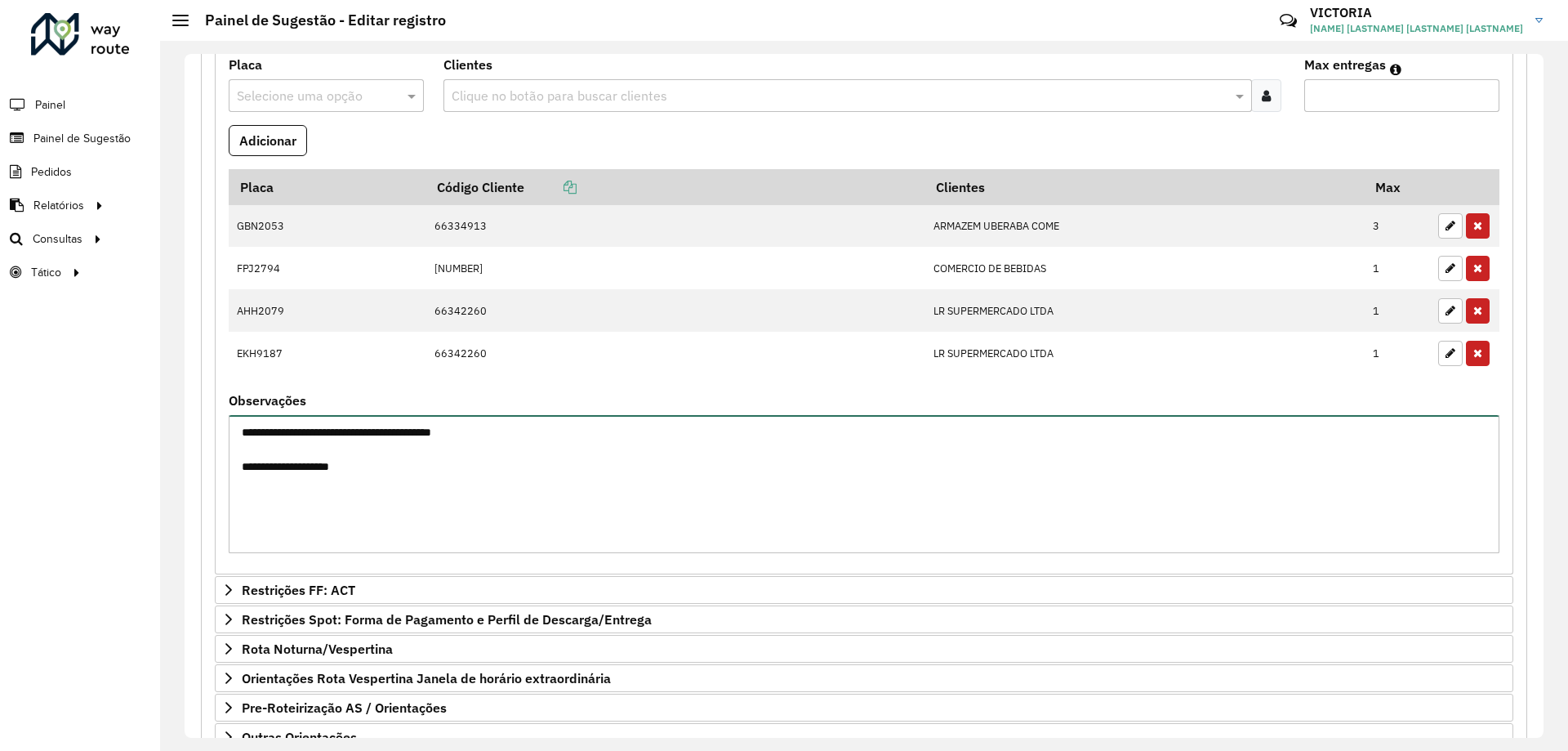 click on "**********" at bounding box center [864, 484] 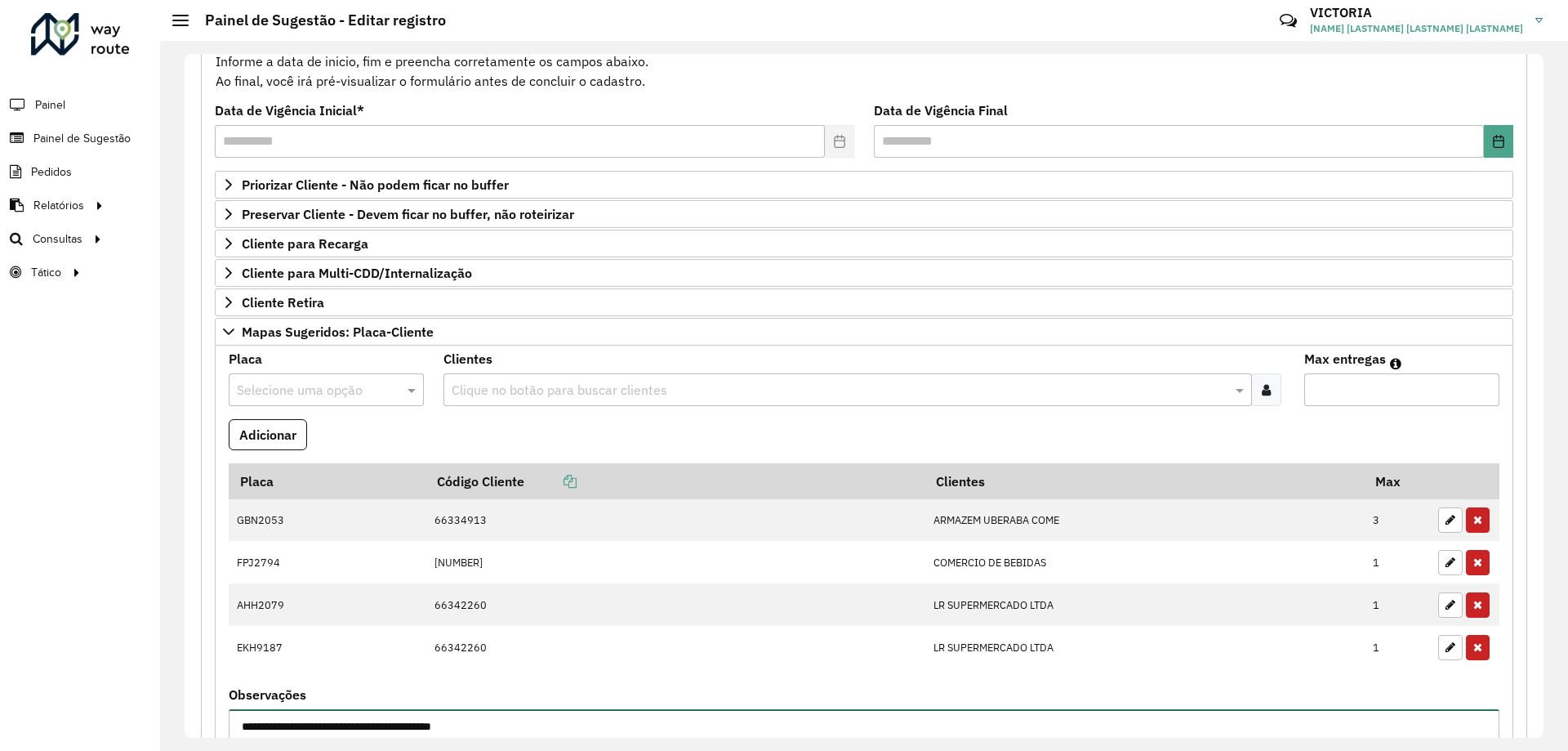 scroll, scrollTop: 96, scrollLeft: 0, axis: vertical 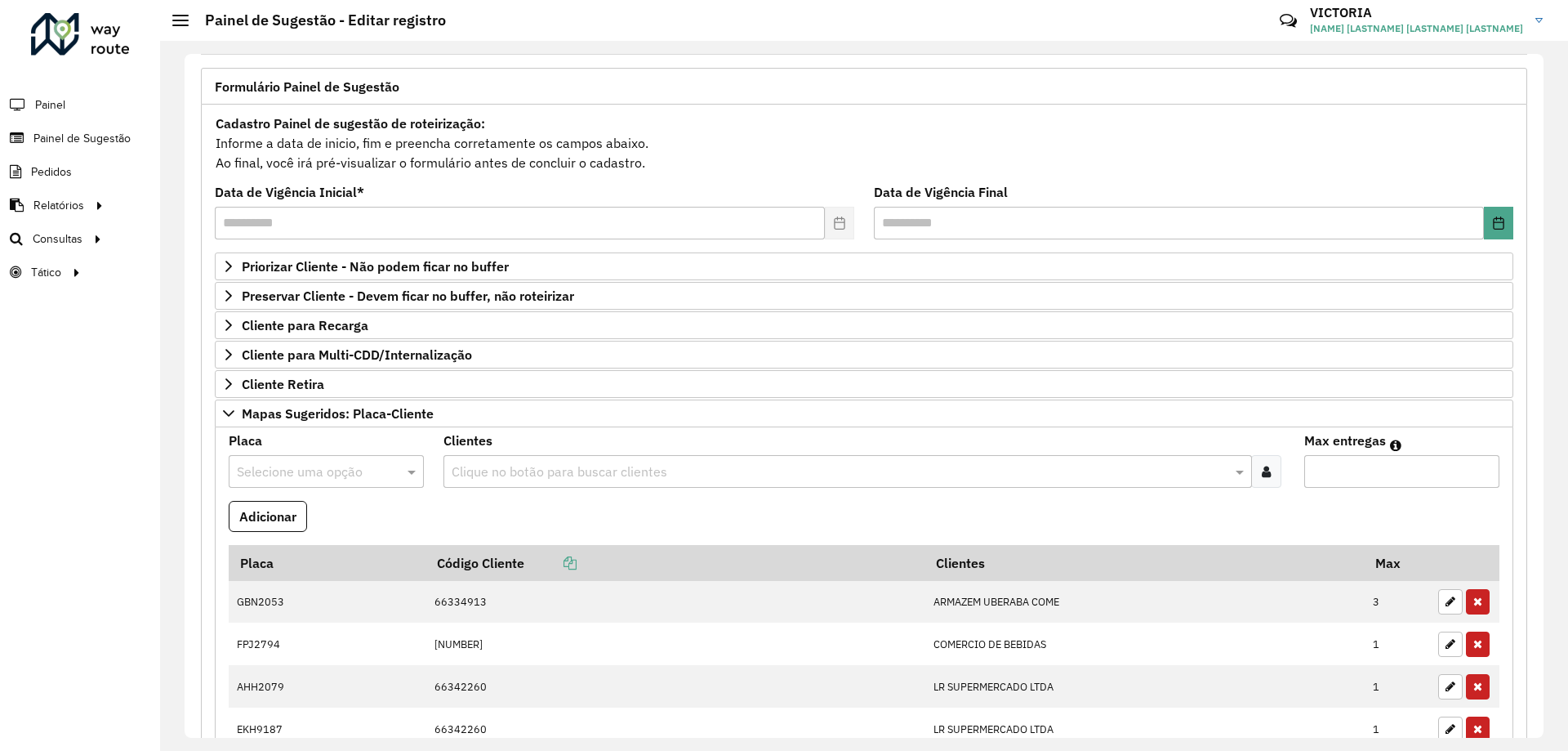 type on "**********" 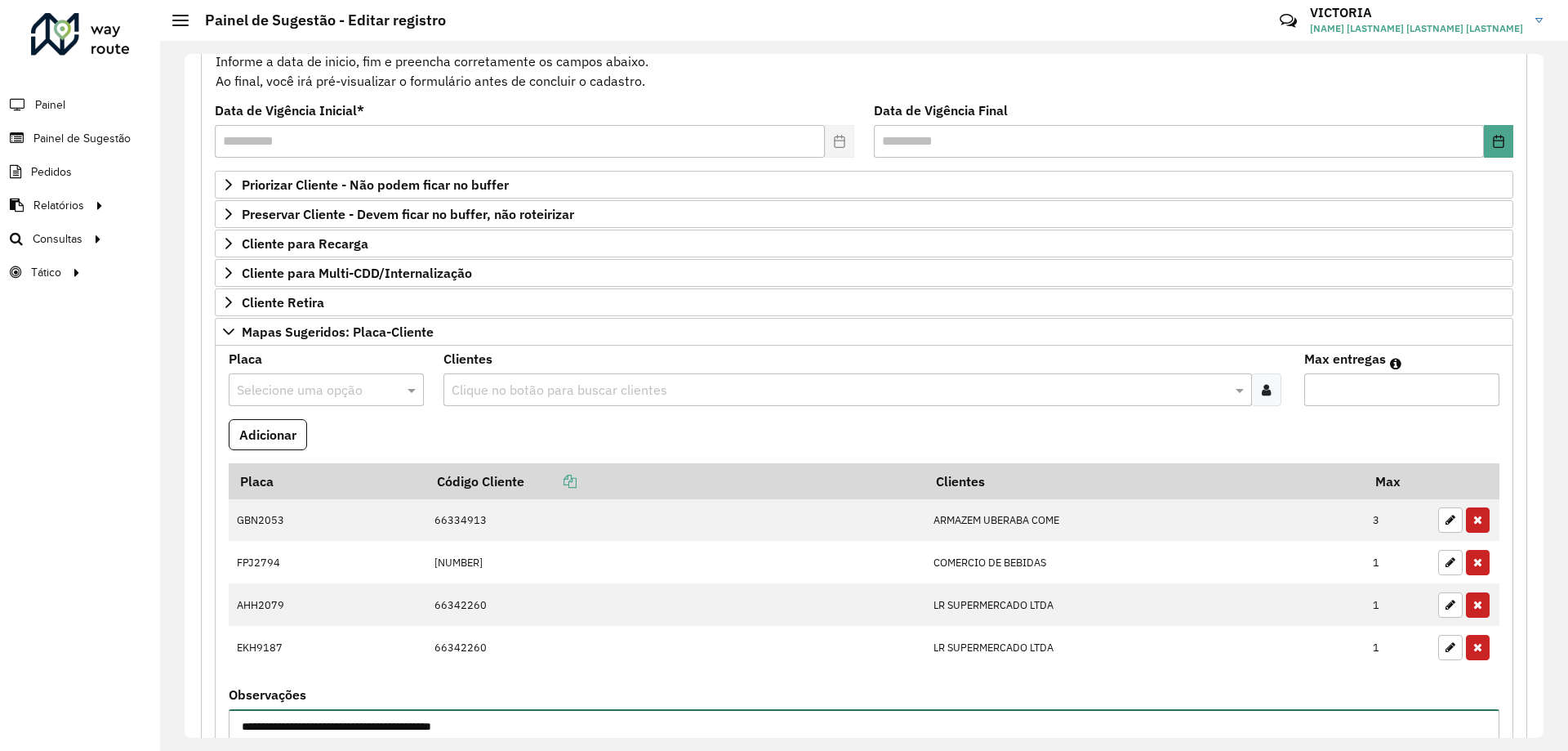 scroll, scrollTop: 587, scrollLeft: 0, axis: vertical 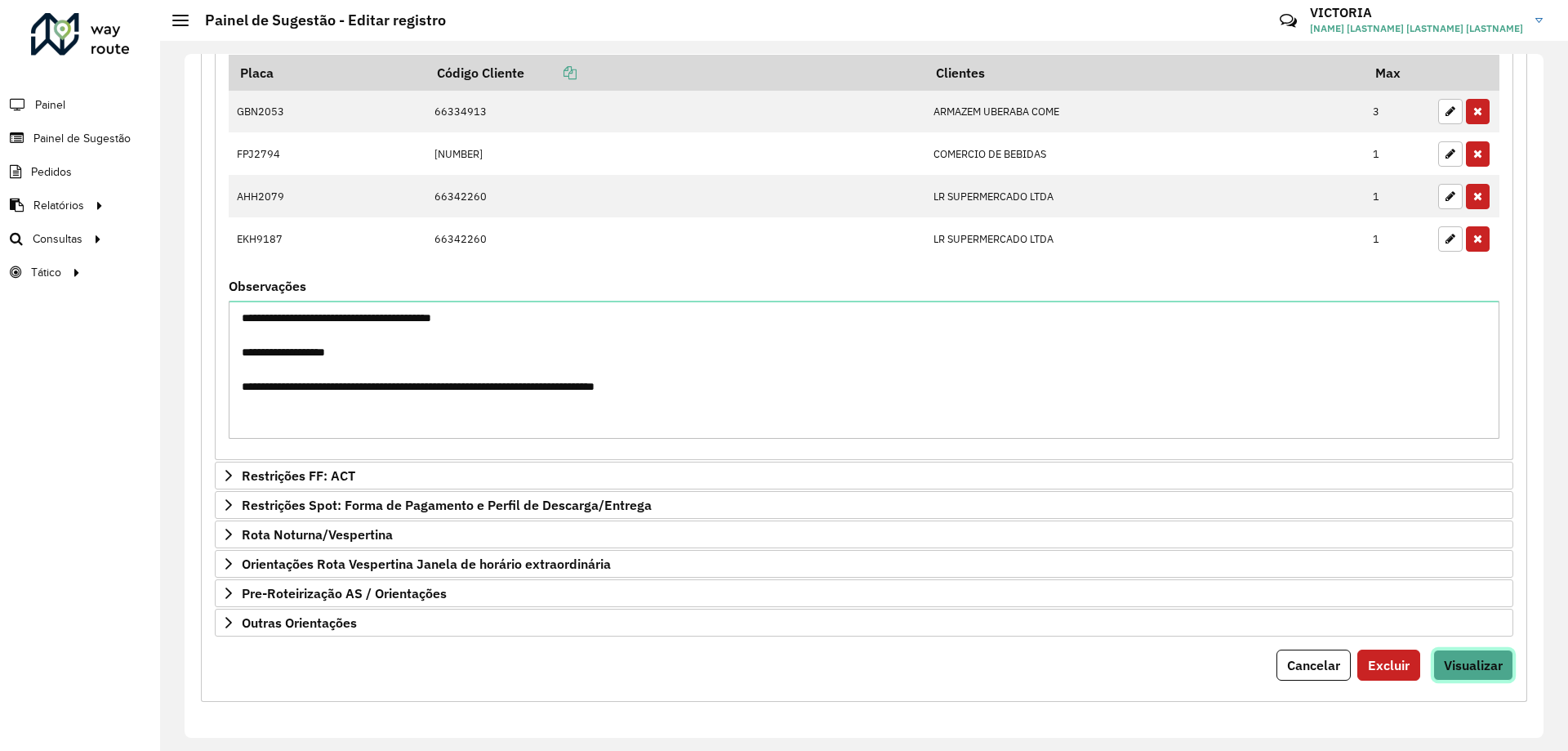 click on "Visualizar" at bounding box center (1473, 665) 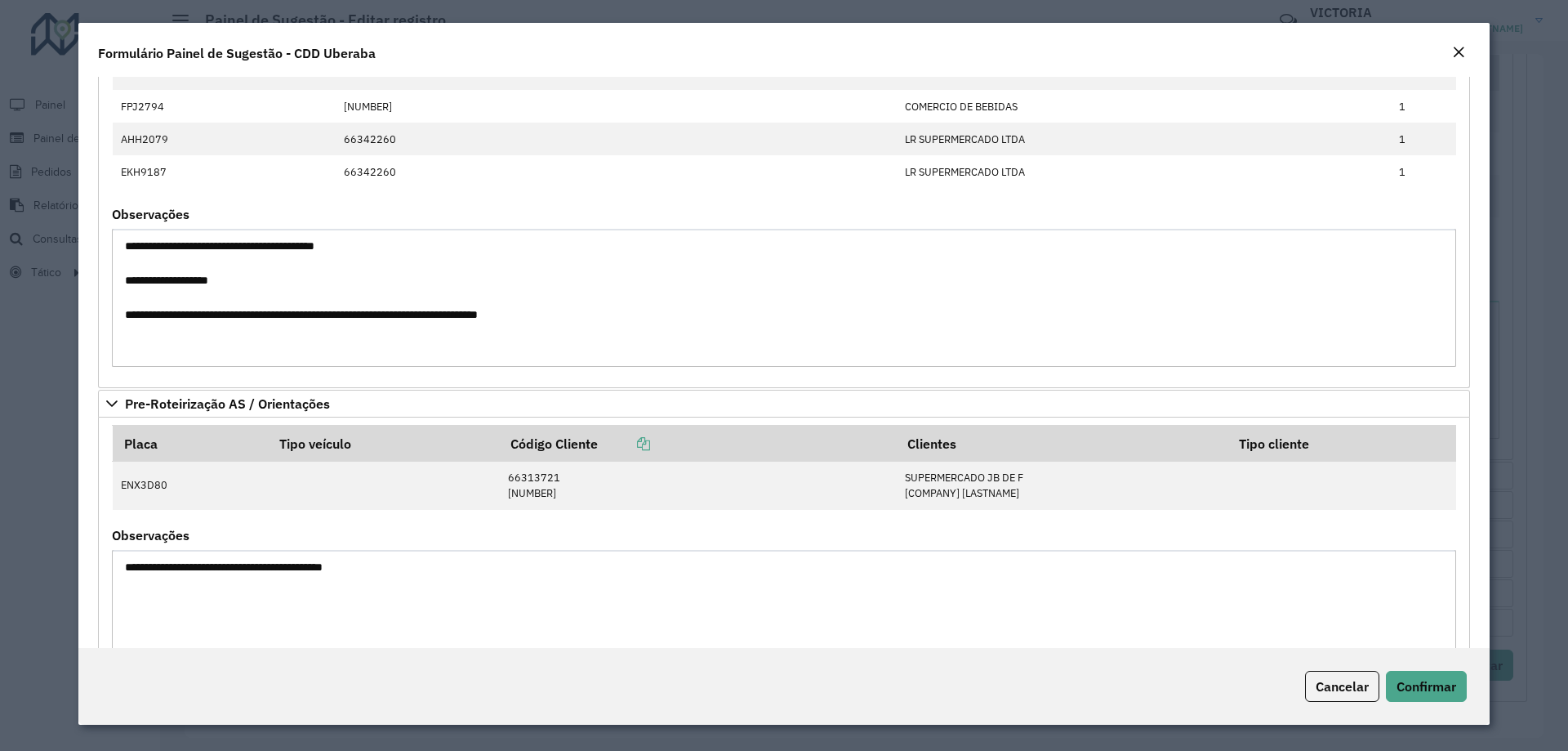 scroll, scrollTop: 519, scrollLeft: 0, axis: vertical 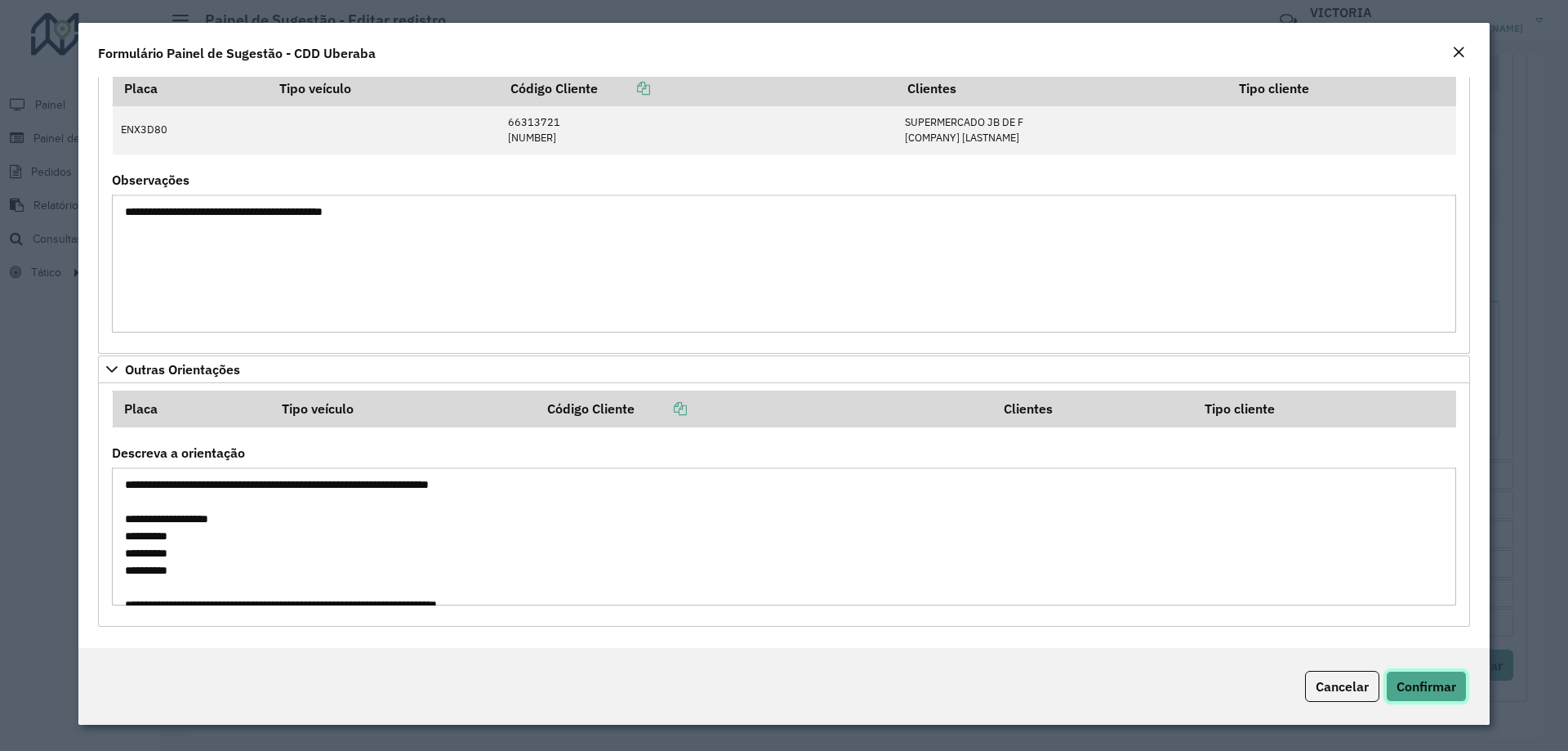 click on "Confirmar" 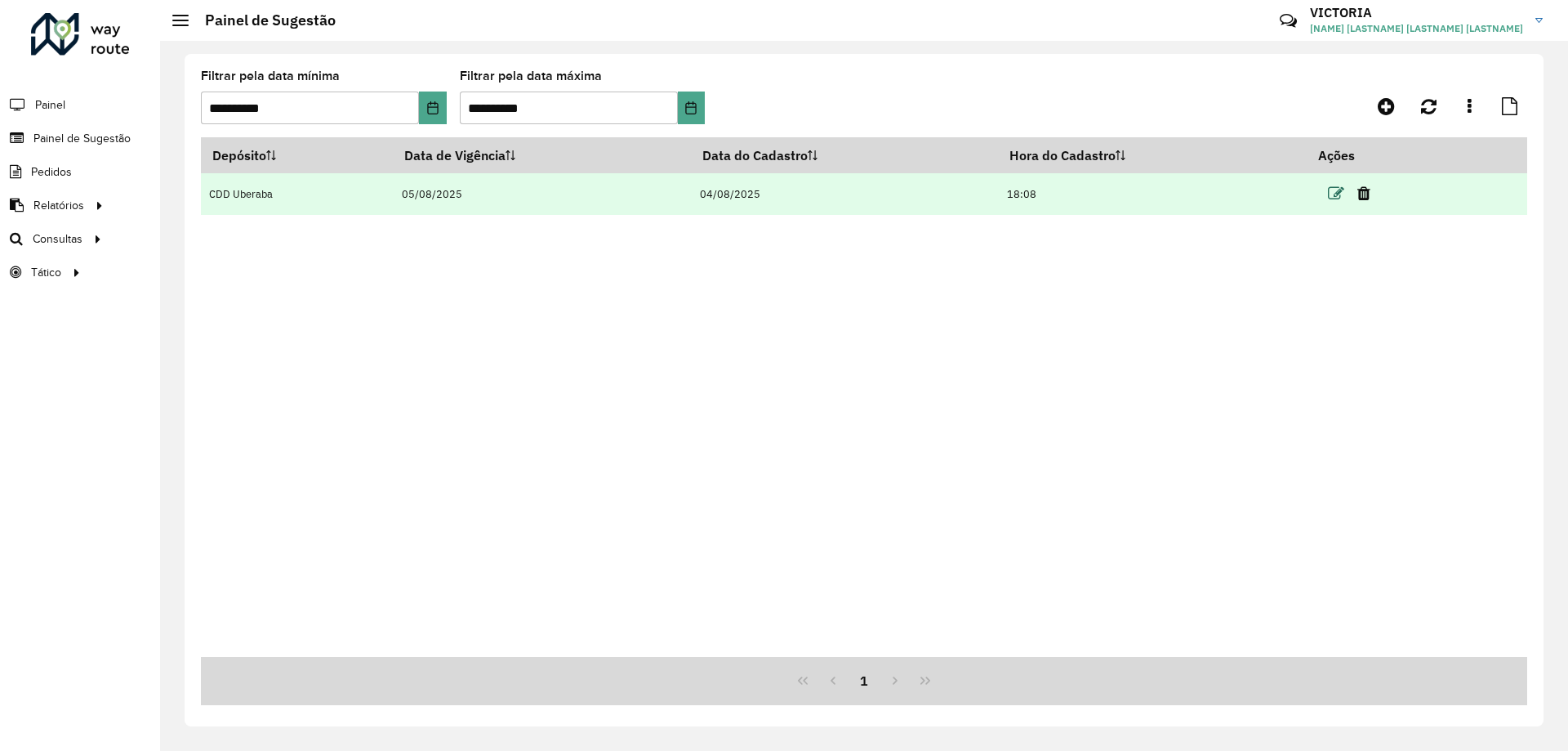 drag, startPoint x: 1341, startPoint y: 191, endPoint x: 1160, endPoint y: 416, distance: 288.7663 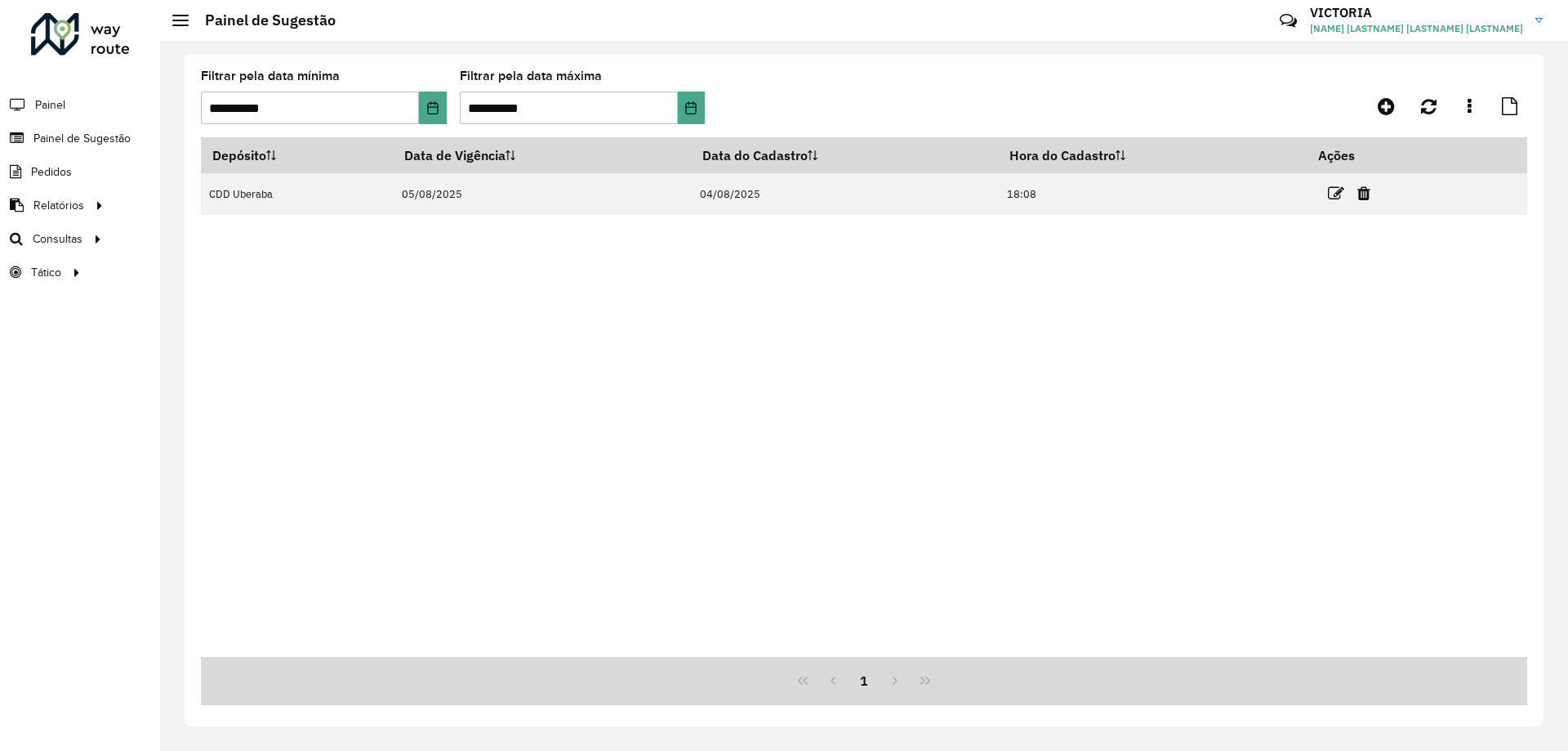 click at bounding box center [1336, 194] 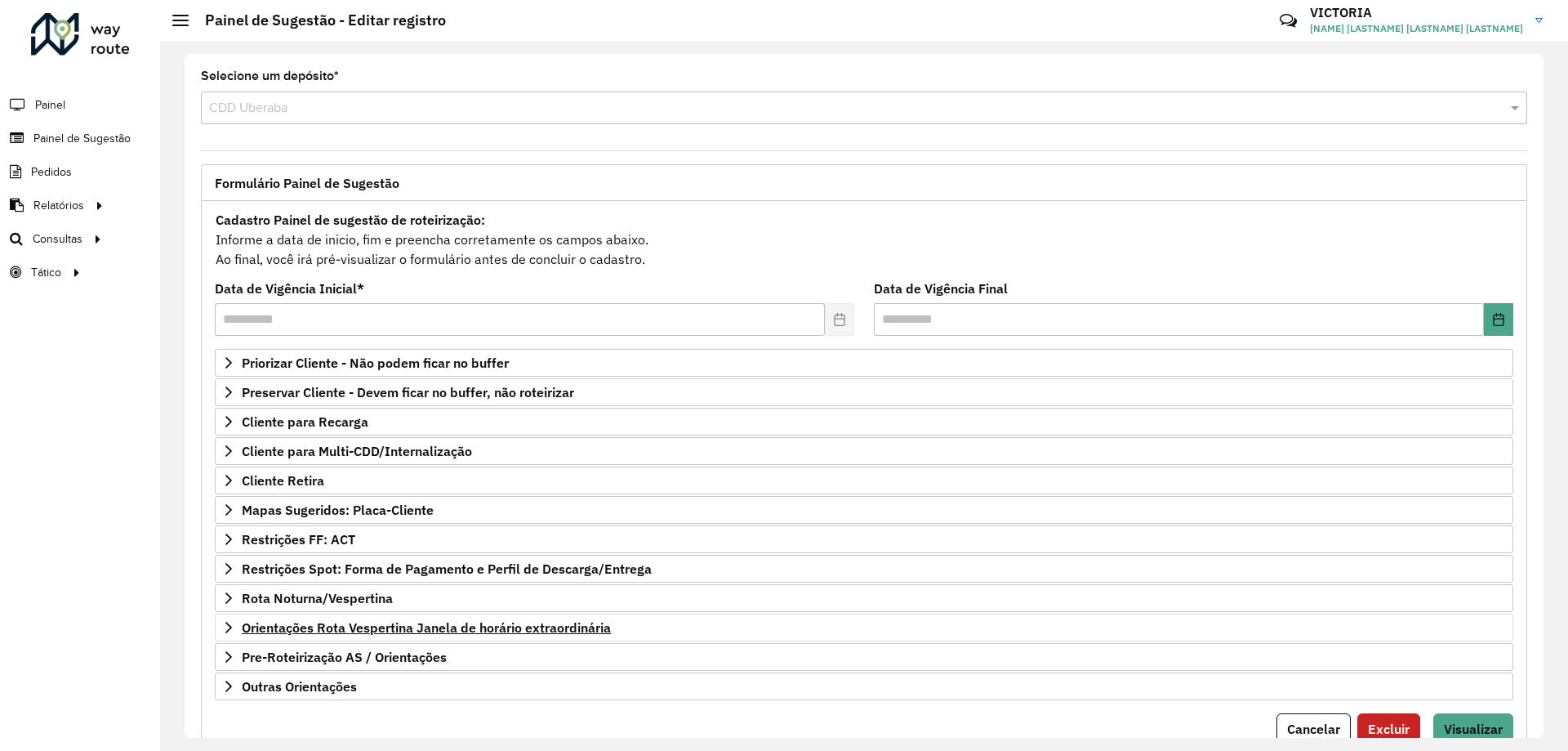 scroll, scrollTop: 64, scrollLeft: 0, axis: vertical 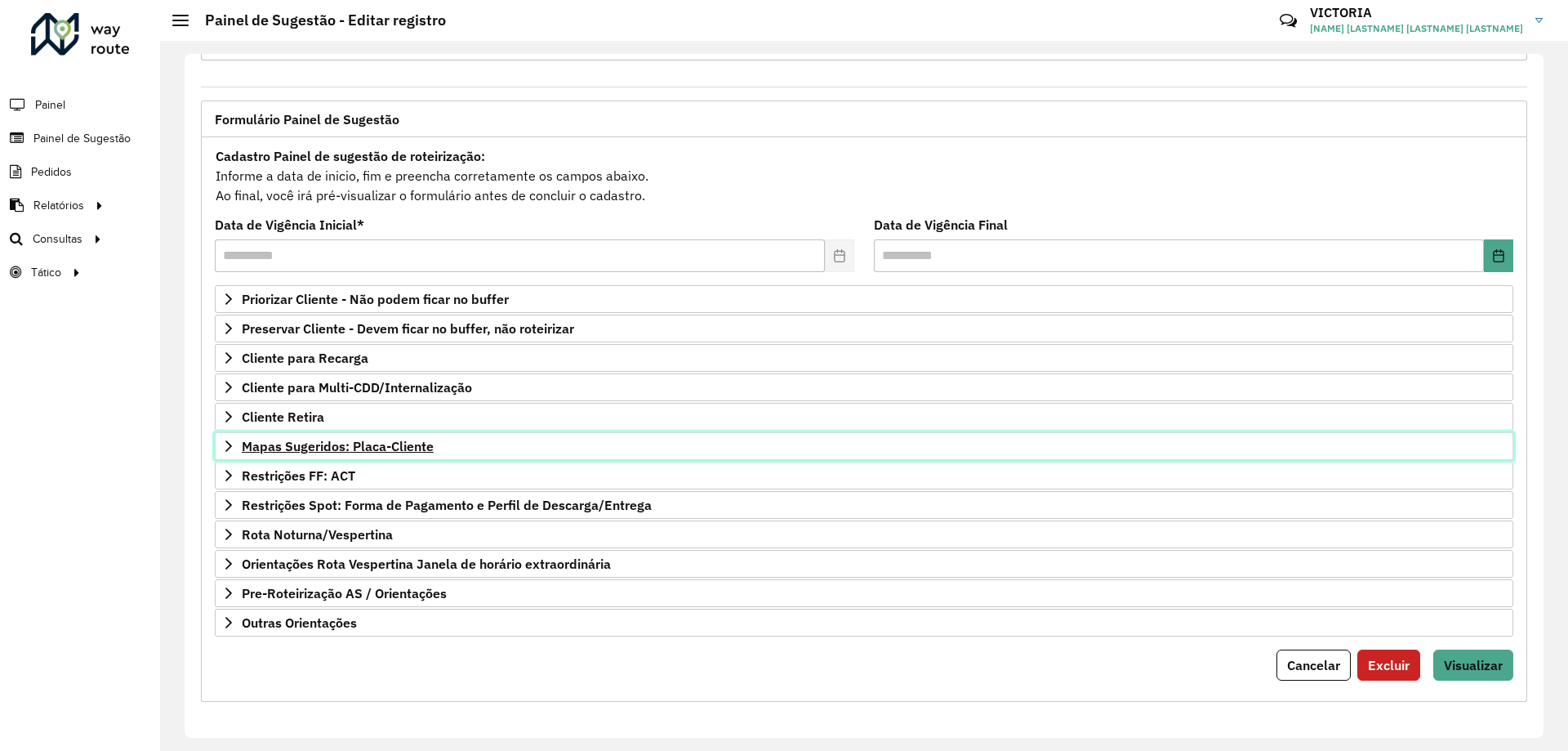 click on "Mapas Sugeridos: Placa-Cliente" at bounding box center [337, 446] 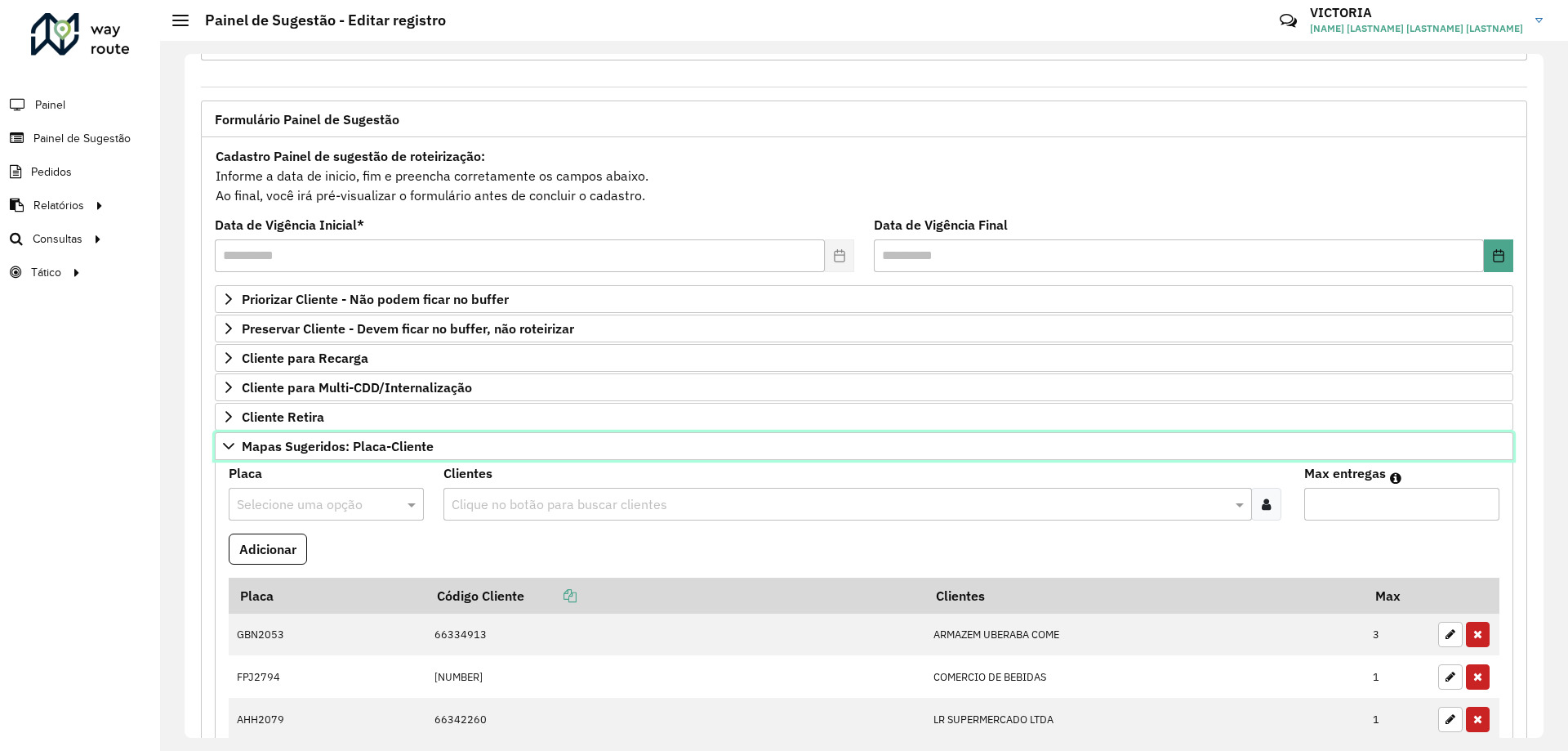 scroll, scrollTop: 227, scrollLeft: 0, axis: vertical 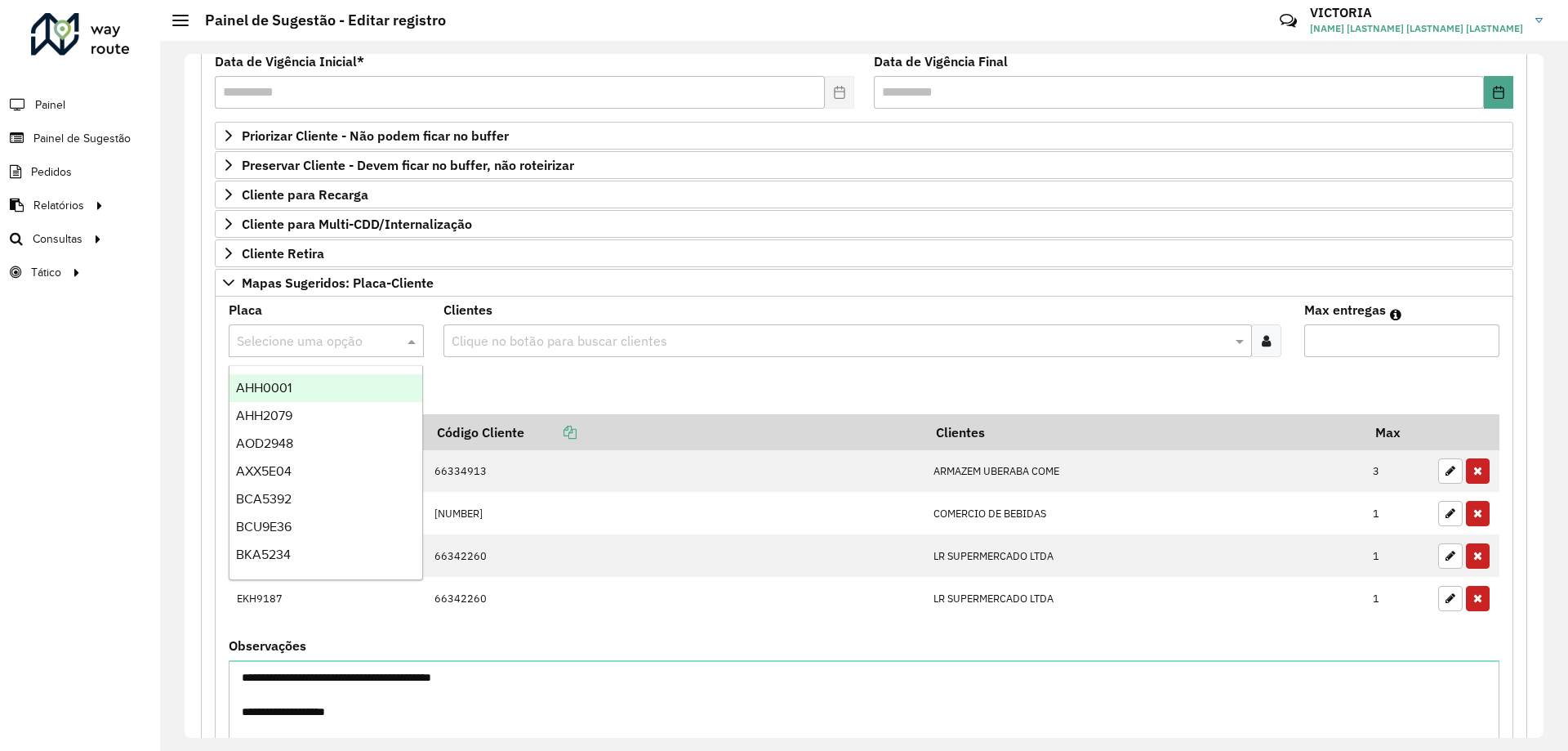 click at bounding box center [310, 342] 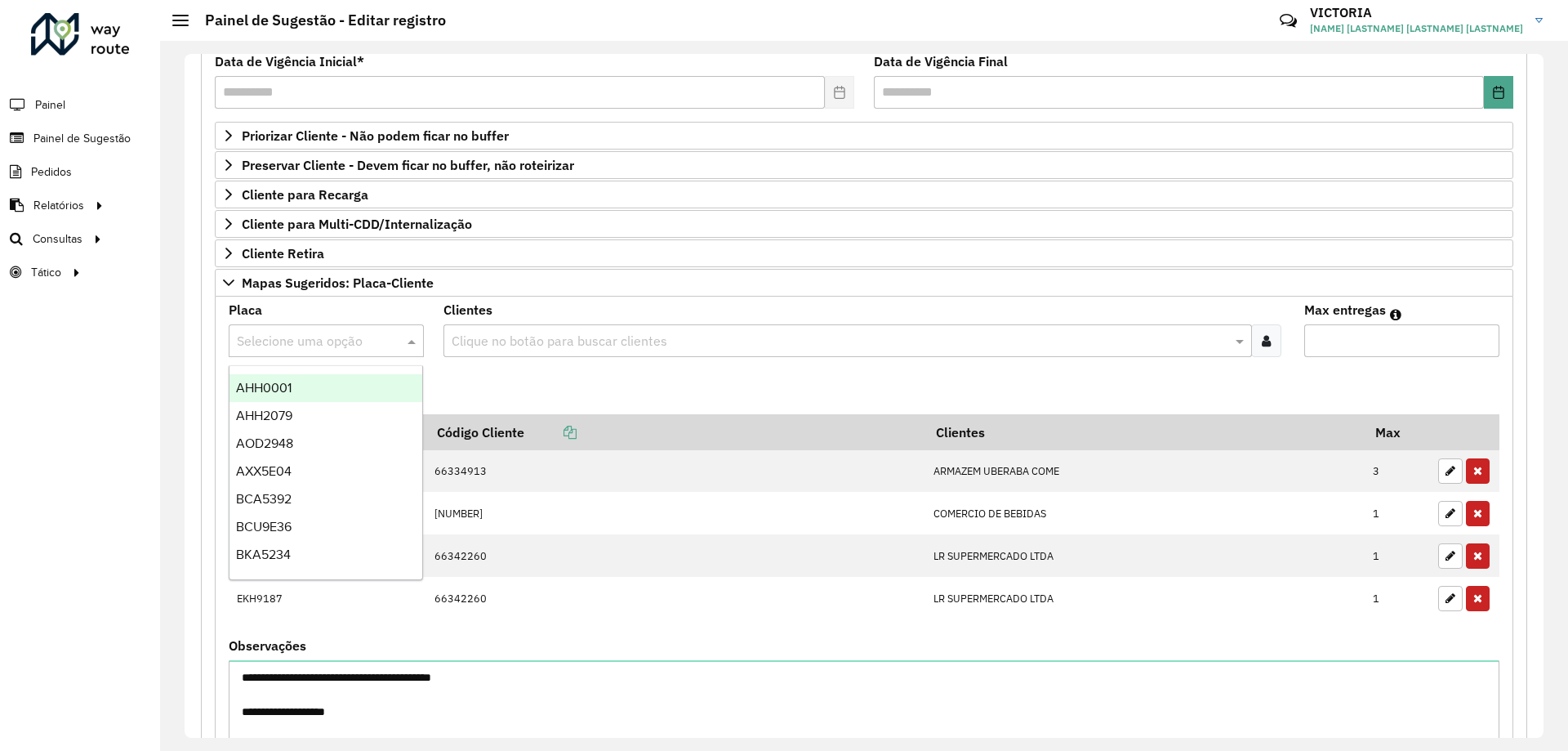 click on "Adicionar" at bounding box center (864, 392) 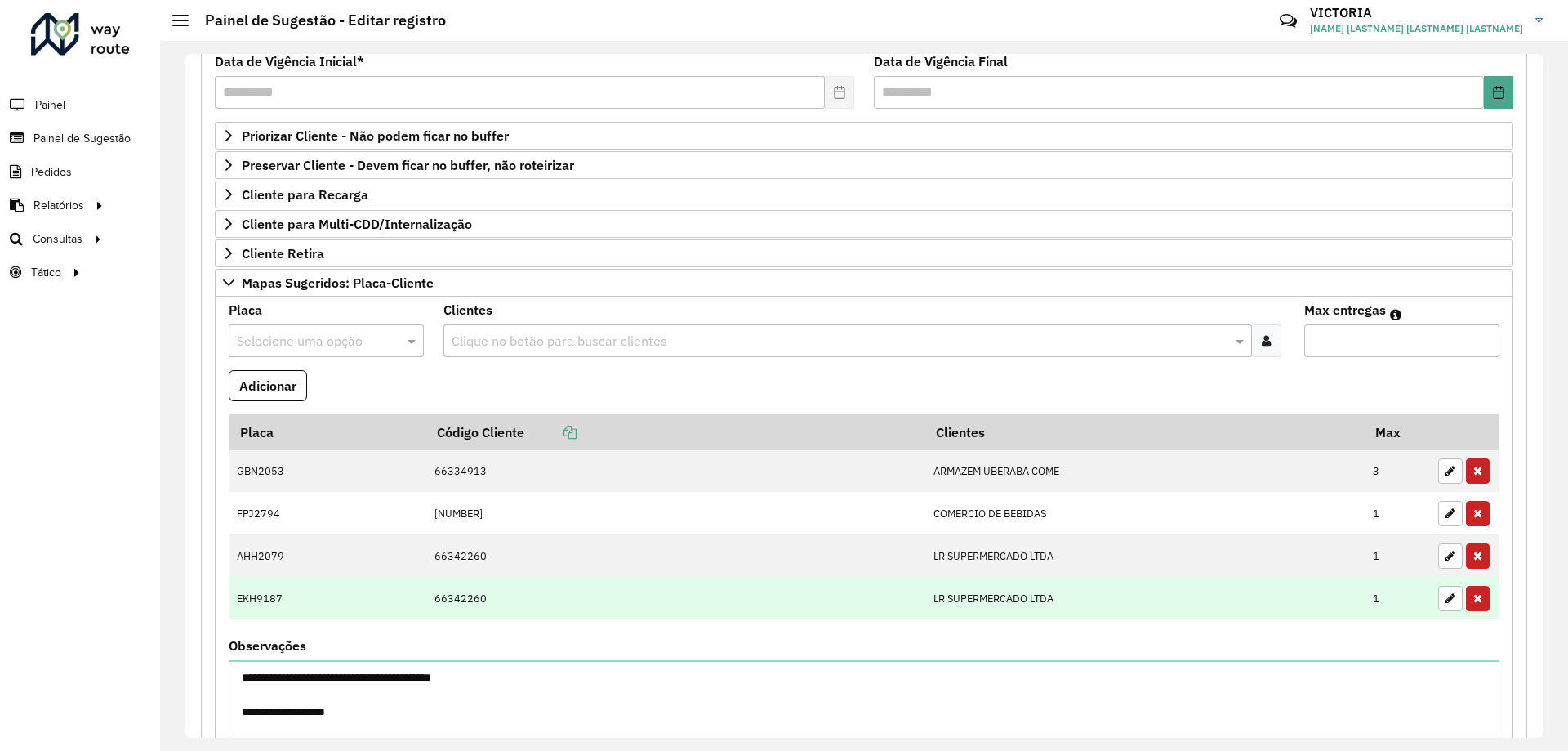 scroll, scrollTop: 587, scrollLeft: 0, axis: vertical 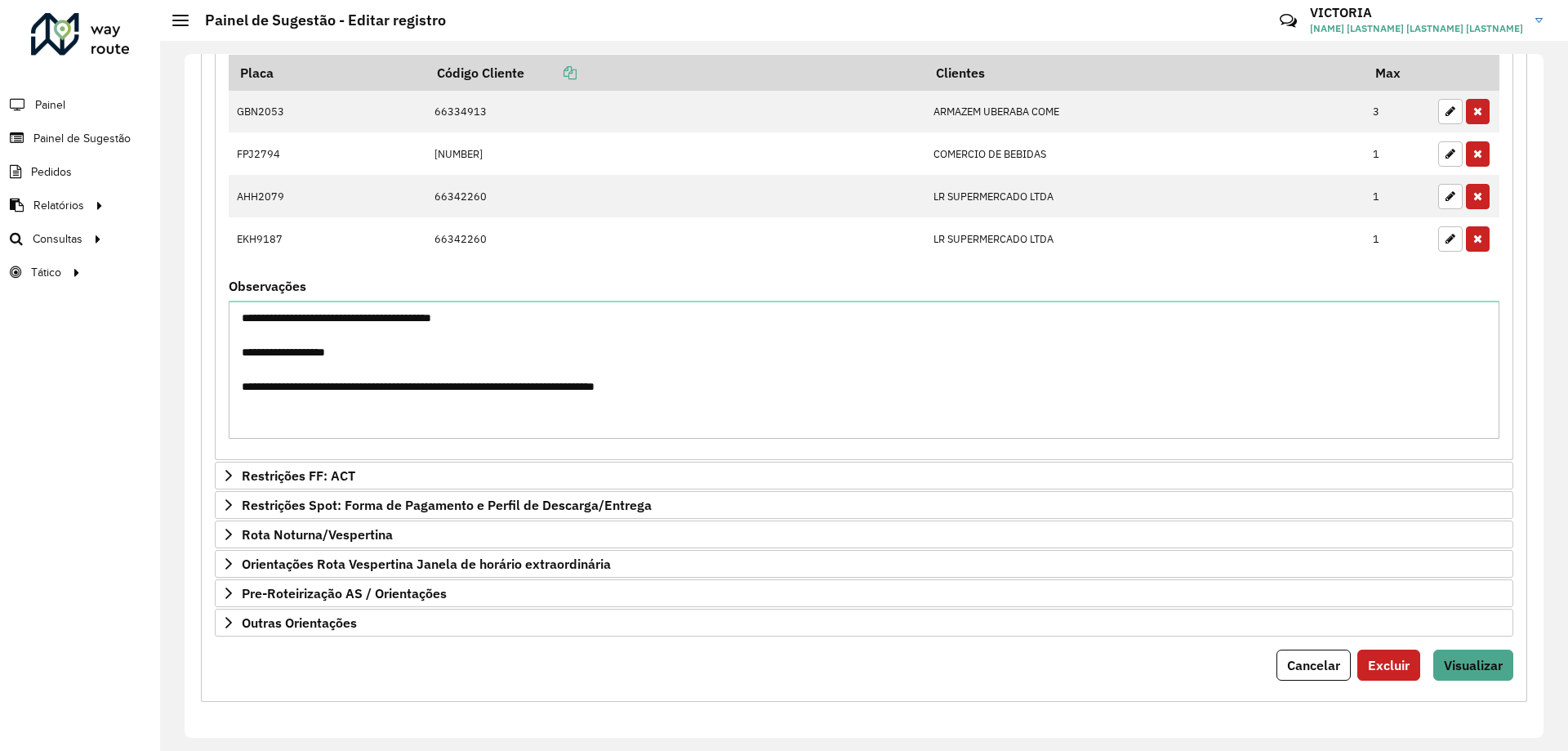 click on "**********" at bounding box center (864, 158) 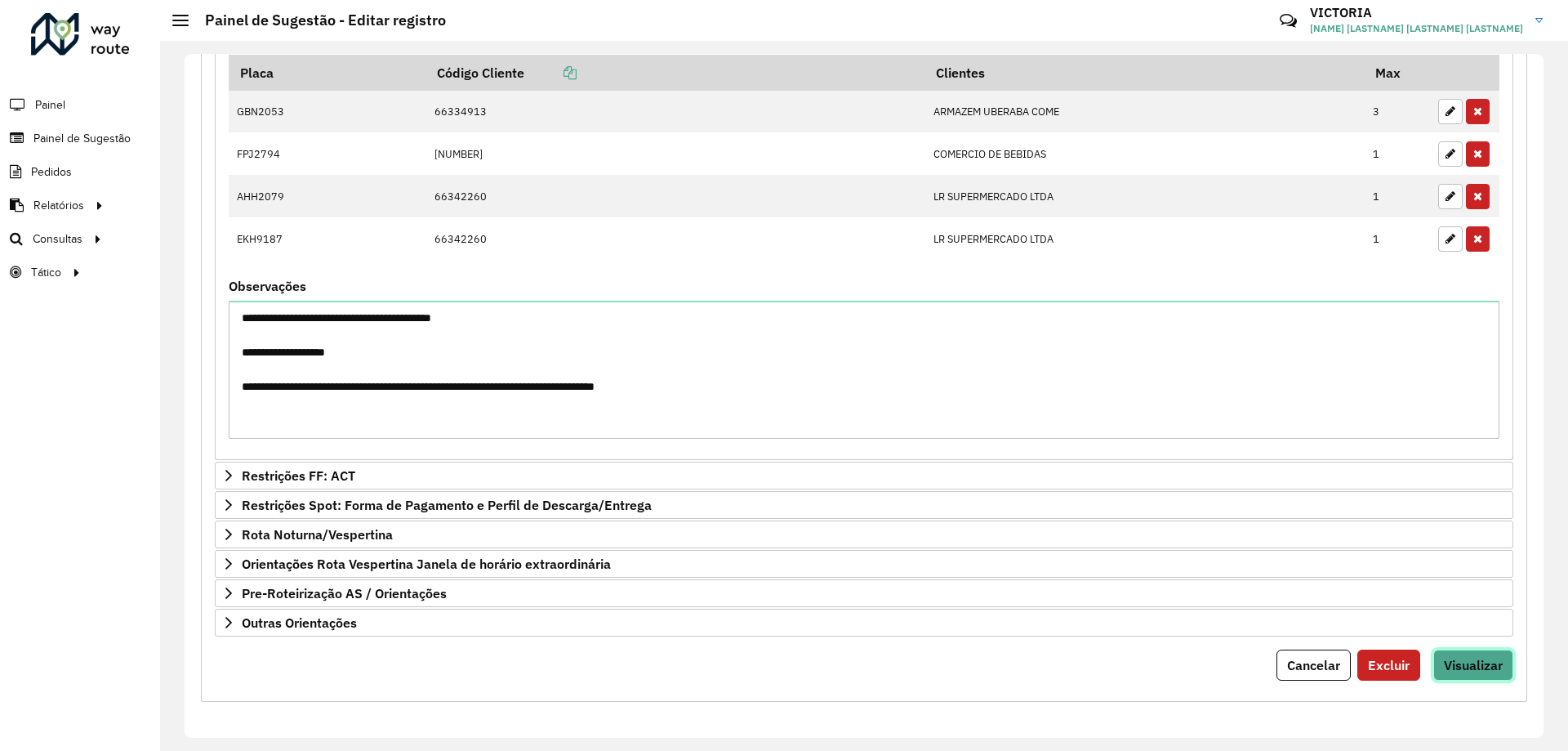 drag, startPoint x: 1459, startPoint y: 671, endPoint x: 1432, endPoint y: 670, distance: 27.0185 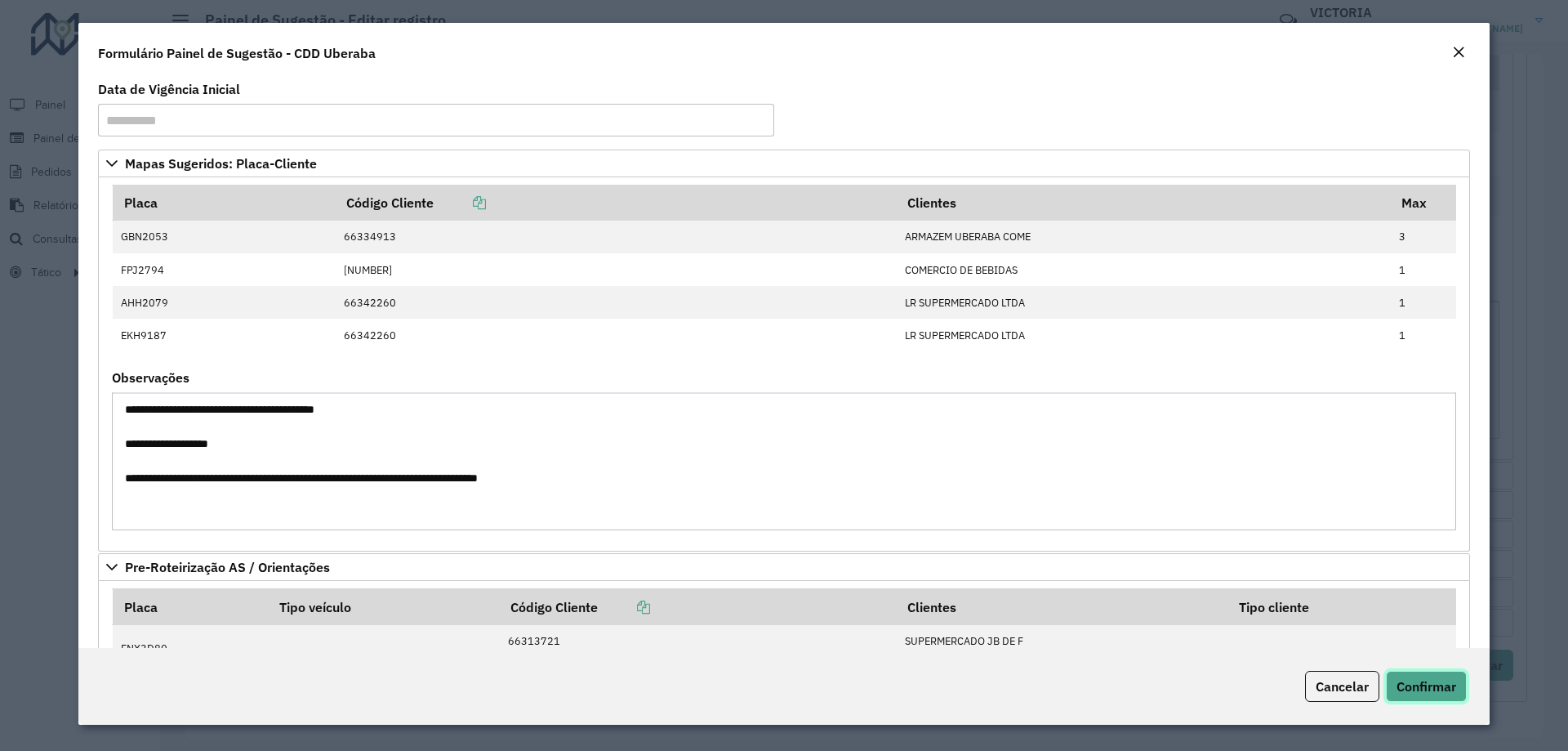 click on "Confirmar" 